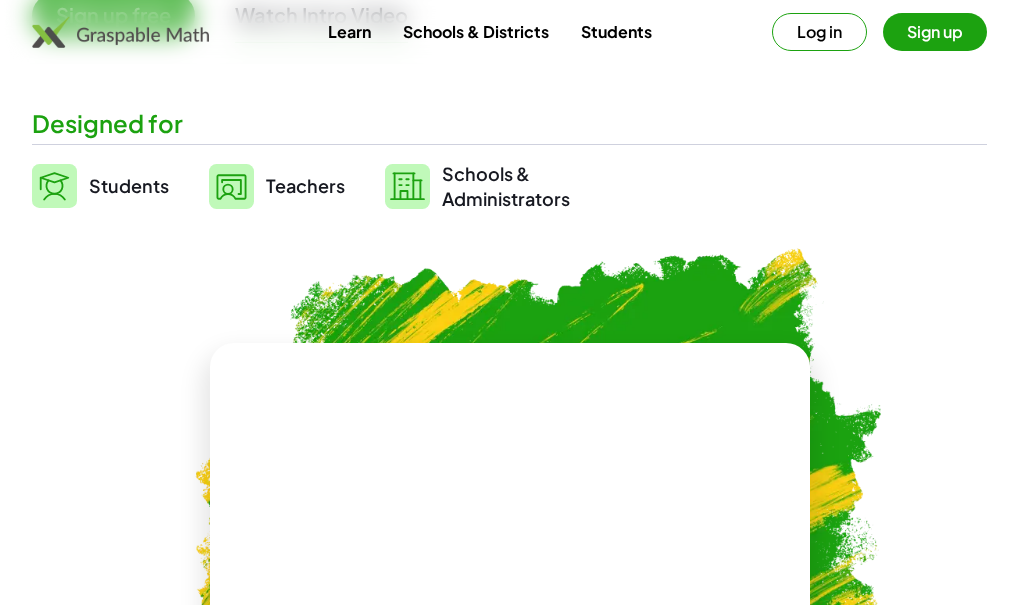 scroll, scrollTop: 400, scrollLeft: 0, axis: vertical 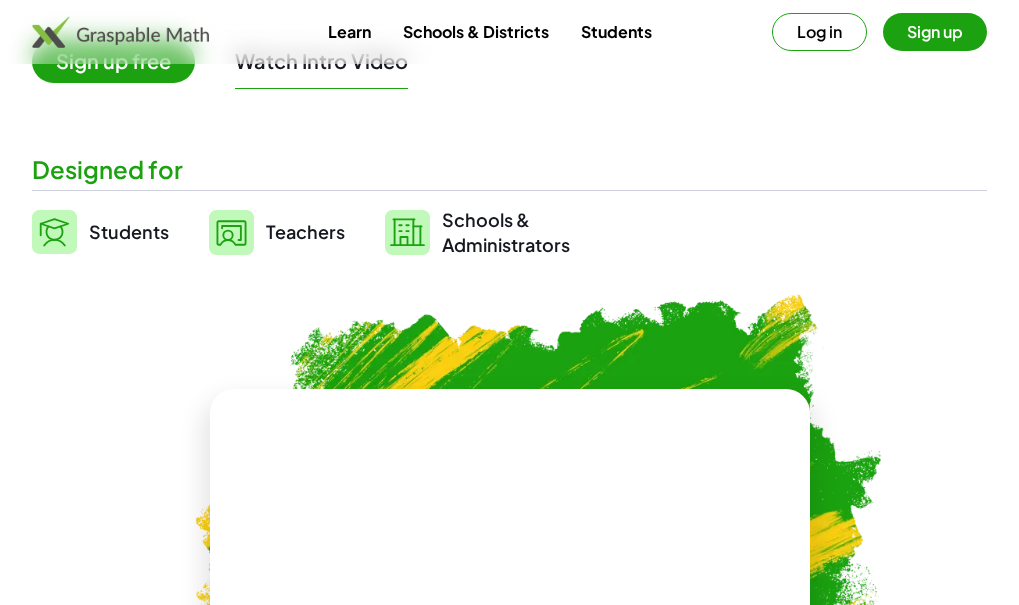 click on "Students" at bounding box center (129, 231) 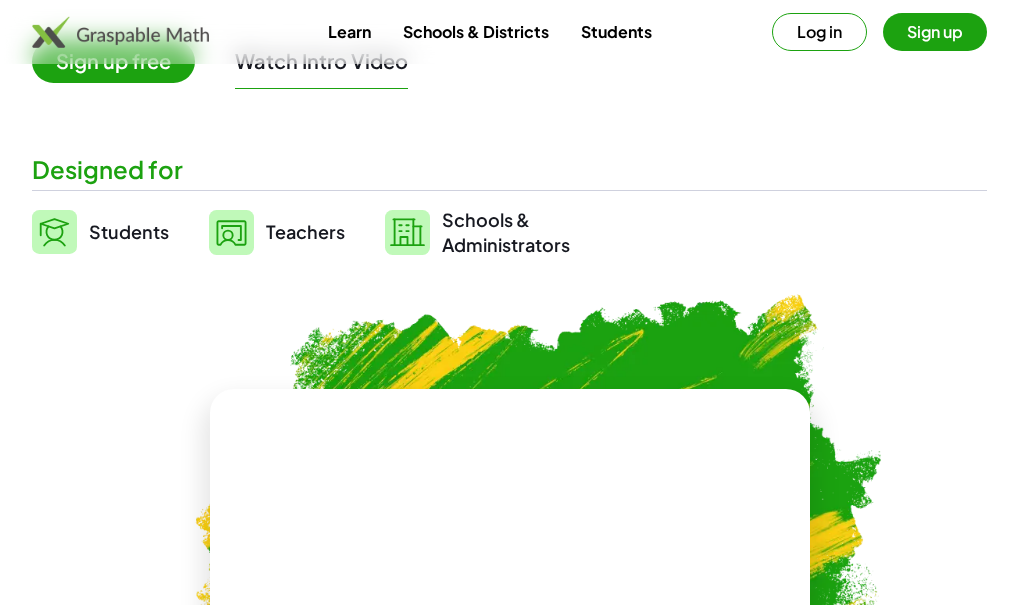 click on "Students" at bounding box center [129, 231] 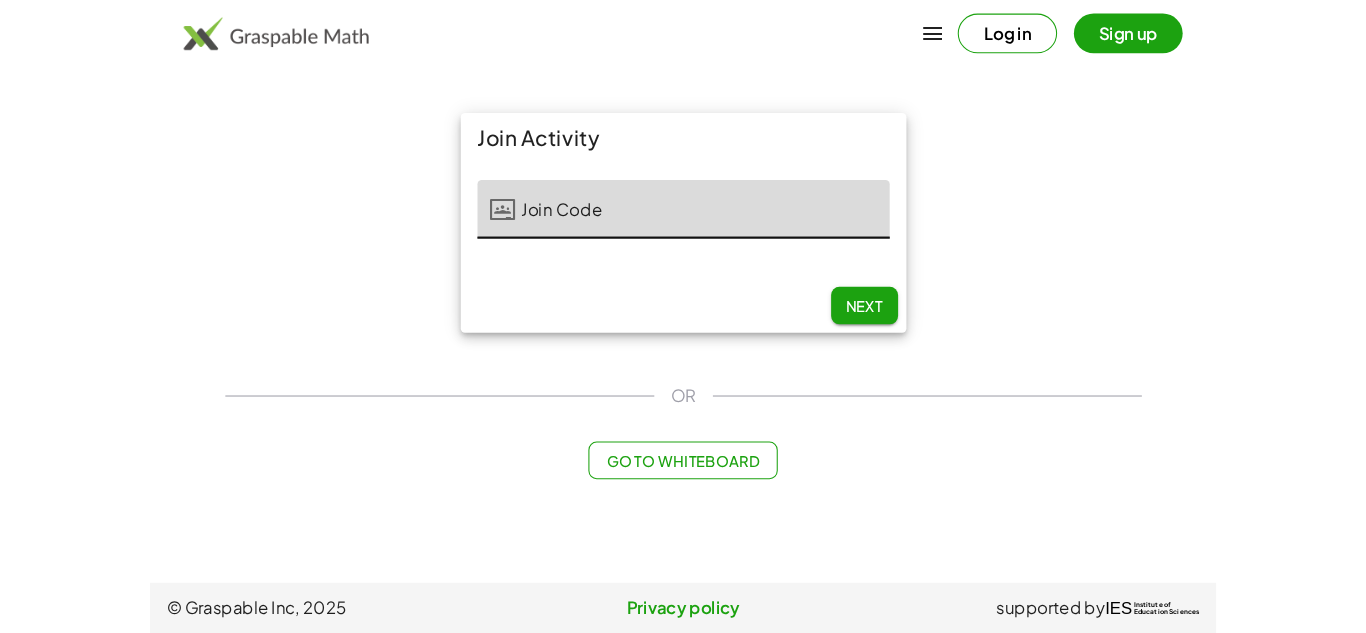 scroll, scrollTop: 0, scrollLeft: 0, axis: both 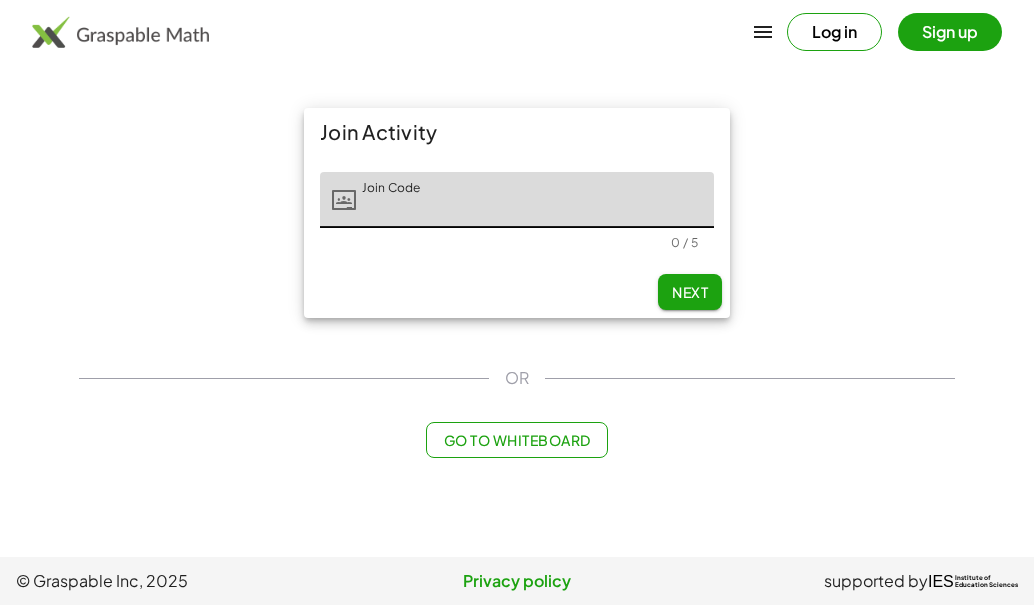 click on "Go to Whiteboard" 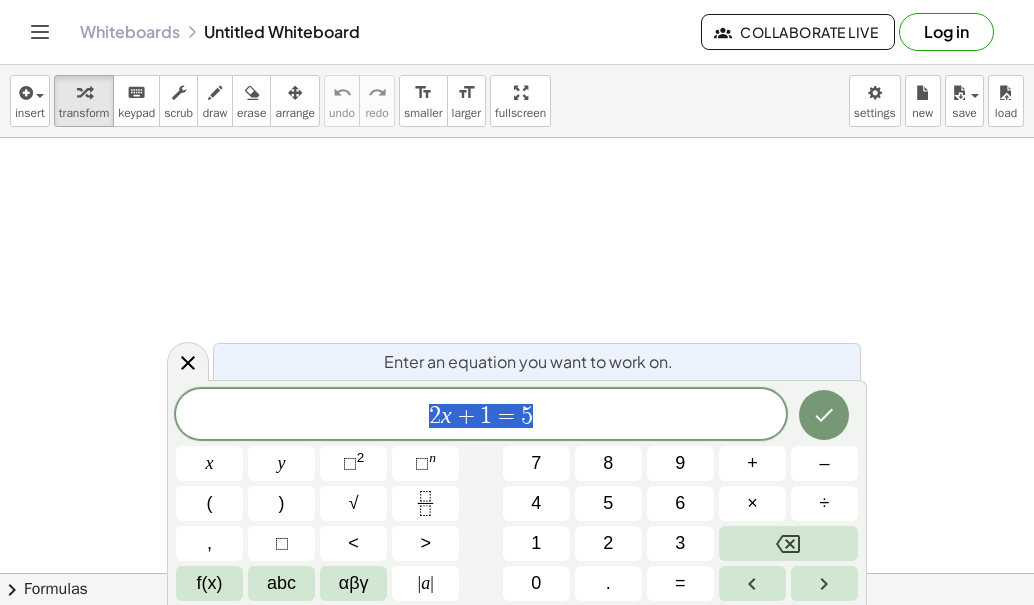drag, startPoint x: 176, startPoint y: 314, endPoint x: 170, endPoint y: 390, distance: 76.23647 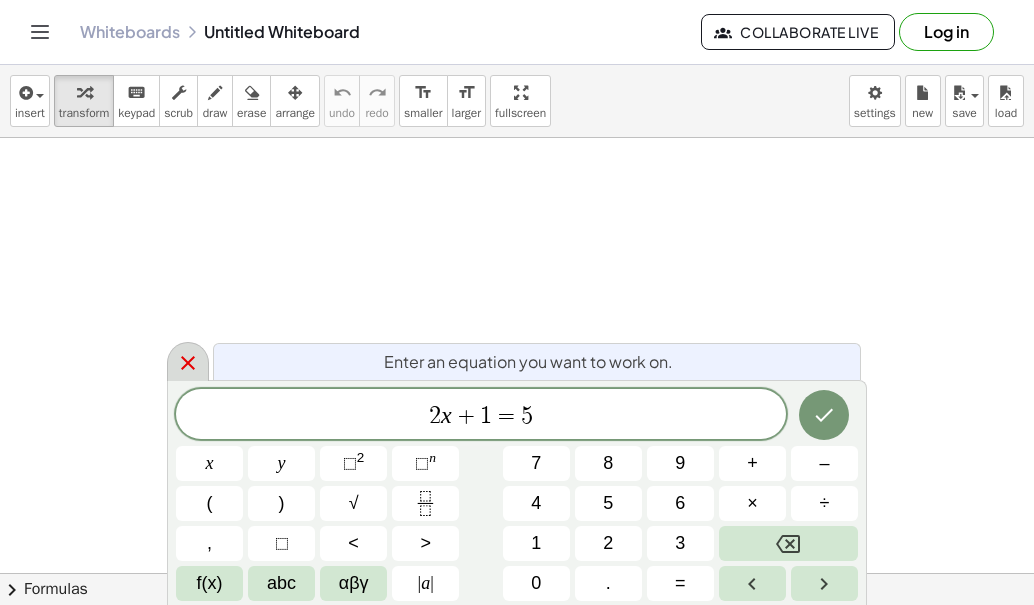 click 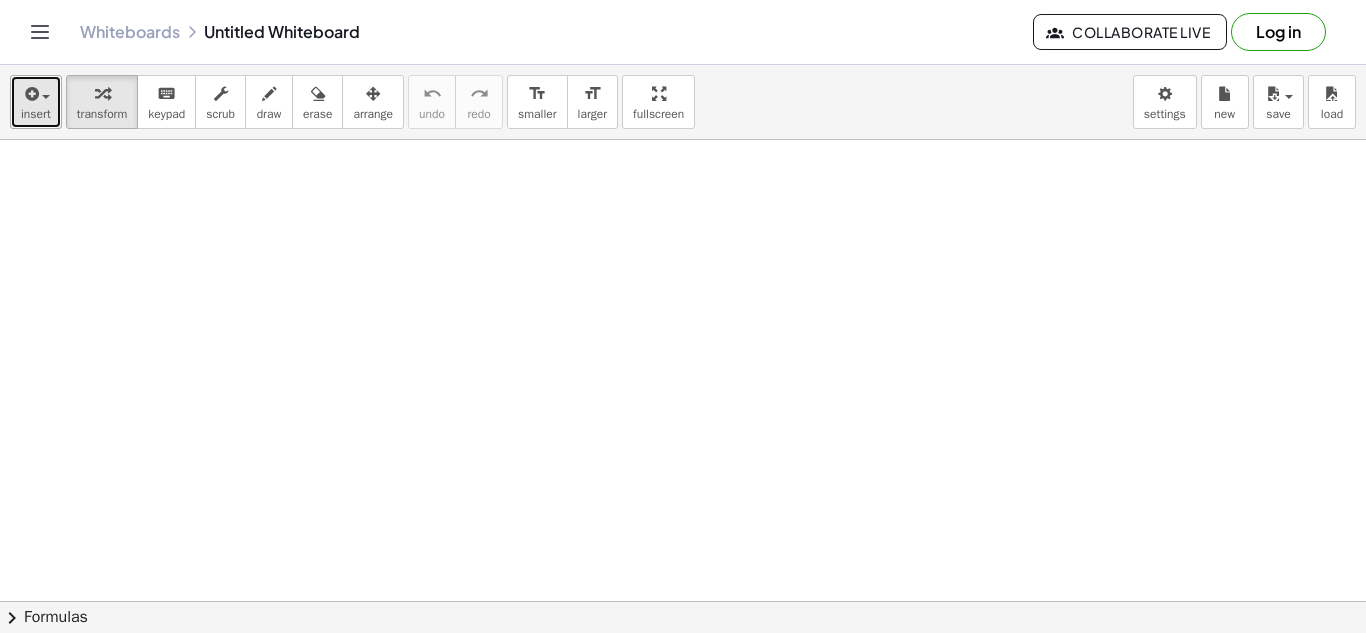 click on "insert" at bounding box center [36, 114] 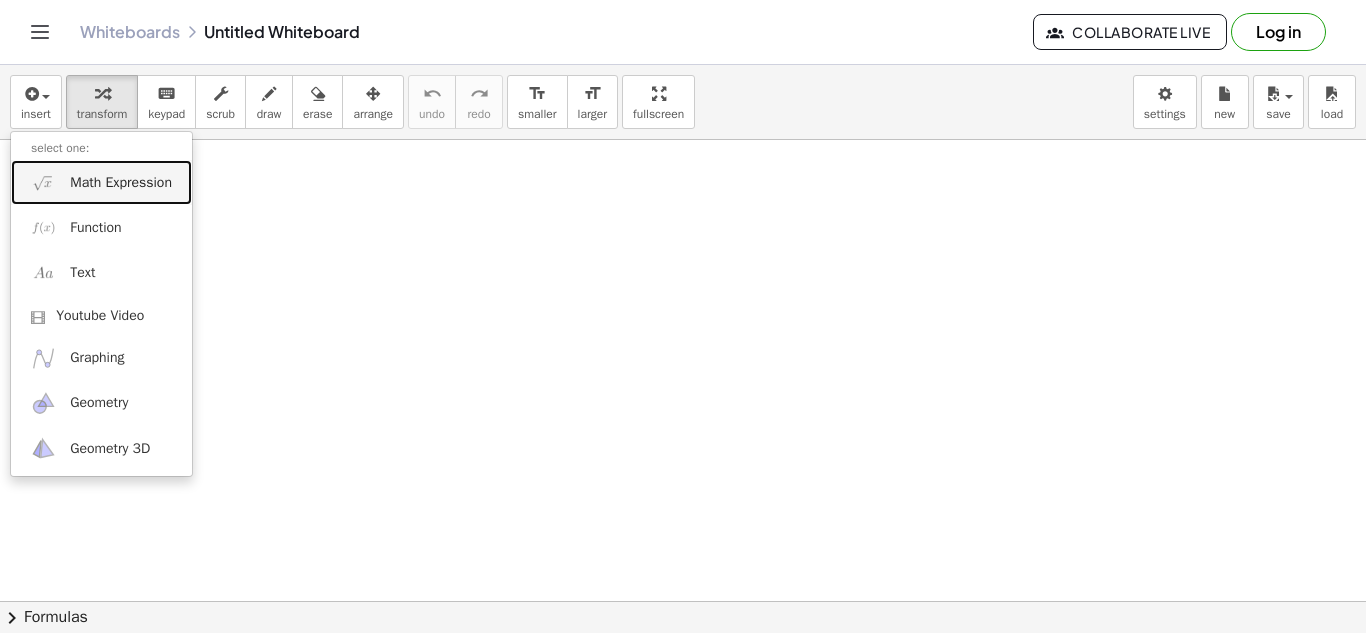 click on "Math Expression" at bounding box center [121, 183] 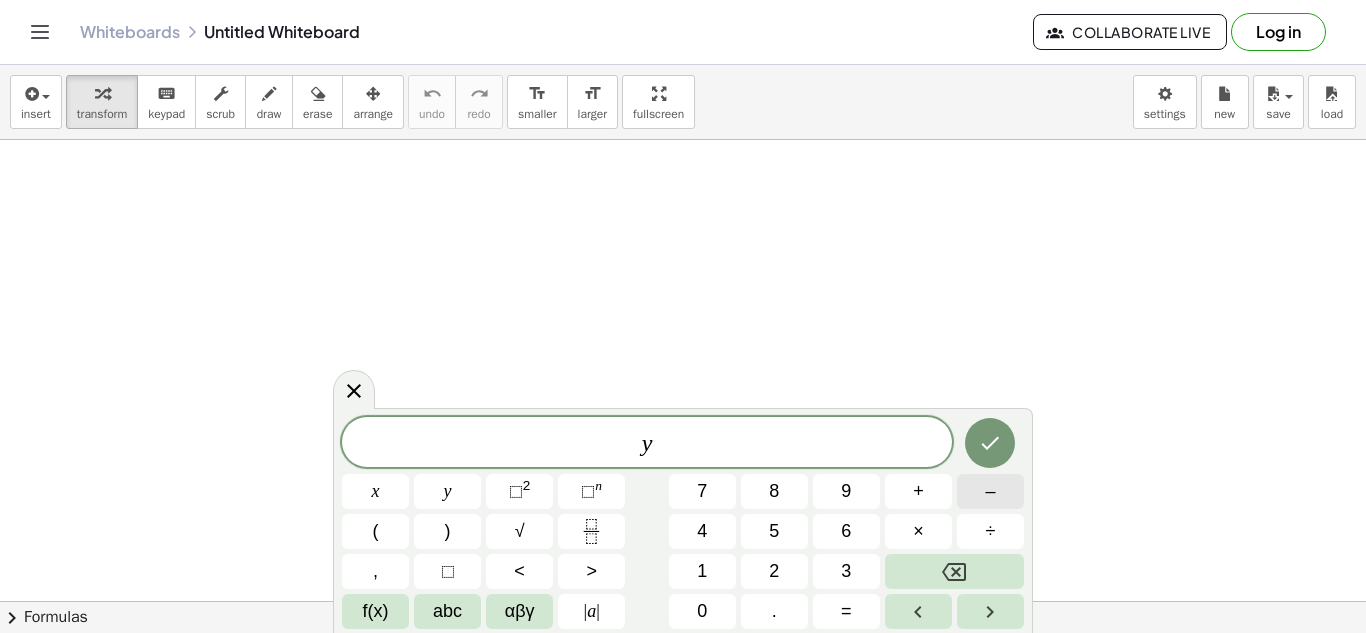 click on "–" at bounding box center (990, 491) 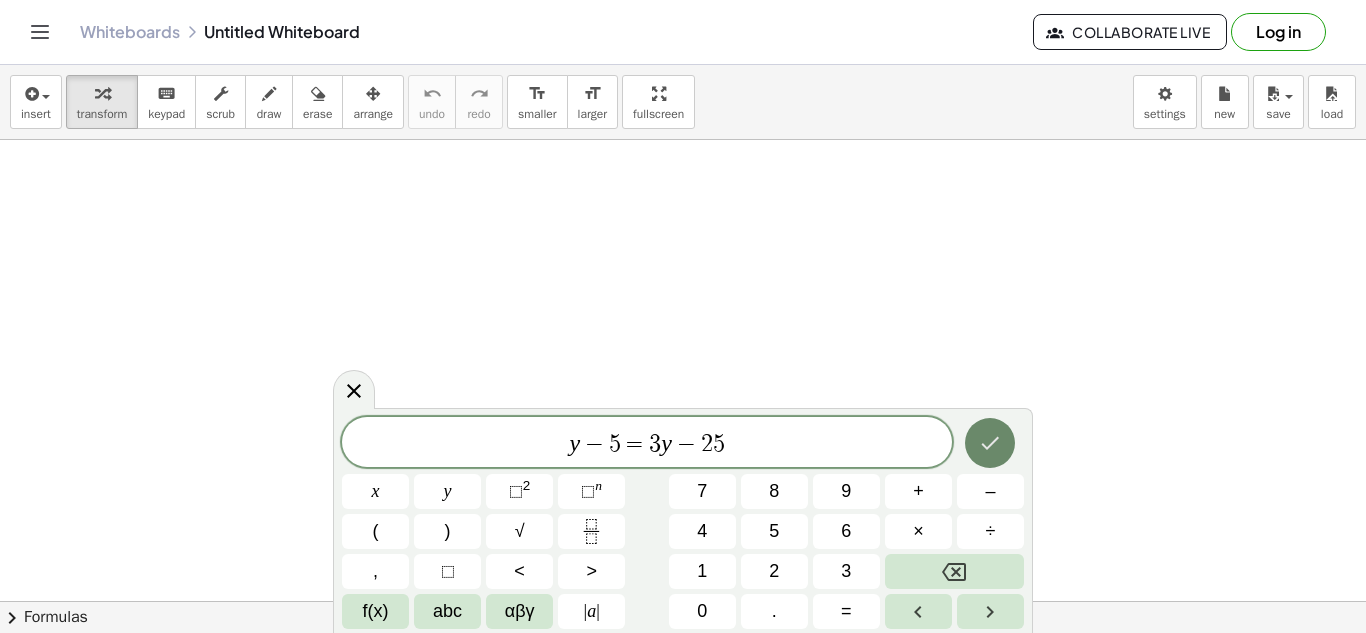 click 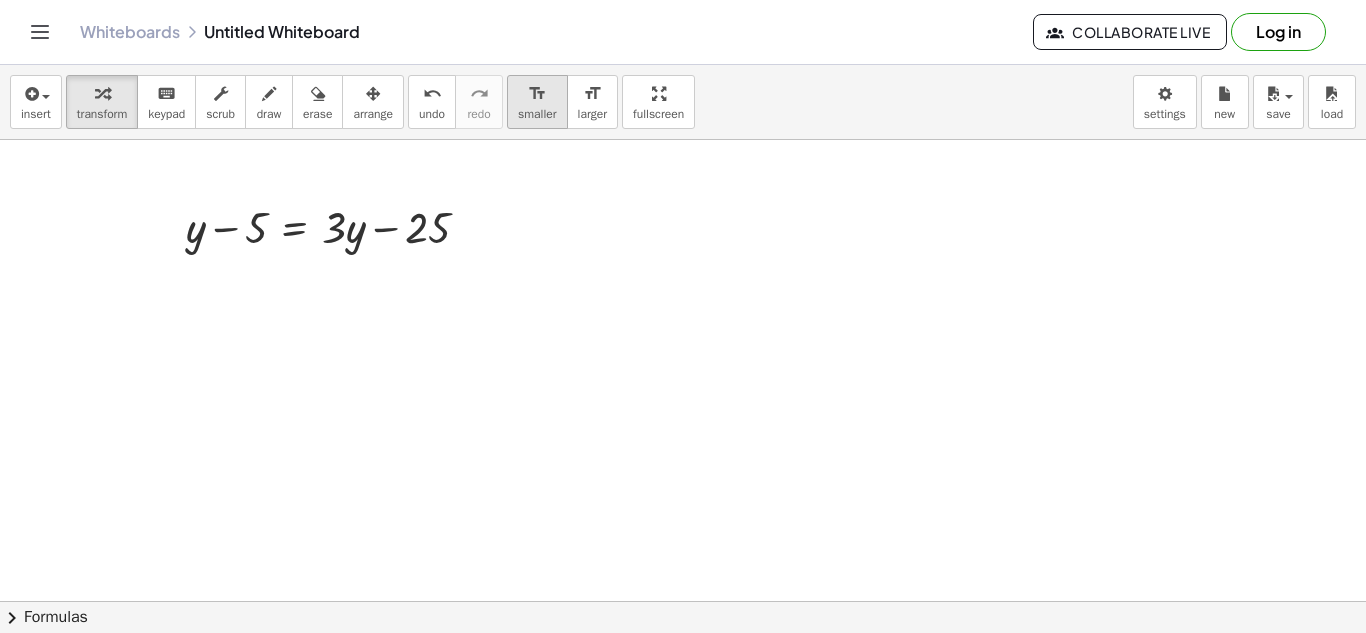 click on "format_size" at bounding box center [537, 94] 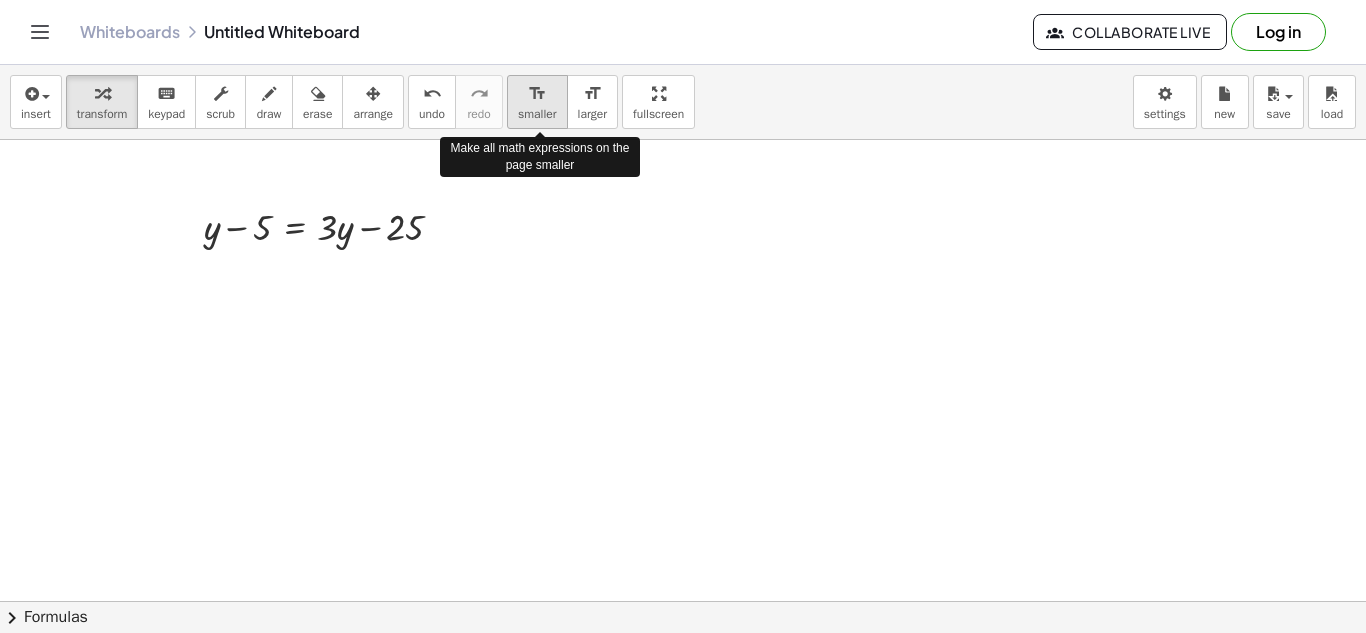 click on "format_size" at bounding box center [537, 94] 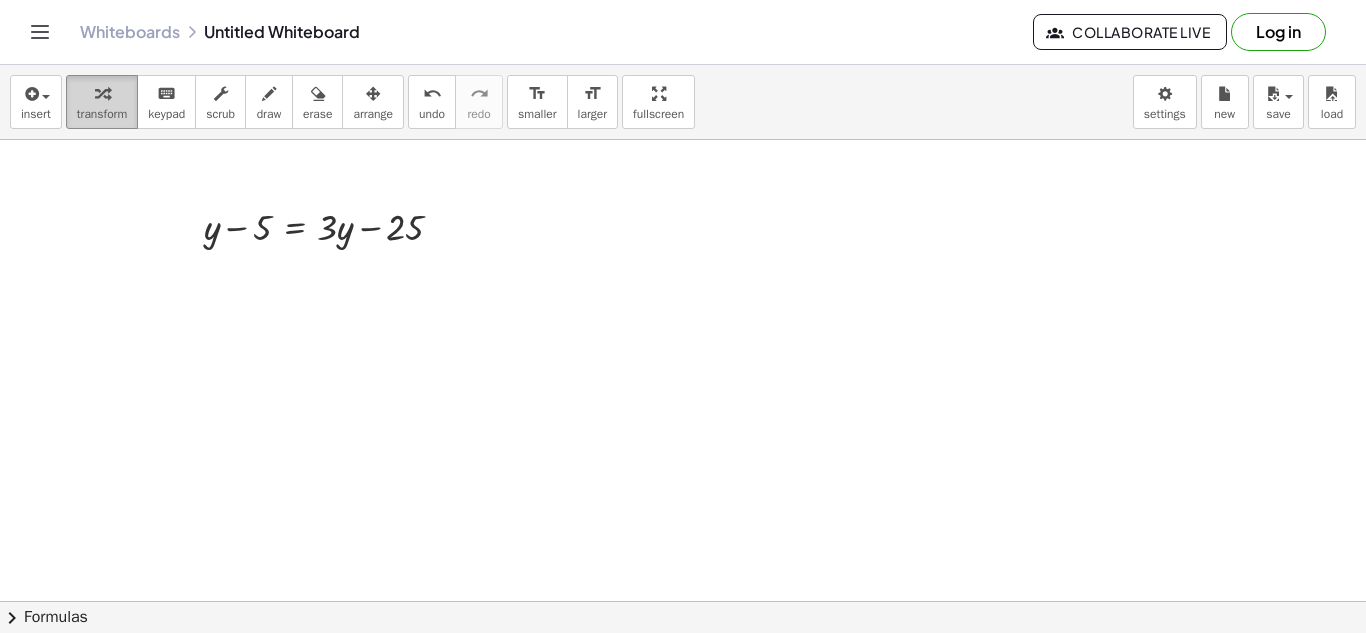 click at bounding box center (102, 94) 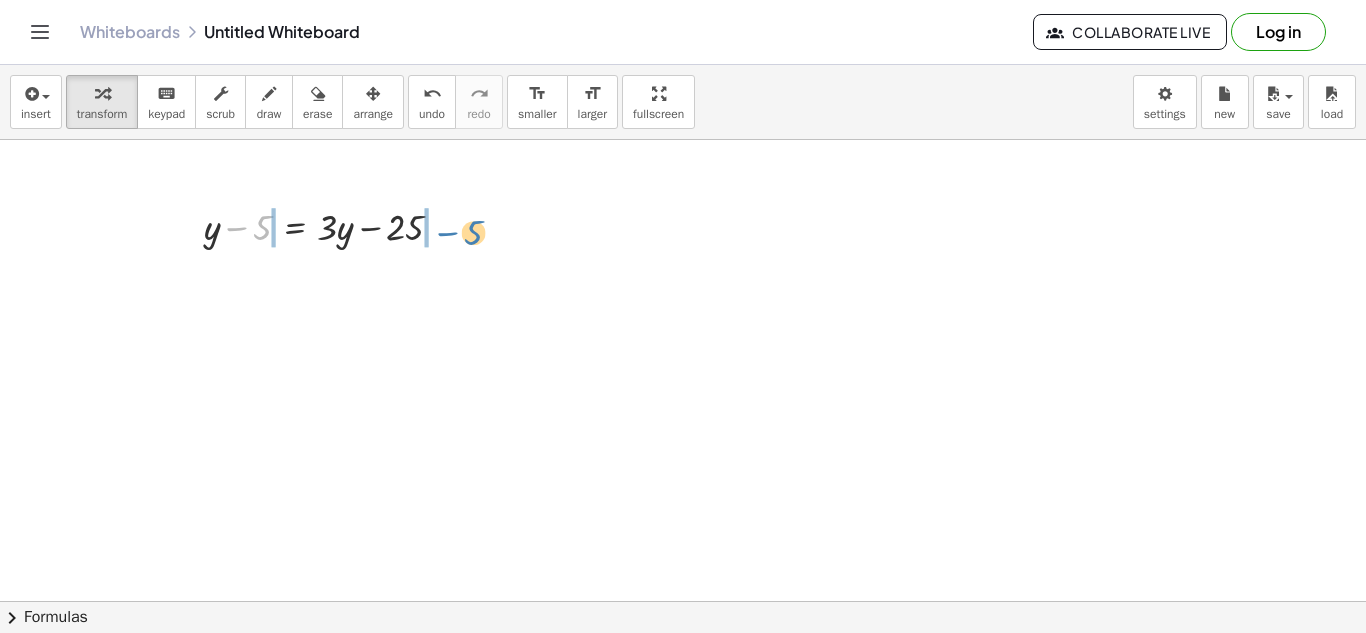 drag, startPoint x: 261, startPoint y: 230, endPoint x: 474, endPoint y: 235, distance: 213.05867 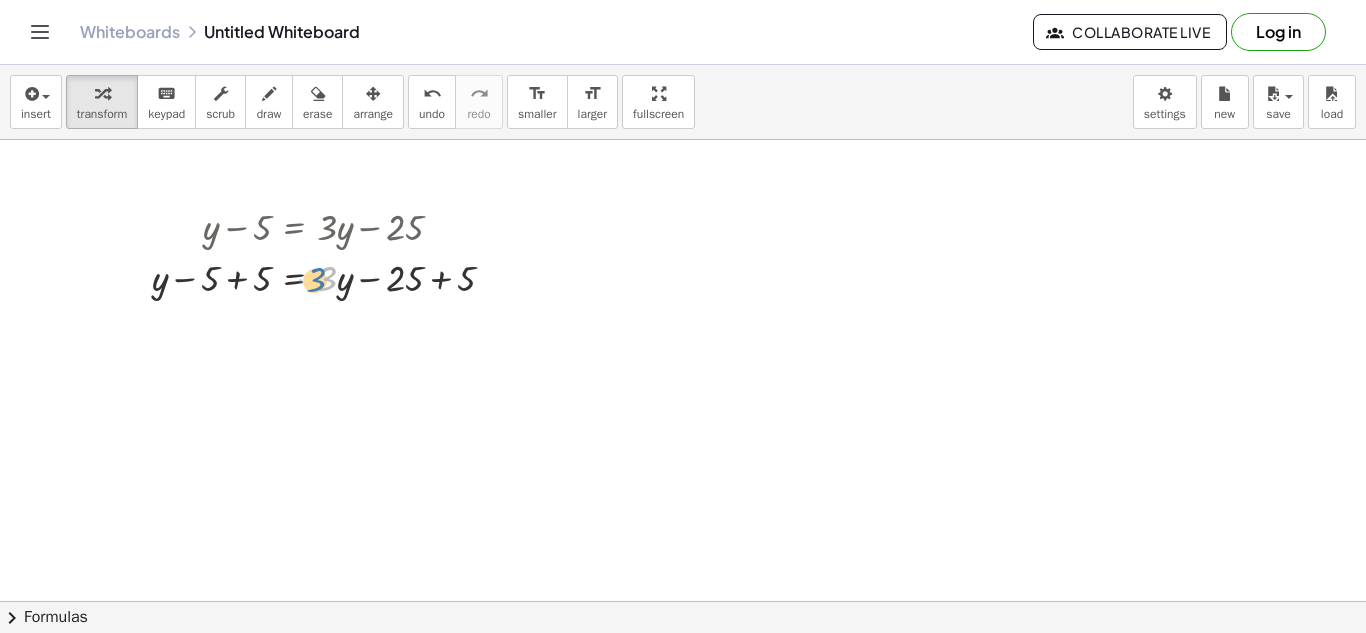 click at bounding box center [331, 276] 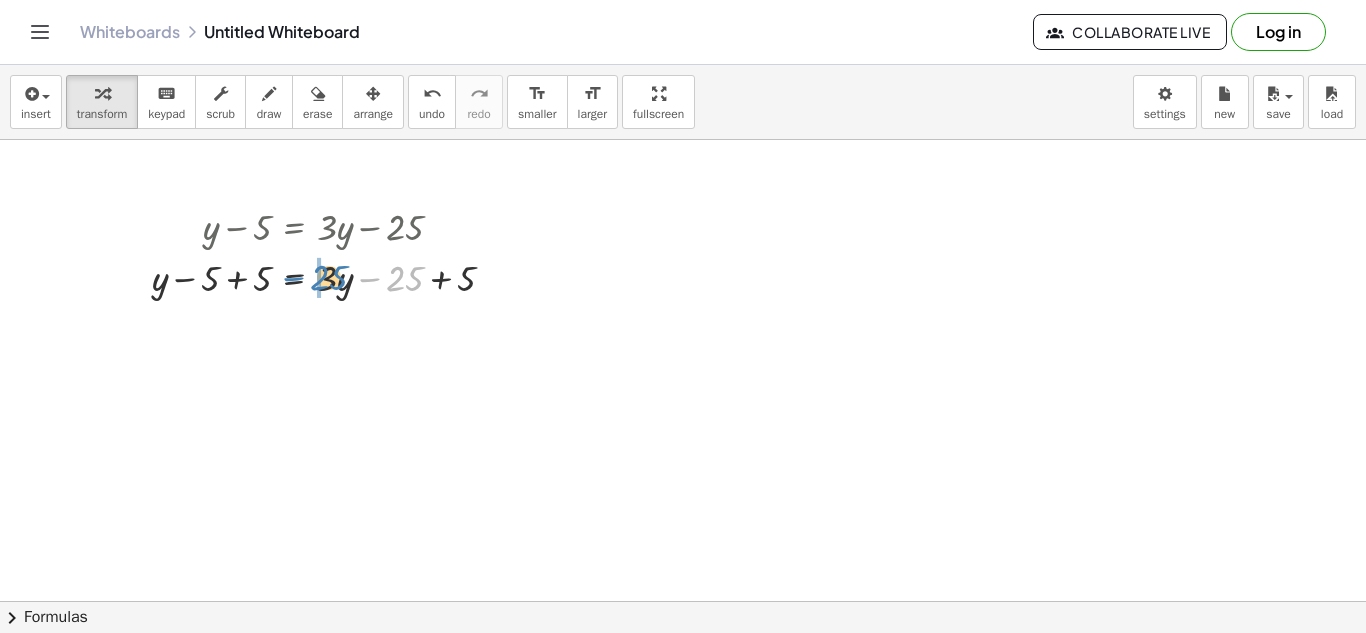 drag, startPoint x: 373, startPoint y: 277, endPoint x: 298, endPoint y: 276, distance: 75.00667 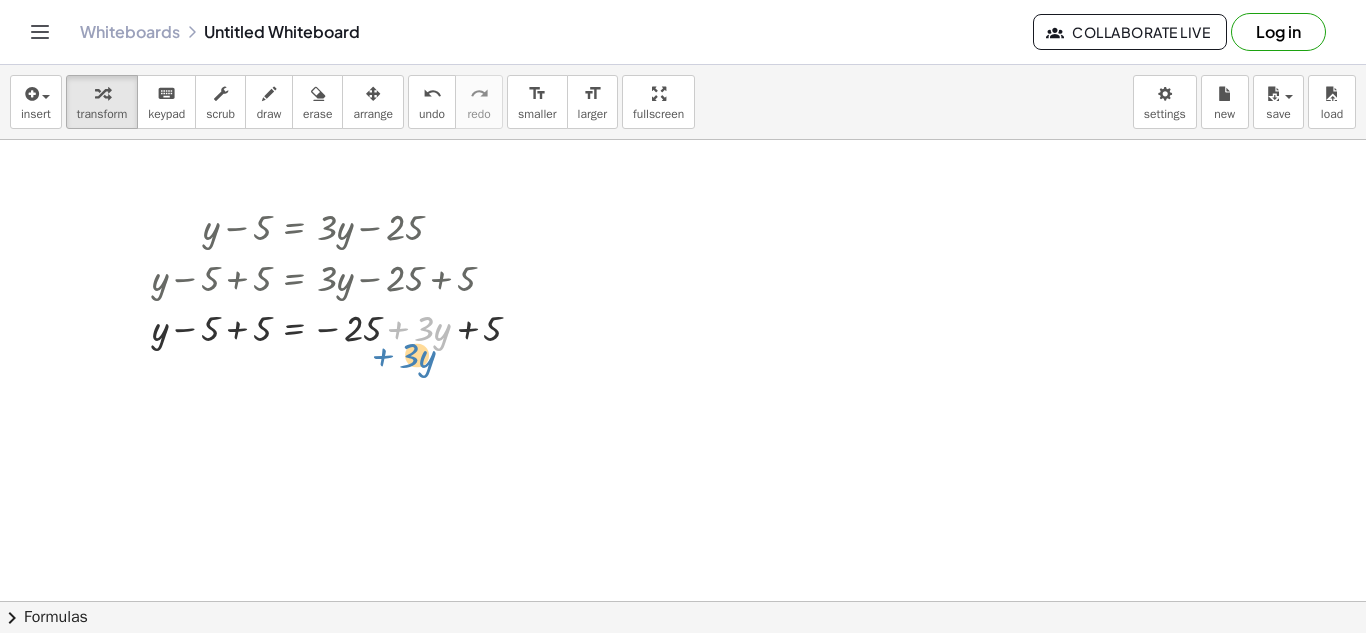 drag, startPoint x: 396, startPoint y: 330, endPoint x: 387, endPoint y: 340, distance: 13.453624 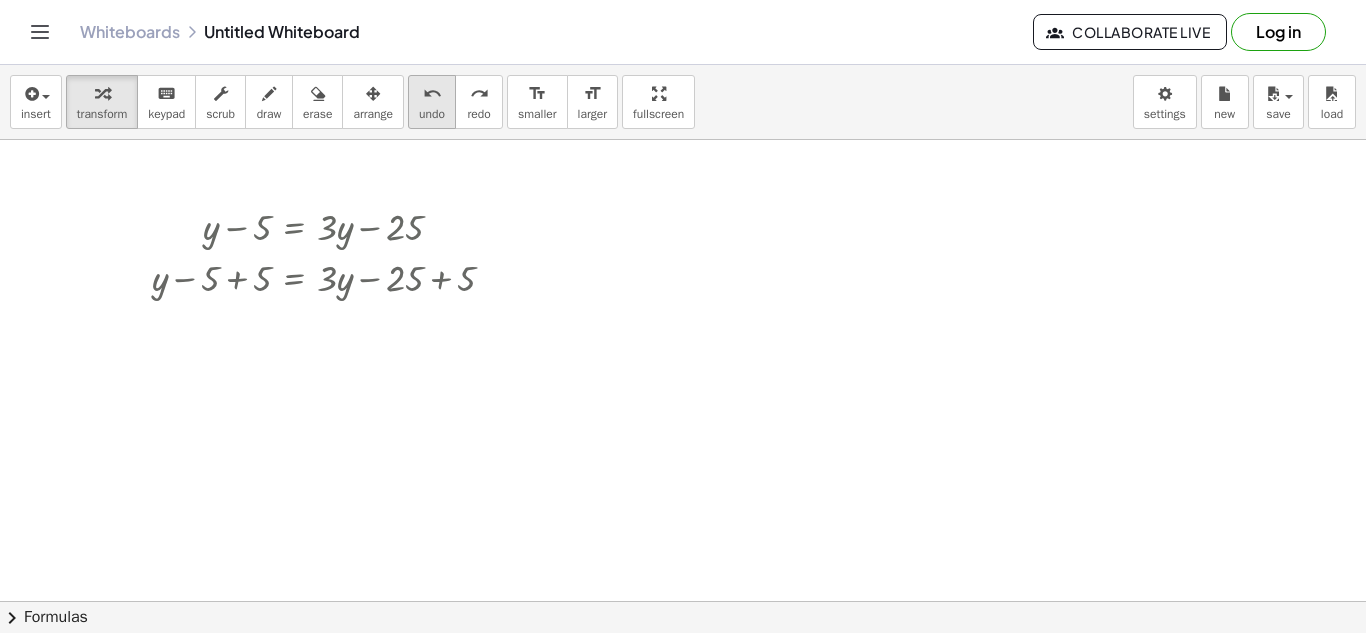 click on "undo" at bounding box center [432, 114] 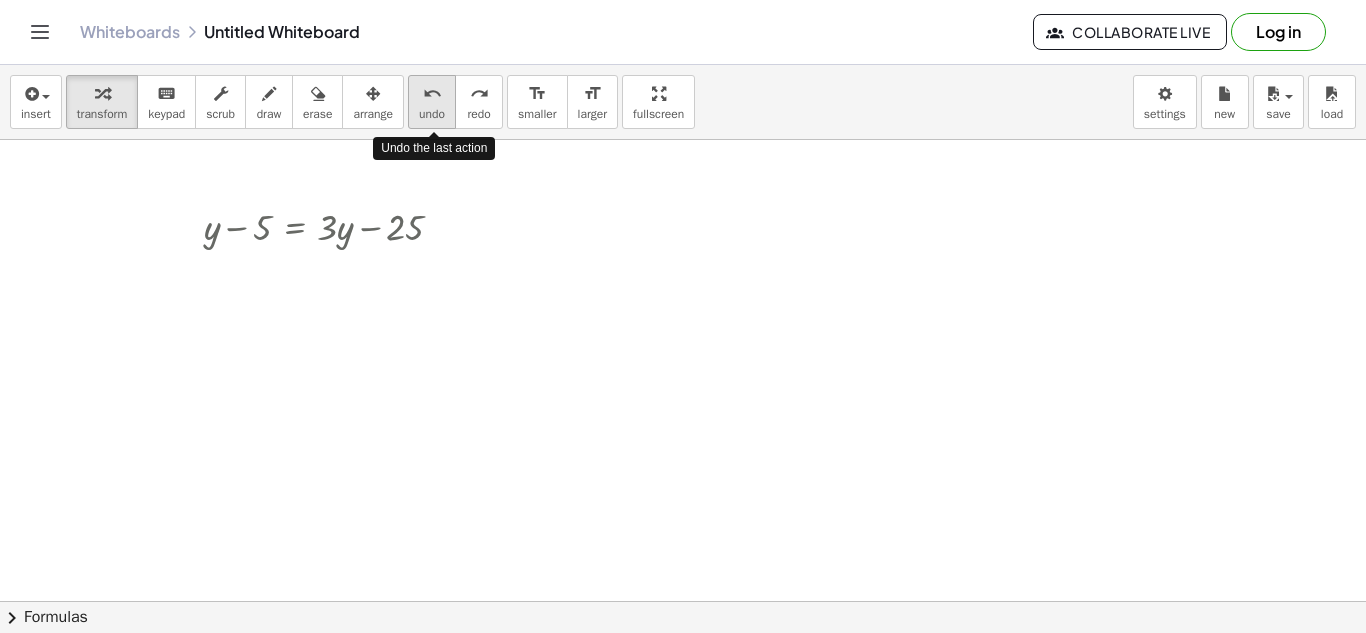click on "undo" at bounding box center (432, 114) 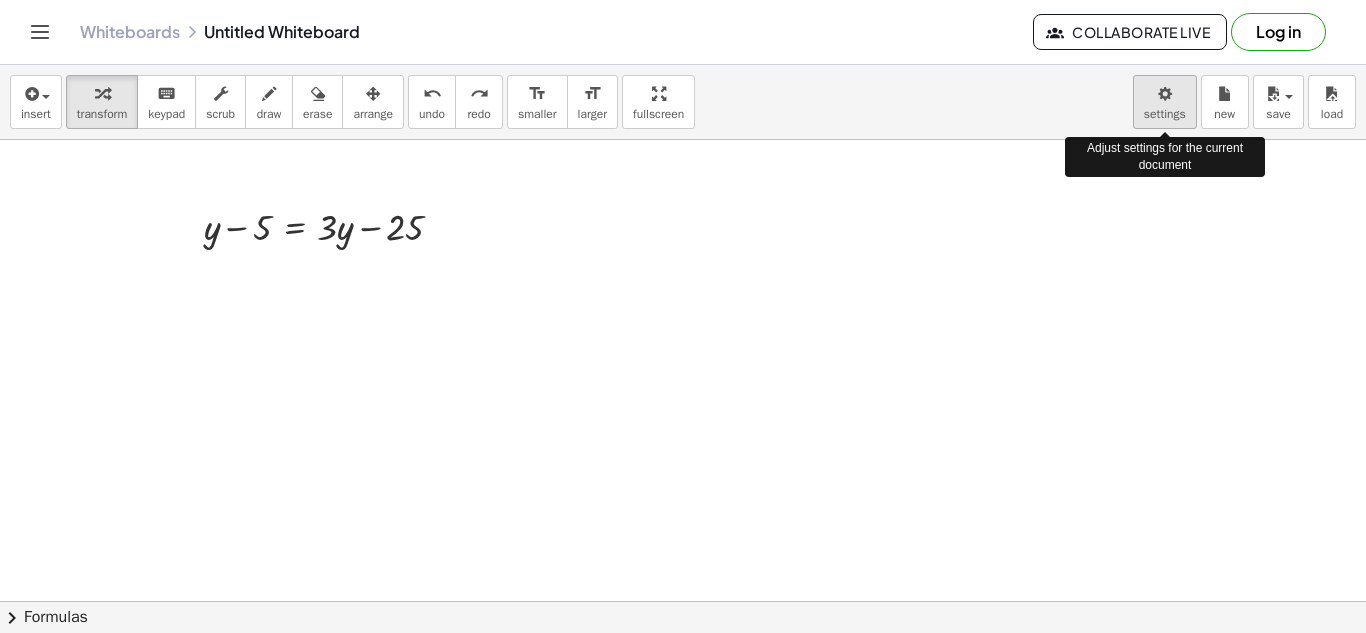 click on "Graspable Math Activities Get Started Activity Bank Assigned Work Classes Whiteboards Reference v1.28.3 | Privacy policy © 2025 | Graspable, Inc. Whiteboards Untitled Whiteboard Collaborate Live  Log in    insert select one: Math Expression Function Text Youtube Video Graphing Geometry Geometry 3D transform keyboard keypad scrub draw erase arrange undo undo redo redo format_size smaller format_size larger fullscreen load   save new settings Adjust settings for the current document + y − 5 = + · 3 · y − 25 × chevron_right  Formulas
Drag one side of a formula onto a highlighted expression on the canvas to apply it.
Quadratic Formula
+ · a · x 2 + · b · x + c = 0
⇔
x = · ( − b ± 2 √ ( + b 2 − · 4 · a · c ) ) · 2 · a
+ x 2 + · p · x + q = 0" at bounding box center (683, 316) 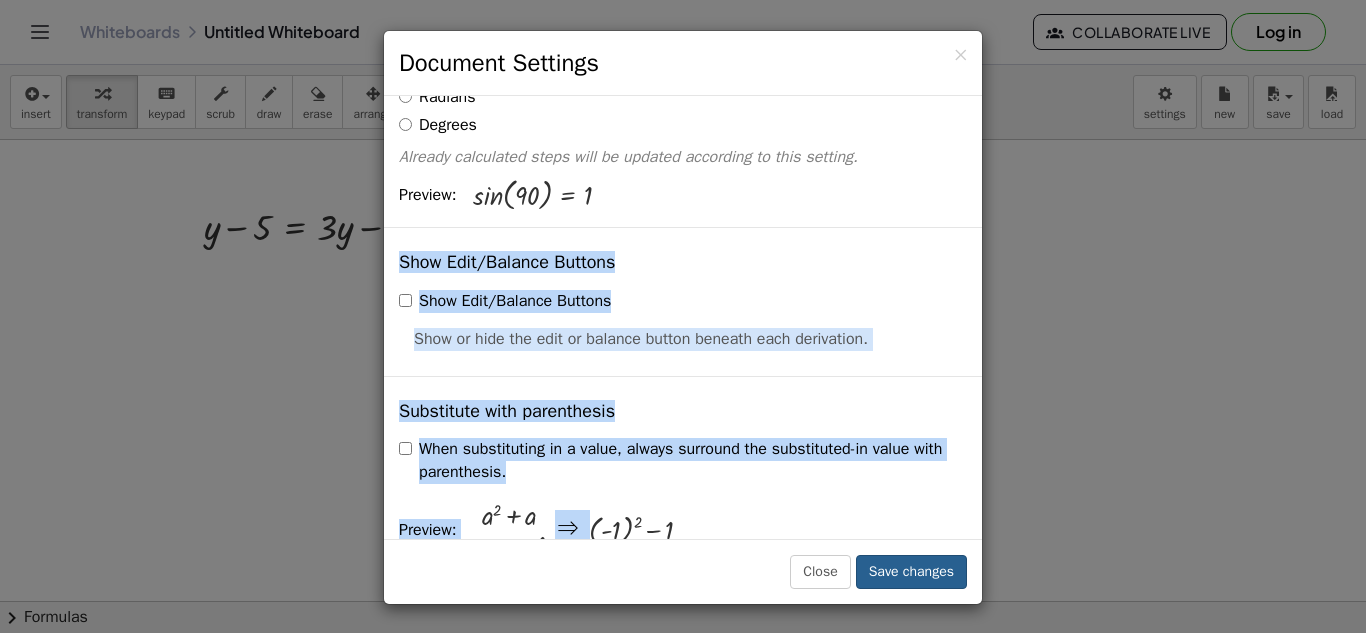 click on "× Document Settings These settings are saved with the document you are currently working on.
Rewriting Equations via Dragging
Disable Dragging
Dragging
Dragging and Simplify
Drag a term across the equals sign to apply the inverse operation to both sides. Will automatically combine the matching terms.
Unit for Trigonometric Functions
Radians
Degrees
Already calculated steps will be updated according to this setting.
Preview:
sin ( , 90 ) = 1
Show Edit/Balance Buttons
Show Edit/Balance Buttons
Show or hide the edit or balance button beneath each derivation.
Substitute with parenthesis
+" at bounding box center (683, 317) 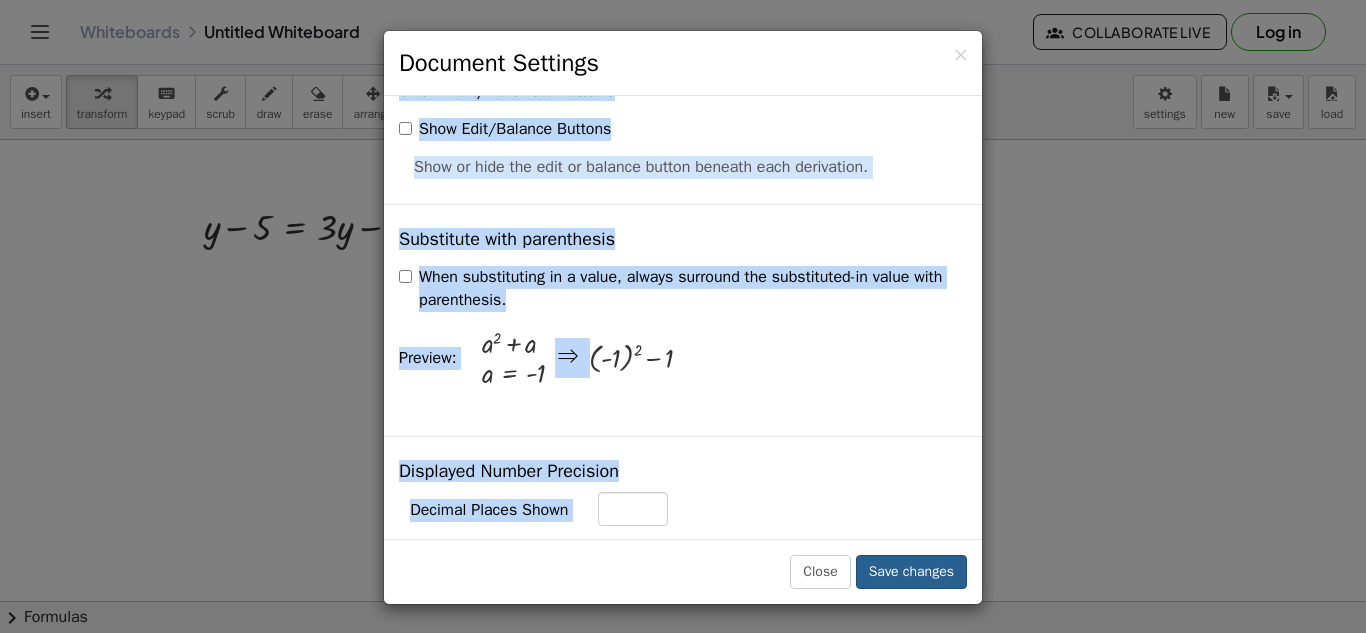 click on "Save changes" at bounding box center [911, 572] 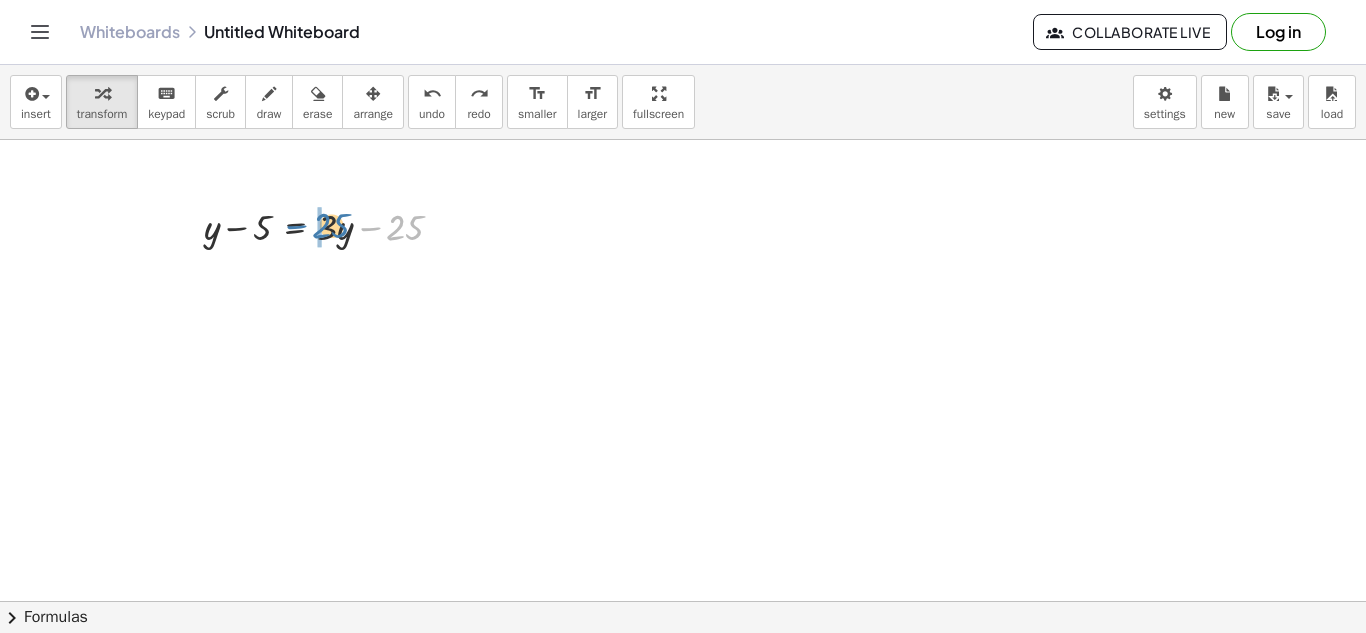 drag, startPoint x: 371, startPoint y: 224, endPoint x: 292, endPoint y: 221, distance: 79.05694 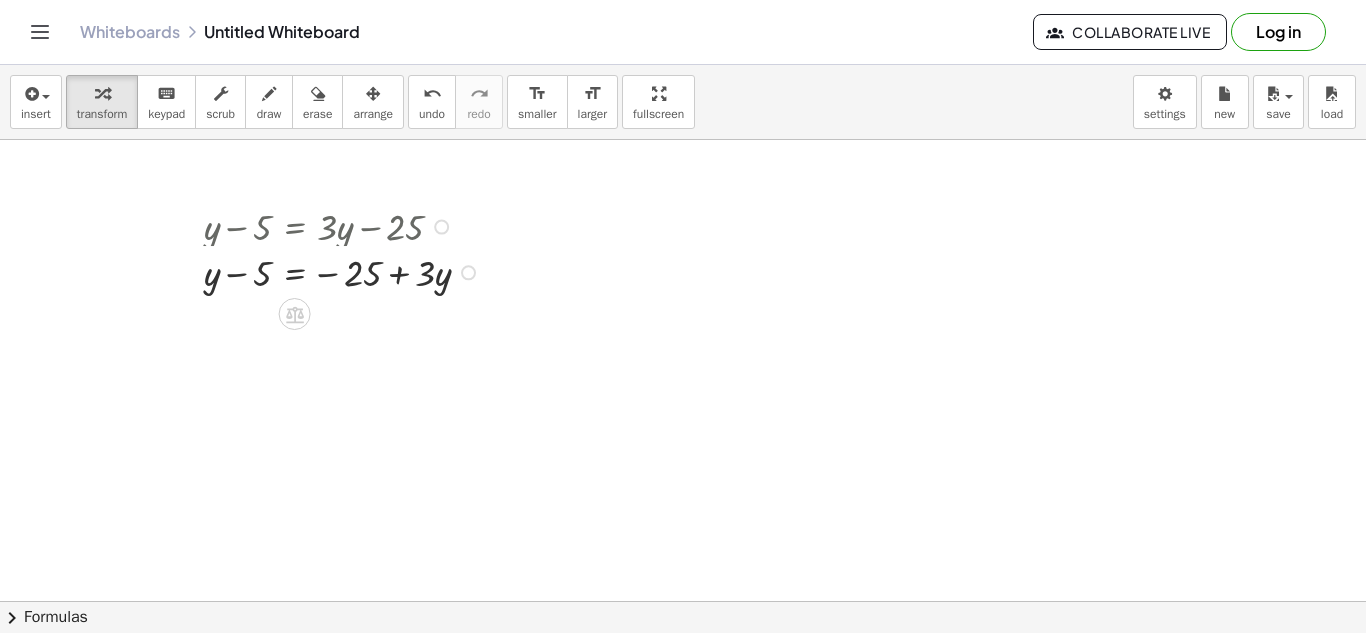 drag, startPoint x: 465, startPoint y: 274, endPoint x: 466, endPoint y: 262, distance: 12.0415945 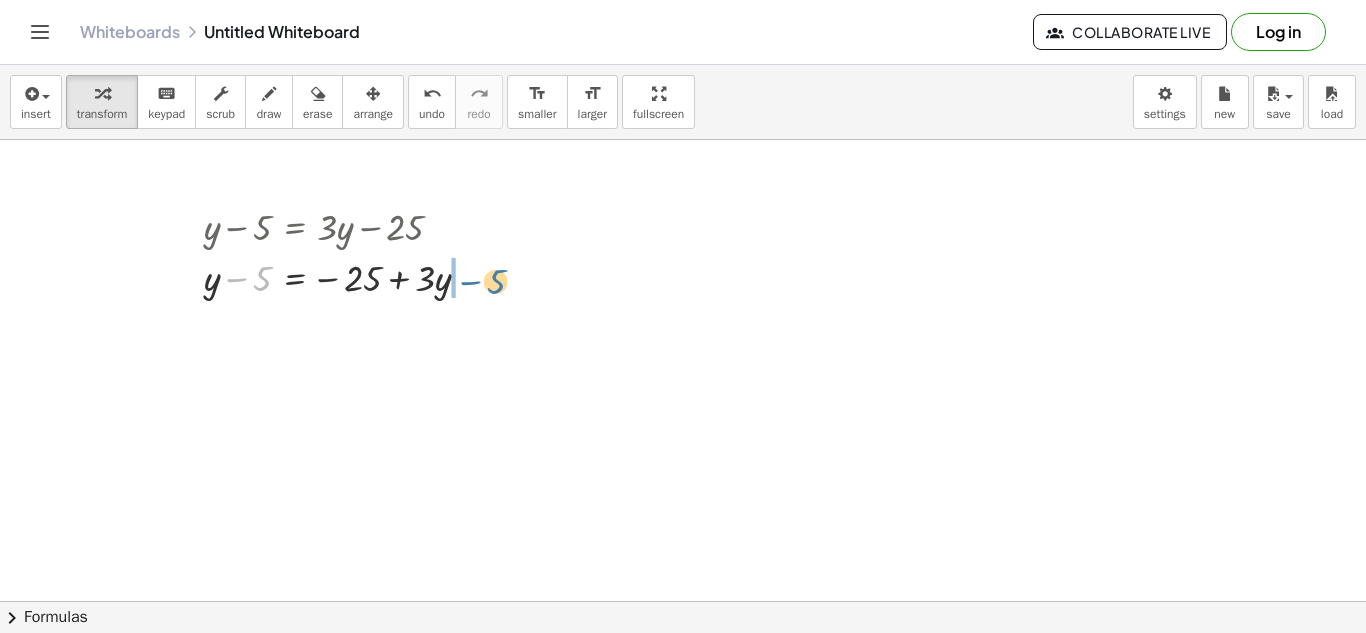 drag, startPoint x: 235, startPoint y: 277, endPoint x: 469, endPoint y: 280, distance: 234.01923 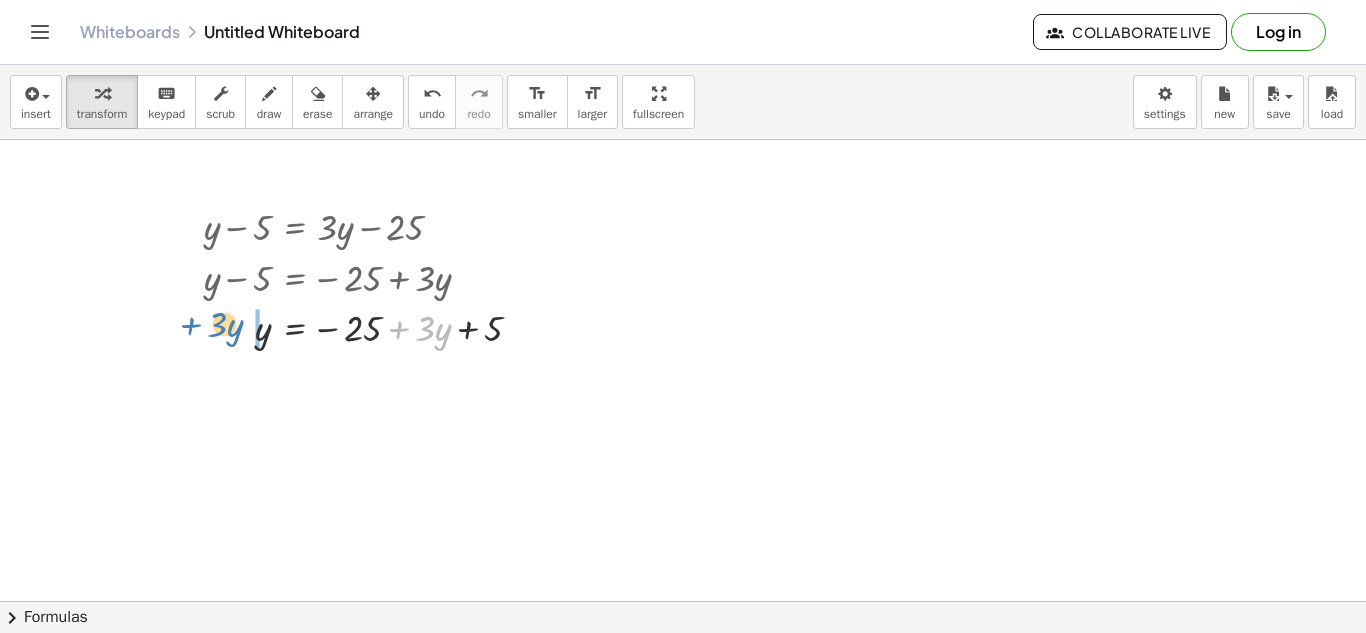 drag, startPoint x: 394, startPoint y: 326, endPoint x: 186, endPoint y: 322, distance: 208.03845 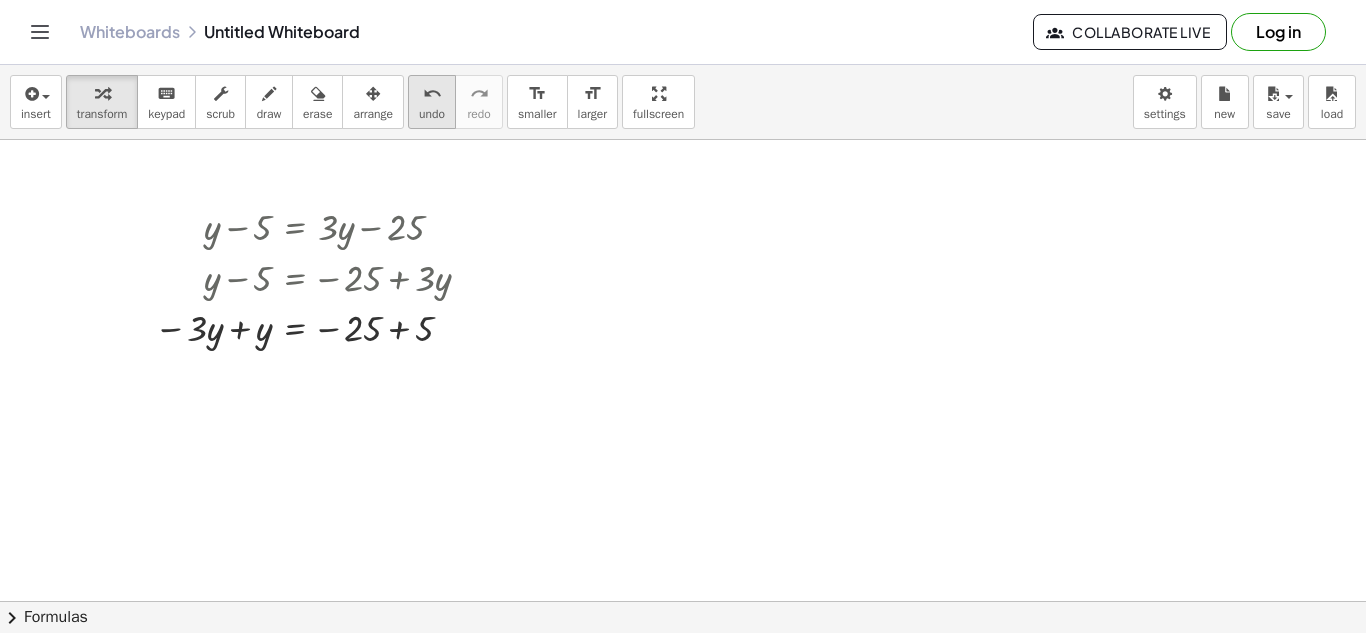click on "undo undo" at bounding box center [432, 102] 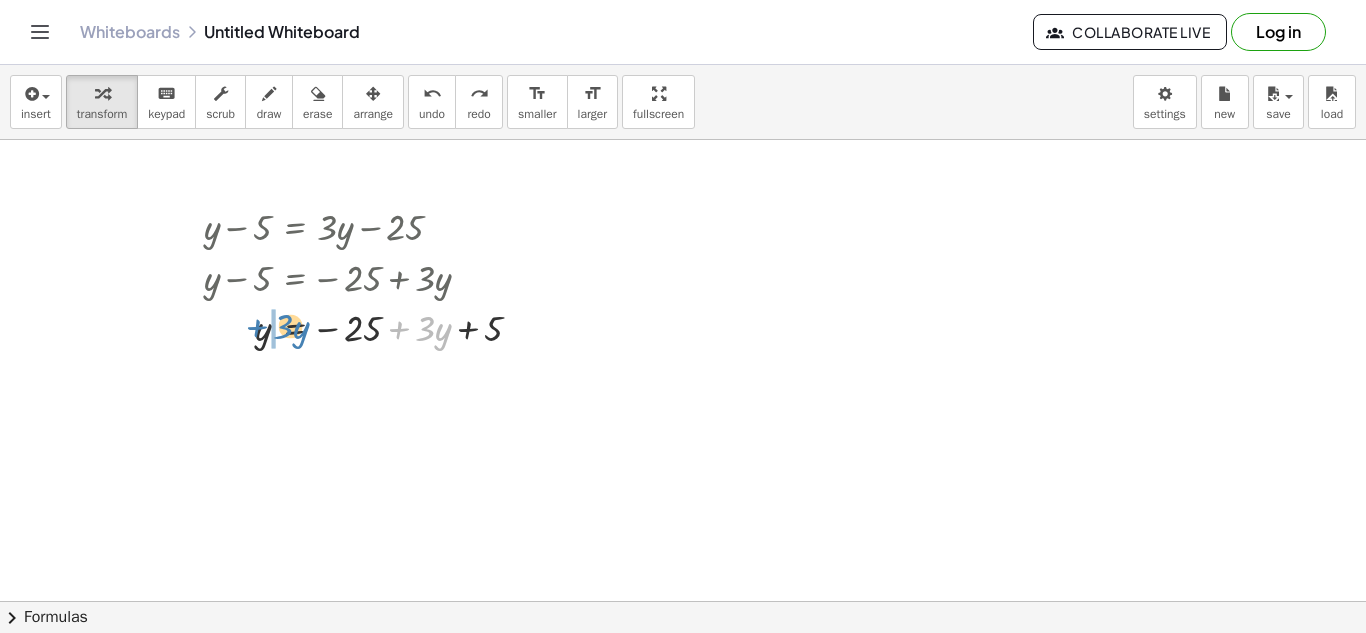drag, startPoint x: 394, startPoint y: 327, endPoint x: 252, endPoint y: 325, distance: 142.01408 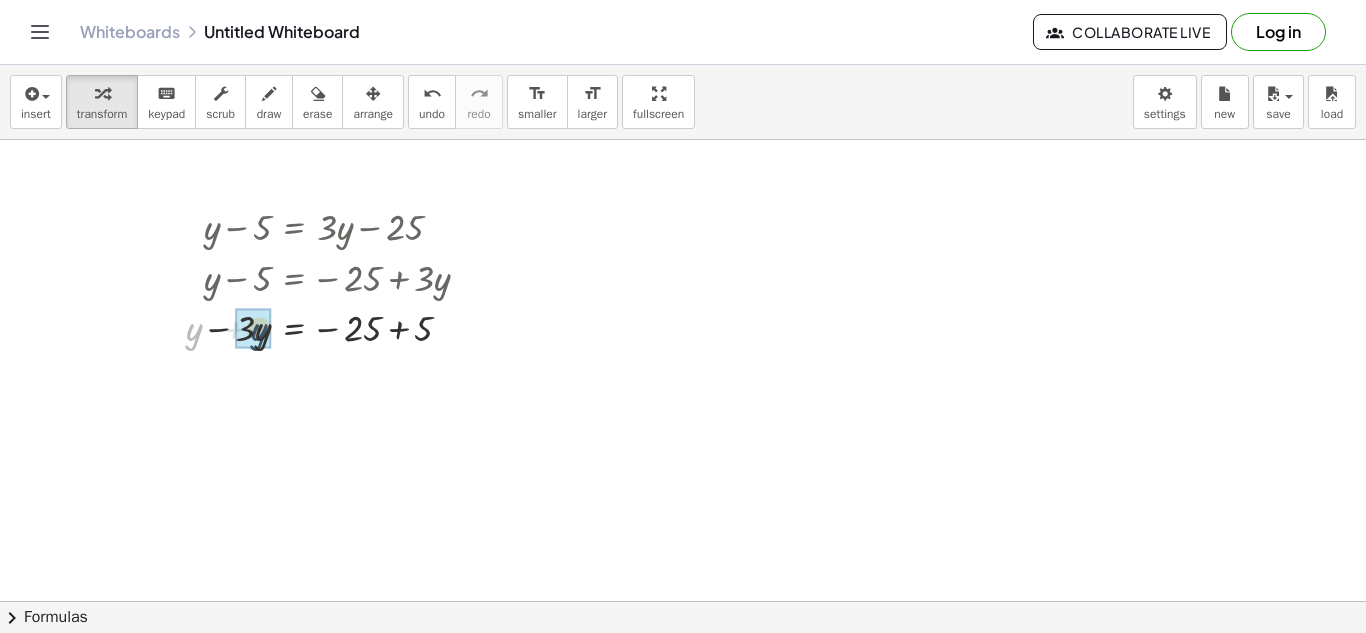 drag, startPoint x: 190, startPoint y: 333, endPoint x: 240, endPoint y: 335, distance: 50.039986 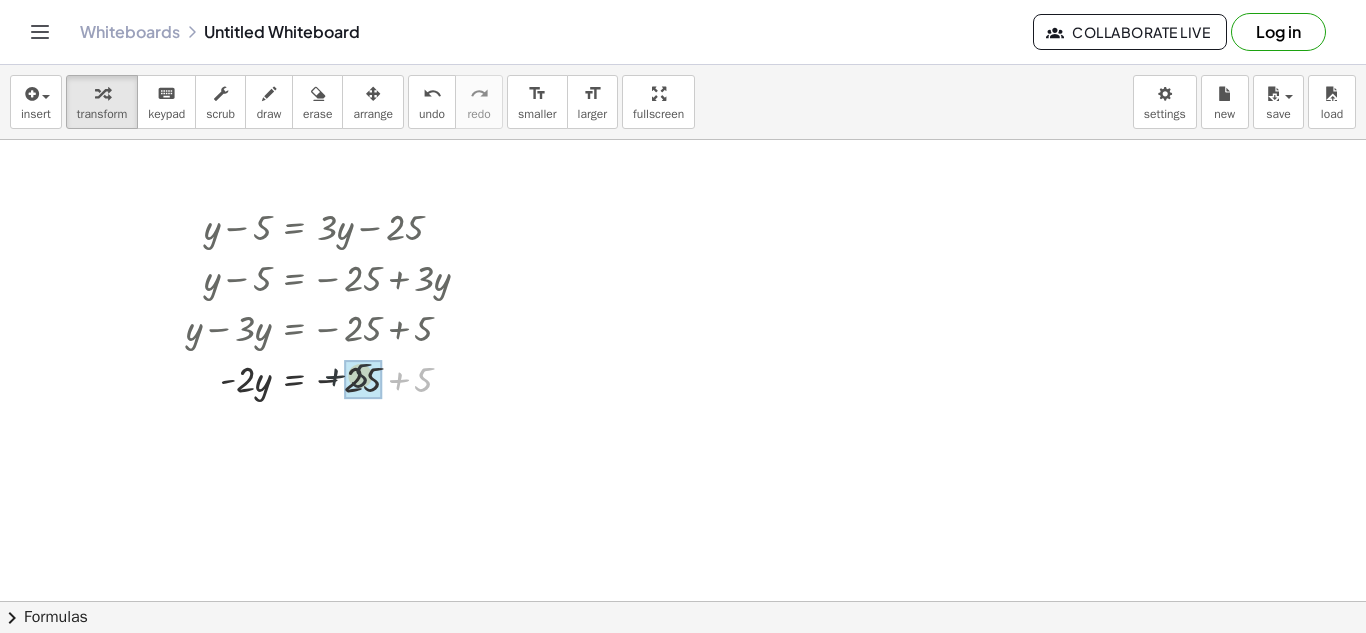 drag, startPoint x: 402, startPoint y: 375, endPoint x: 333, endPoint y: 371, distance: 69.115845 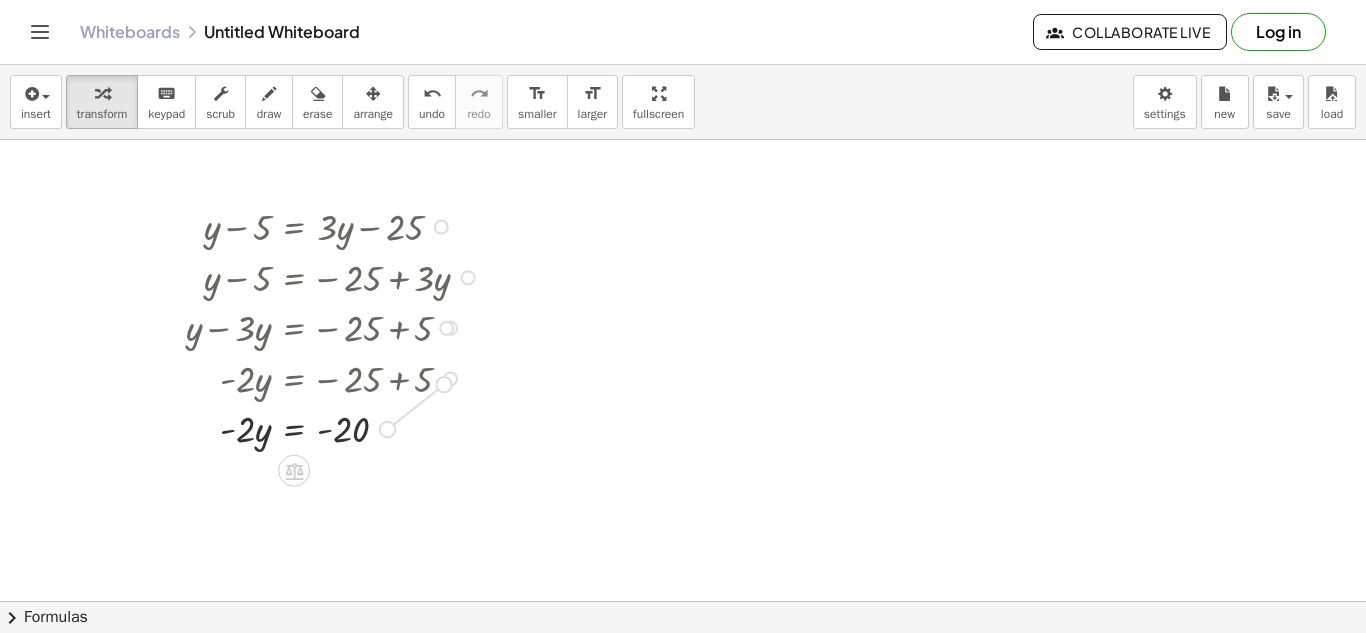 drag, startPoint x: 383, startPoint y: 425, endPoint x: 454, endPoint y: 372, distance: 88.60023 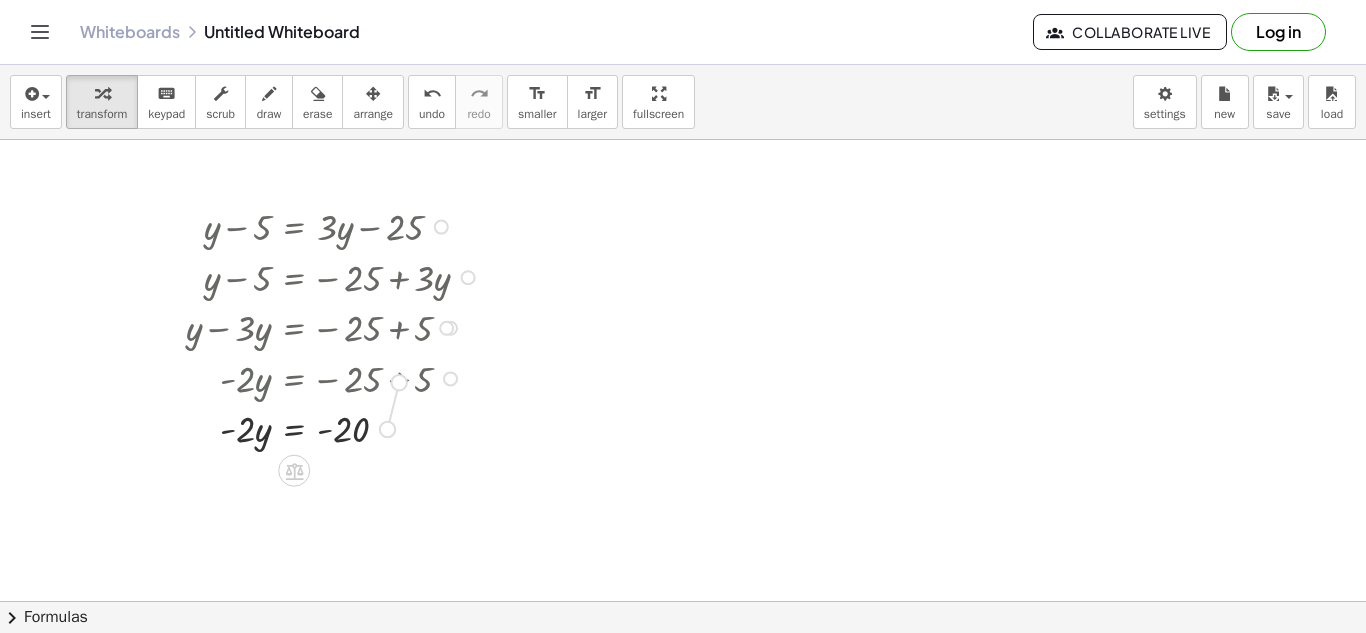 drag, startPoint x: 384, startPoint y: 427, endPoint x: 386, endPoint y: 380, distance: 47.042534 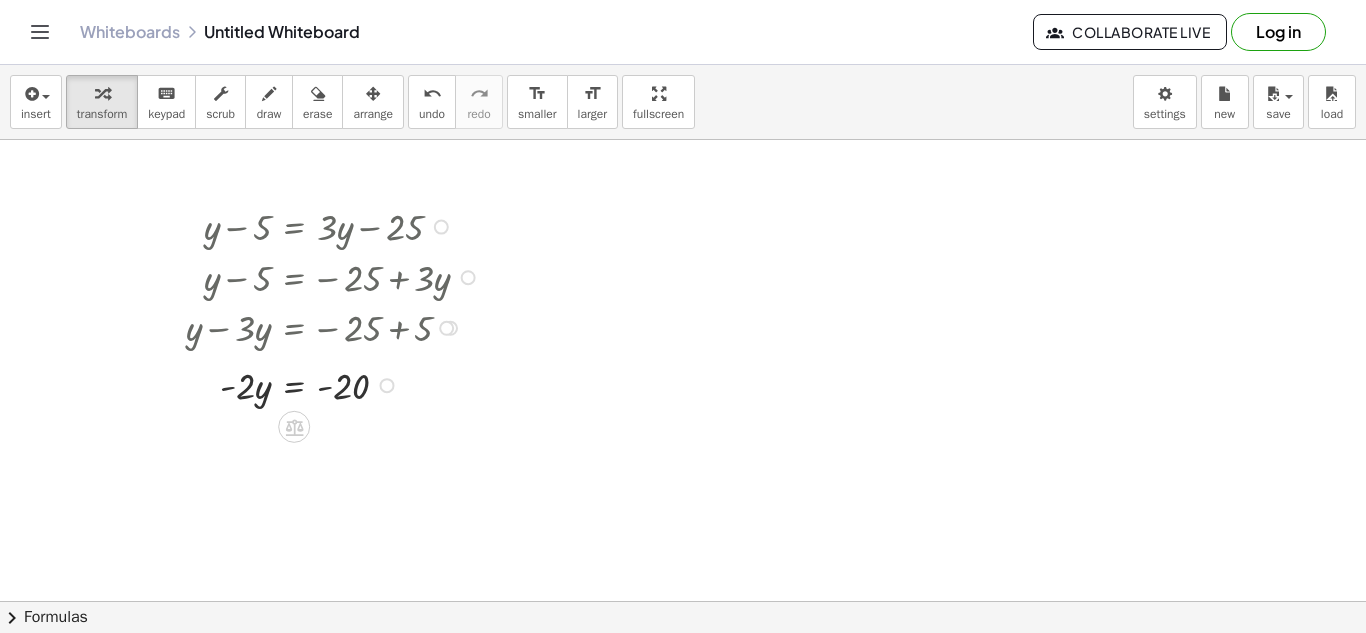 drag, startPoint x: 398, startPoint y: 419, endPoint x: 409, endPoint y: 377, distance: 43.416588 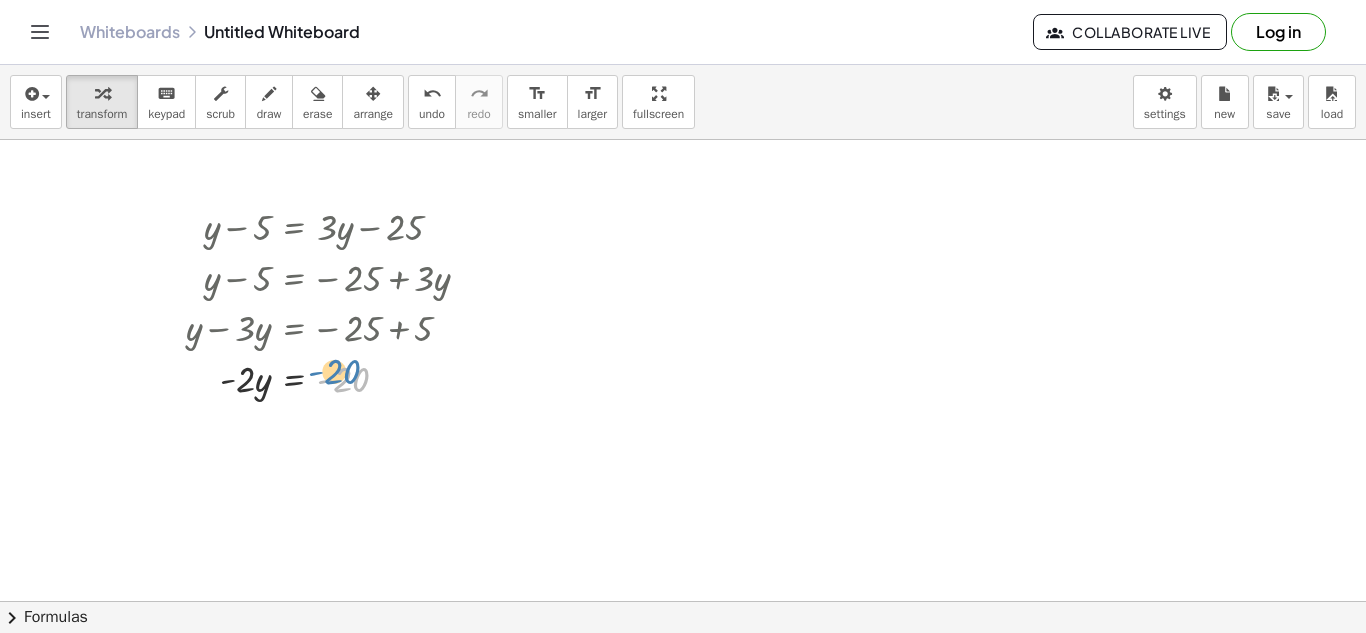 click at bounding box center (336, 377) 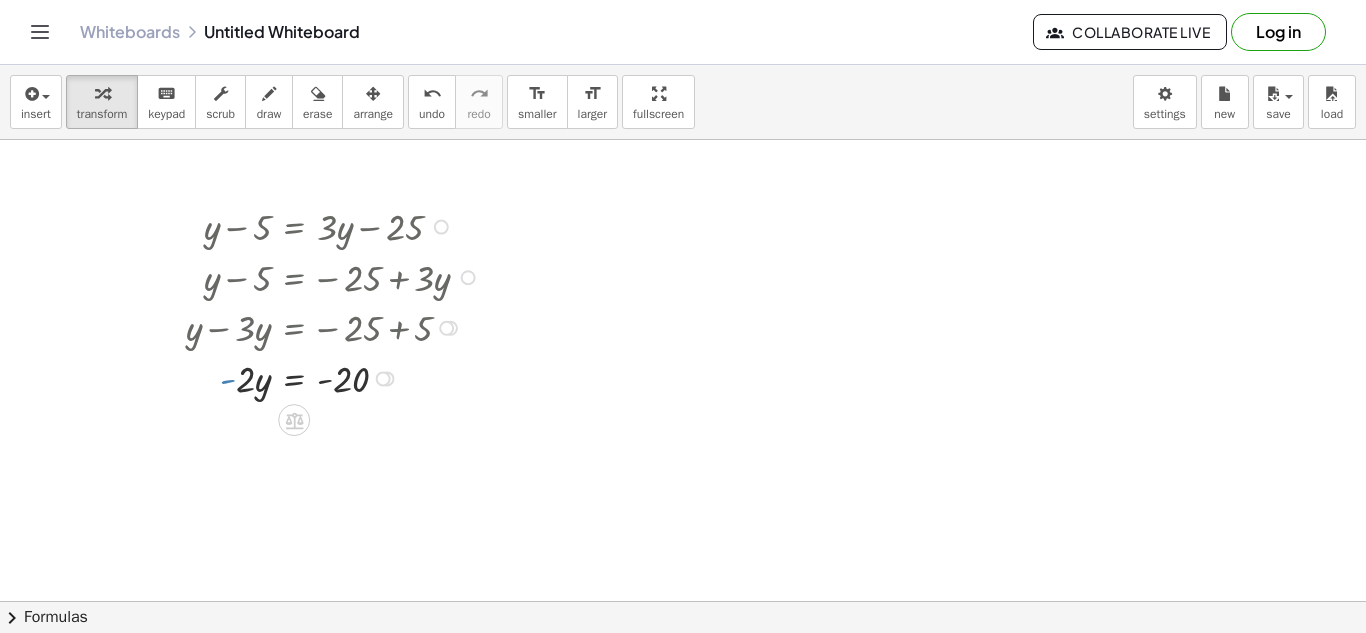 click at bounding box center [336, 377] 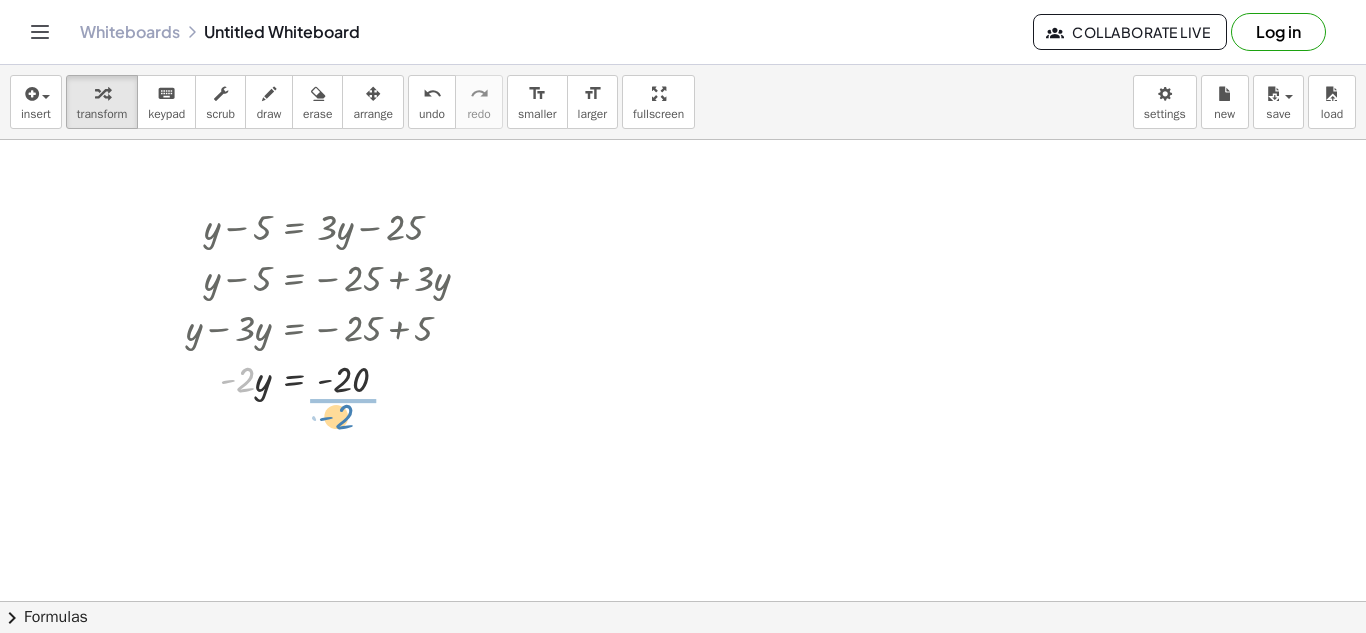 drag, startPoint x: 247, startPoint y: 380, endPoint x: 353, endPoint y: 419, distance: 112.94689 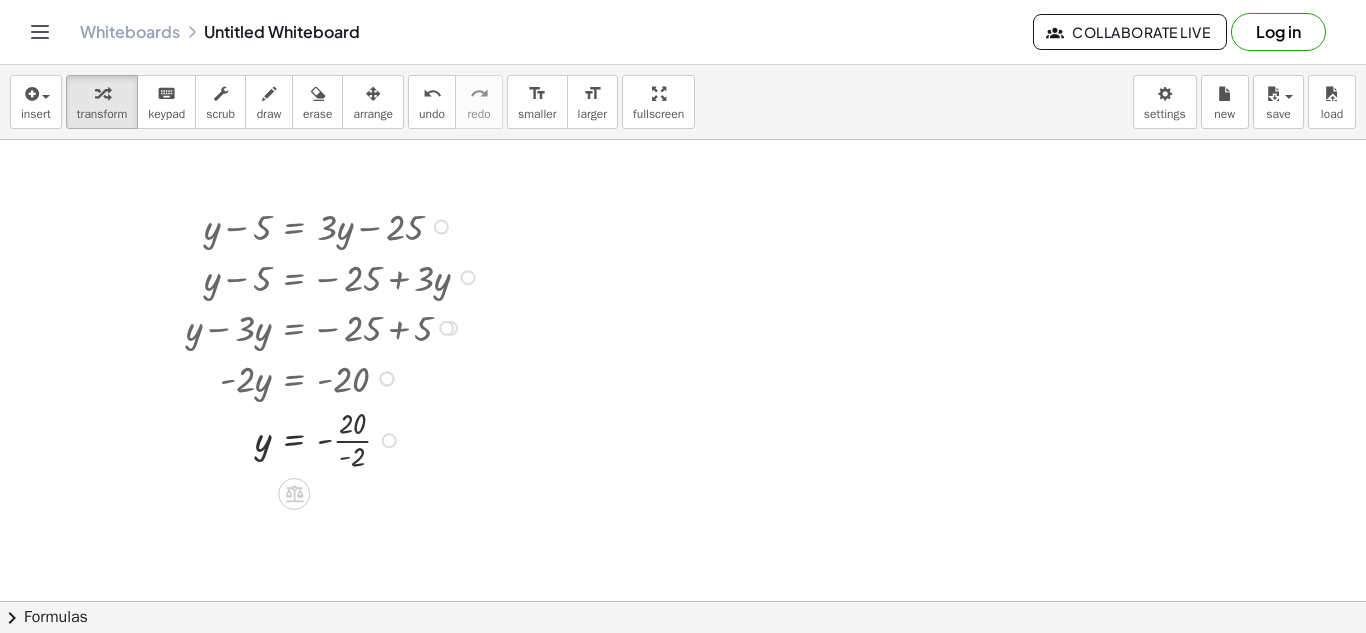 drag, startPoint x: 365, startPoint y: 435, endPoint x: 363, endPoint y: 449, distance: 14.142136 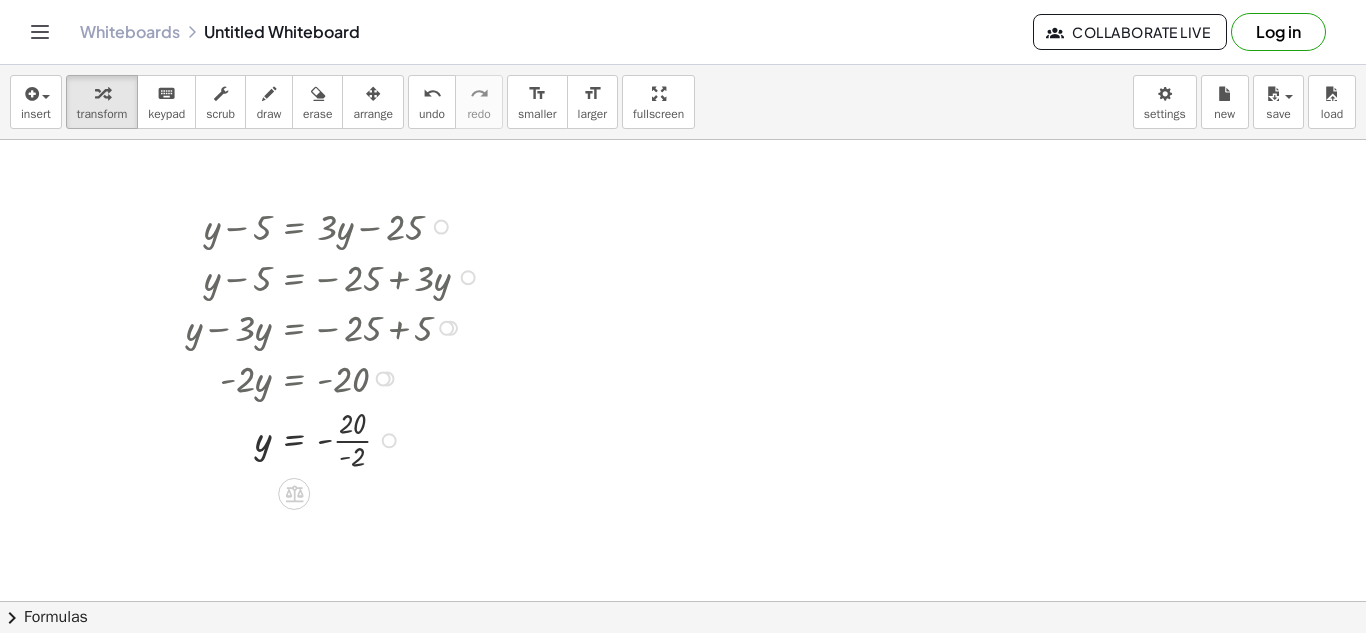 click at bounding box center [336, 438] 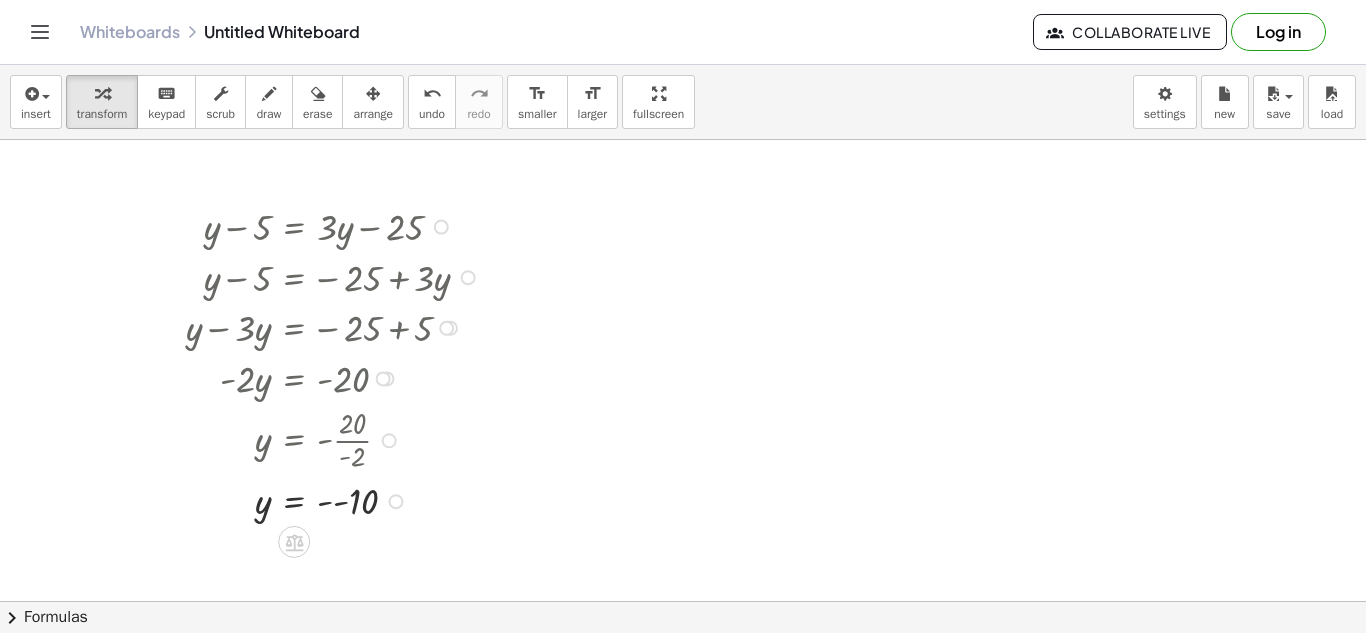 click at bounding box center [441, 227] 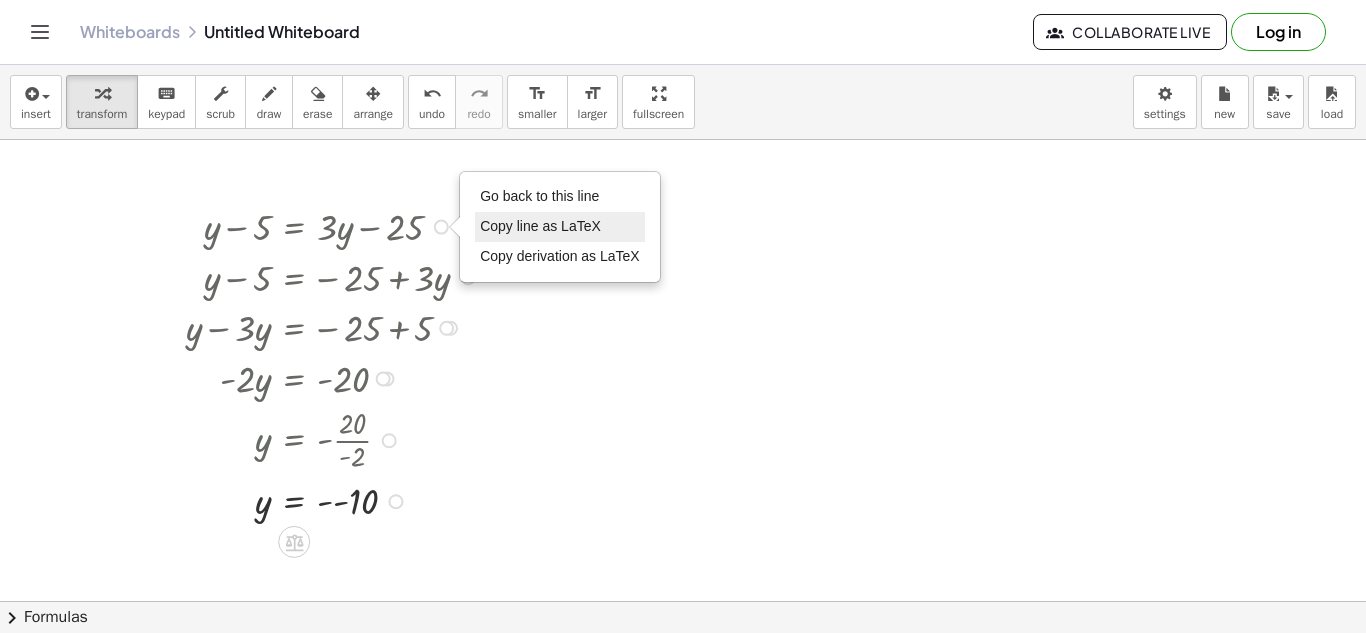 click on "Copy line as LaTeX" at bounding box center [540, 226] 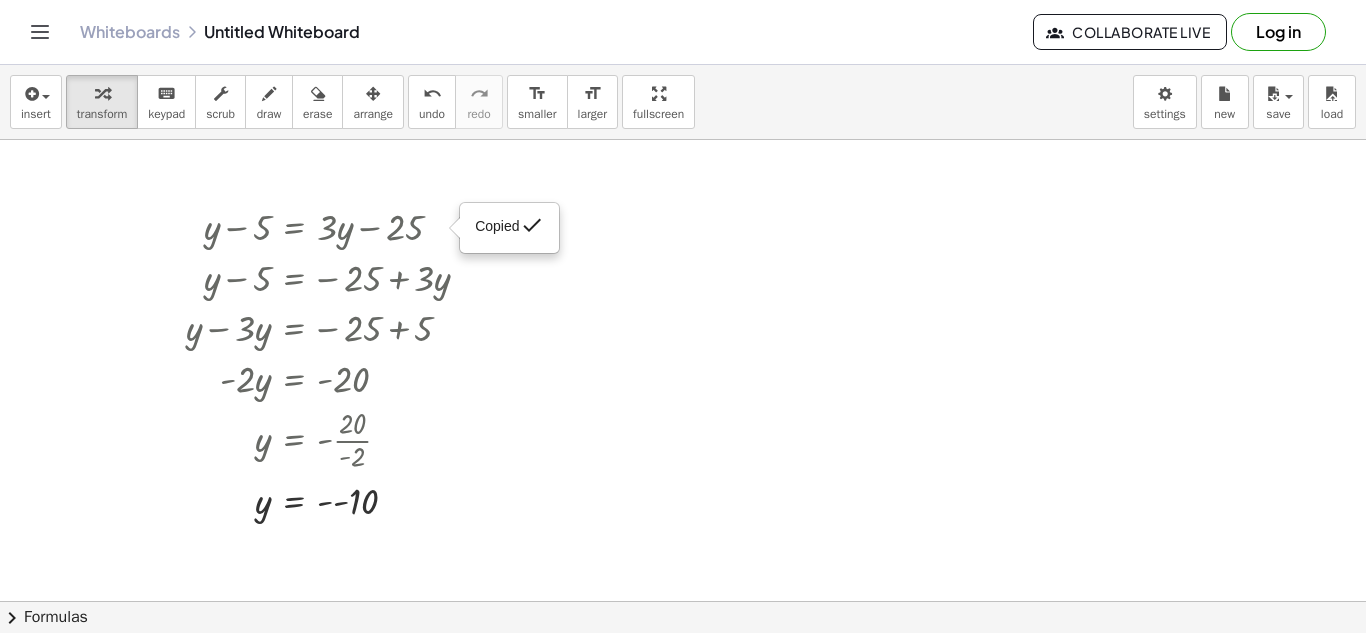 click at bounding box center (683, 601) 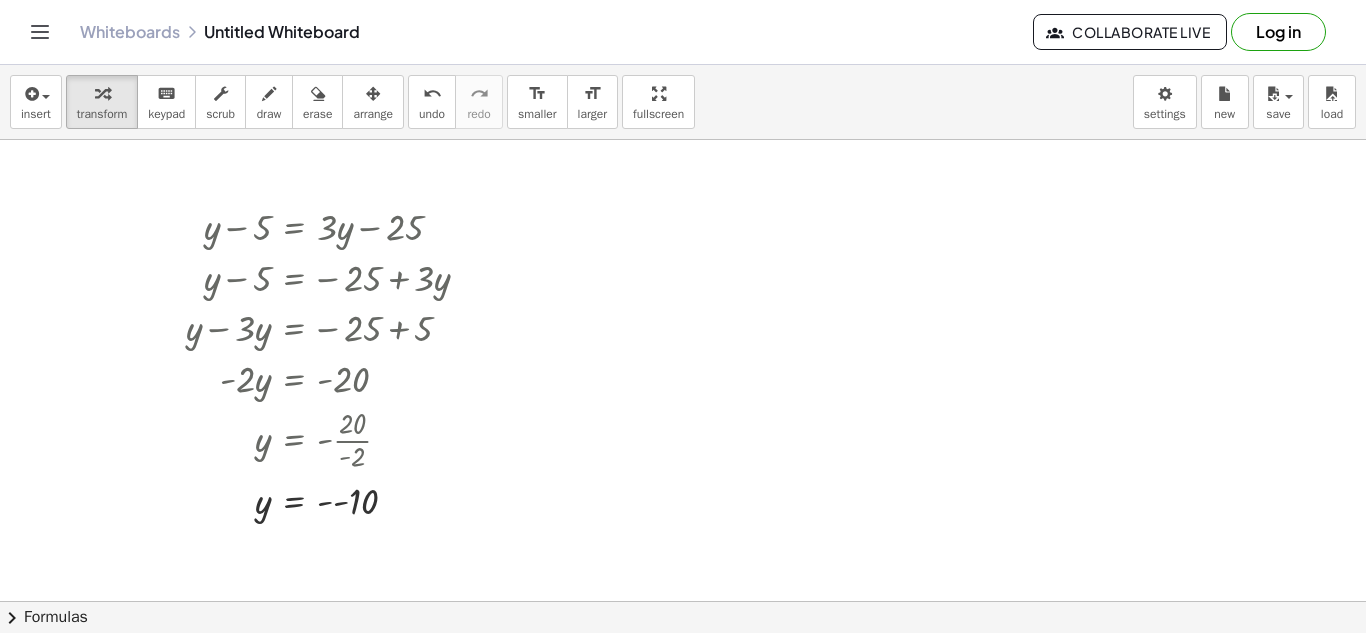 drag, startPoint x: 713, startPoint y: 226, endPoint x: 1164, endPoint y: 404, distance: 484.85565 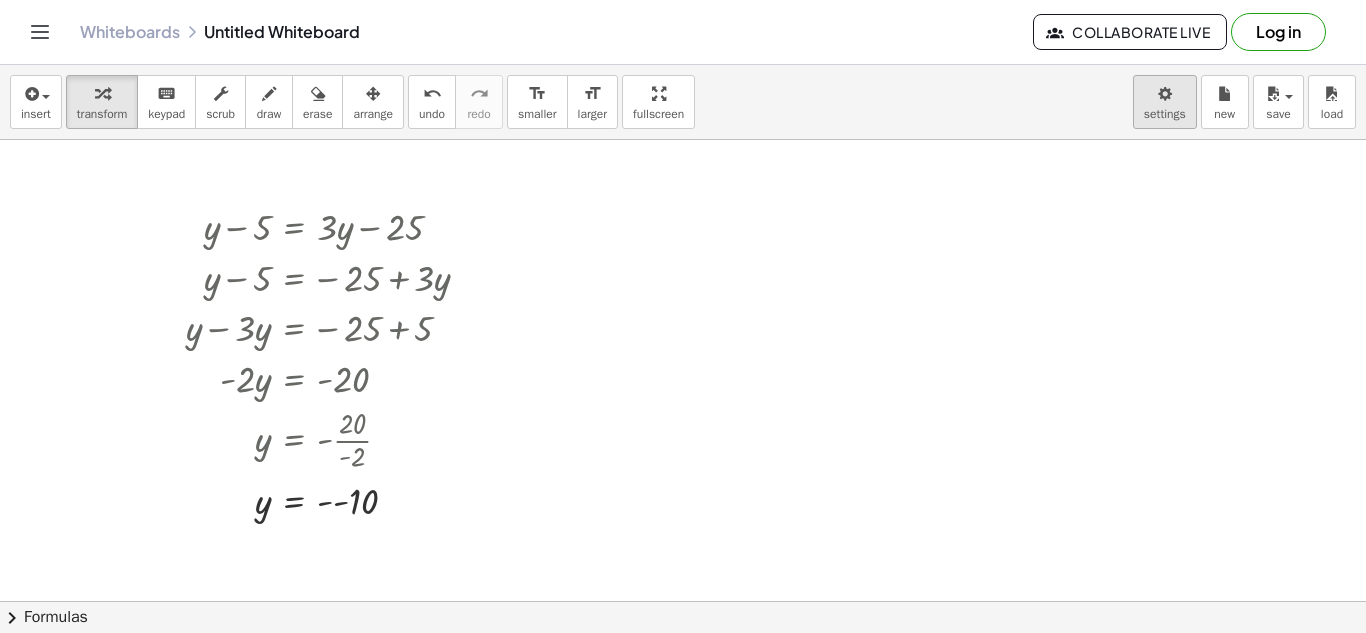 click on "Graspable Math Activities Get Started Activity Bank Assigned Work Classes Whiteboards Reference v1.28.3 | Privacy policy © 2025 | Graspable, Inc. Whiteboards Untitled Whiteboard Collaborate Live  Log in    insert select one: Math Expression Function Text Youtube Video Graphing Geometry Geometry 3D transform keyboard keypad scrub draw erase arrange undo undo redo redo format_size smaller format_size larger fullscreen load   save new settings + y − 5 = + · 3 · y − 25 Copied done + y − 5 = − 25 + · 3 · y y = − 25 + · 3 · y + 5 + y − · 3 · y = − 25 + 5 · - 2 · y = − 25 + 5 · - 2 · y = - 20 y = - · 20 · - 2 y = - - 10 × chevron_right  Formulas
Drag one side of a formula onto a highlighted expression on the canvas to apply it.
Quadratic Formula
+ · a · x 2 + · b · x + c = 0
⇔
x = · ( − b ± 2 √ ( + b 2 − · 4 · a · c )" at bounding box center [683, 316] 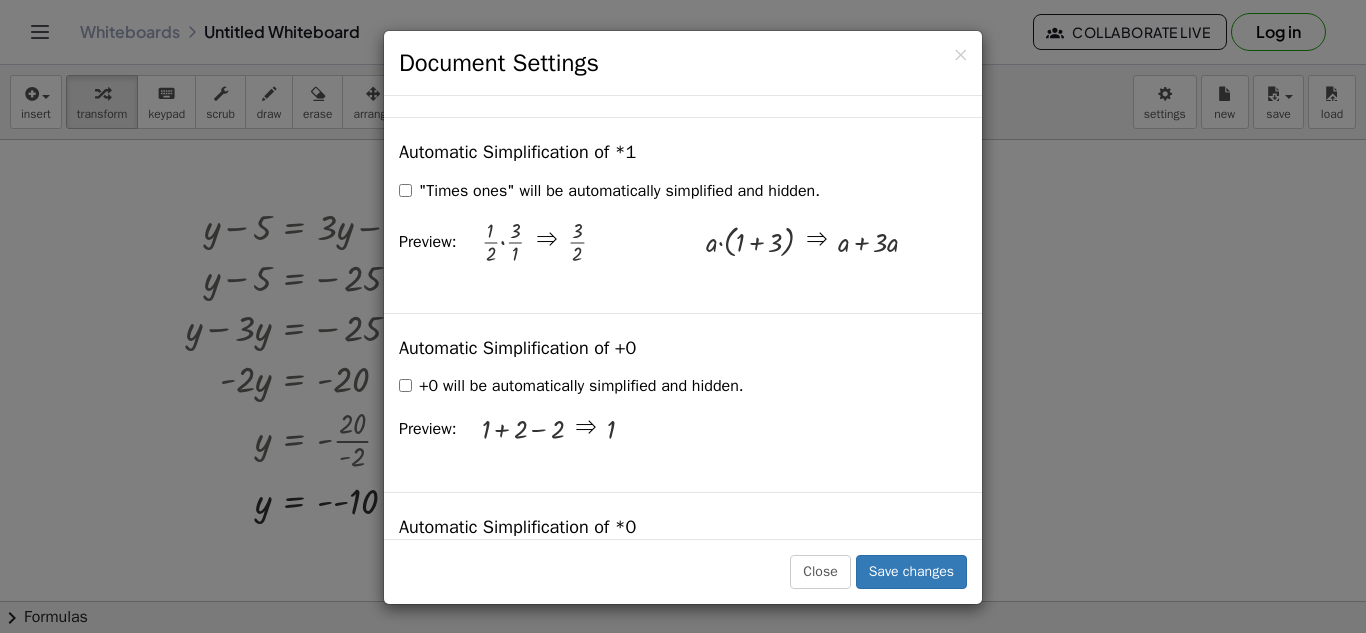 scroll, scrollTop: 2574, scrollLeft: 0, axis: vertical 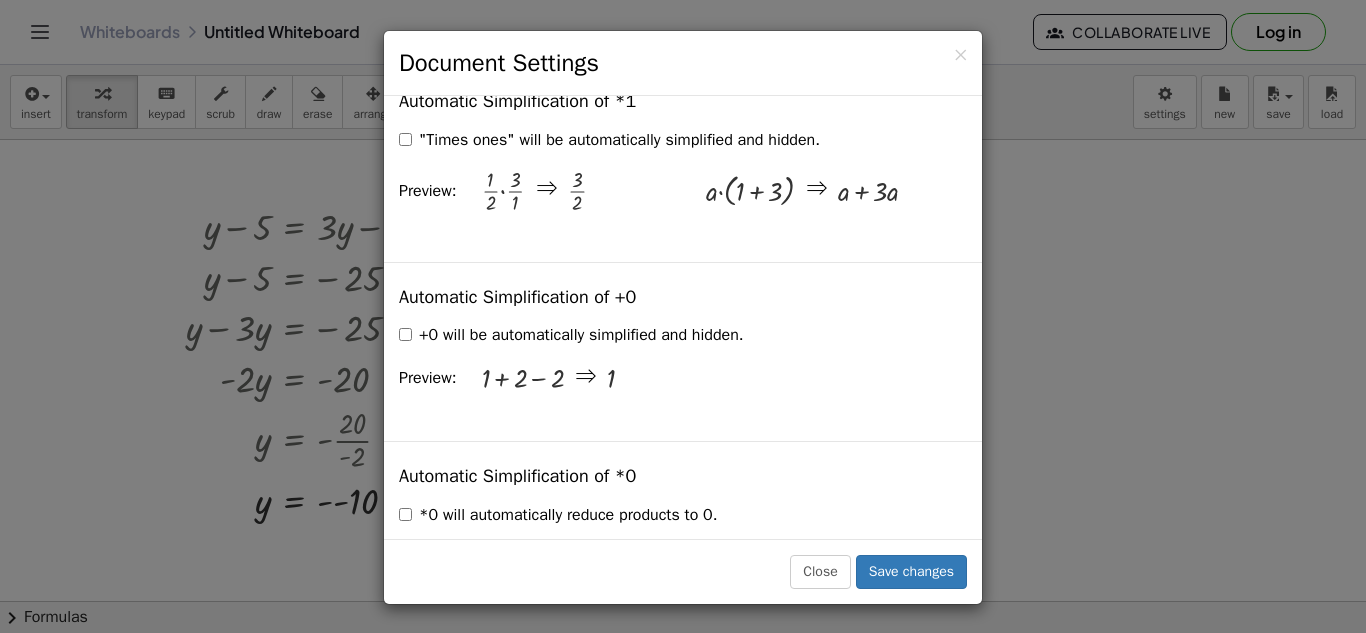 click on "× Document Settings These settings are saved with the document you are currently working on.
Rewriting Equations via Dragging
Disable Dragging
Dragging
Dragging and Simplify
Drag a term across the equals sign to apply the inverse operation to both sides. Will automatically combine the matching terms.
Unit for Trigonometric Functions
Radians
Degrees
Already calculated steps will be updated according to this setting.
Preview:
sin ( , 90 ) = 1
Show Edit/Balance Buttons
Show Edit/Balance Buttons
Show or hide the edit or balance button beneath each derivation.
Substitute with parenthesis
+" at bounding box center (683, 316) 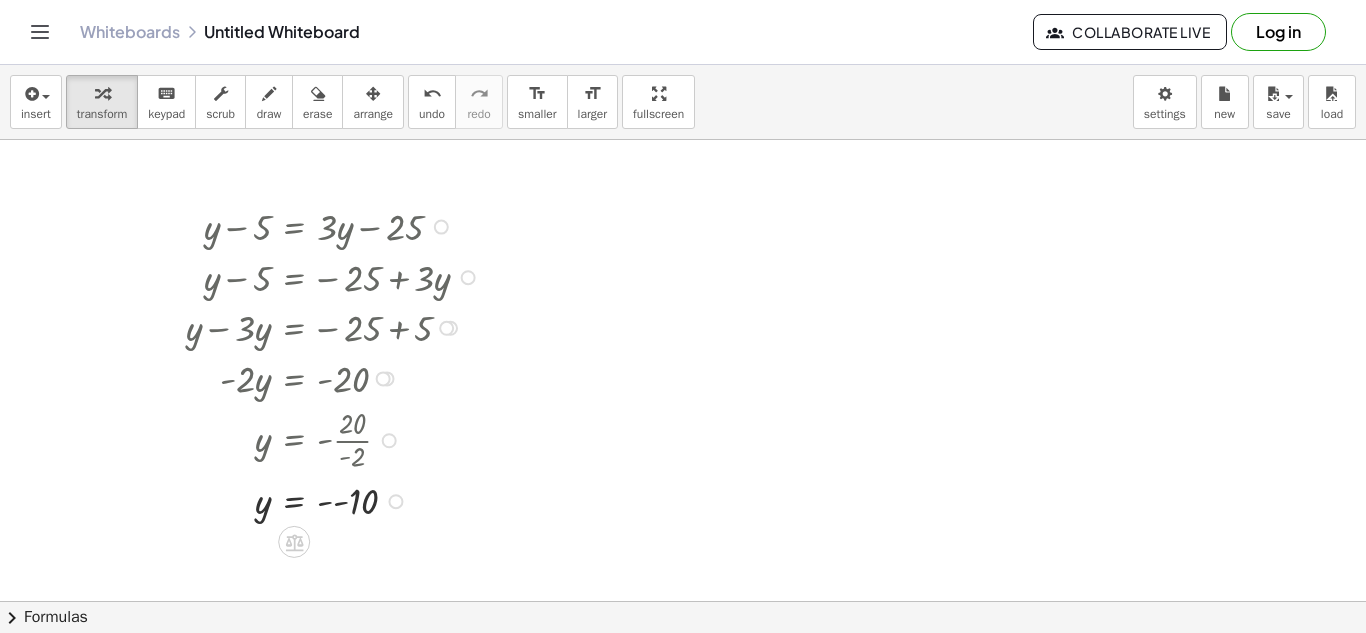 click on "Copied done" at bounding box center [441, 227] 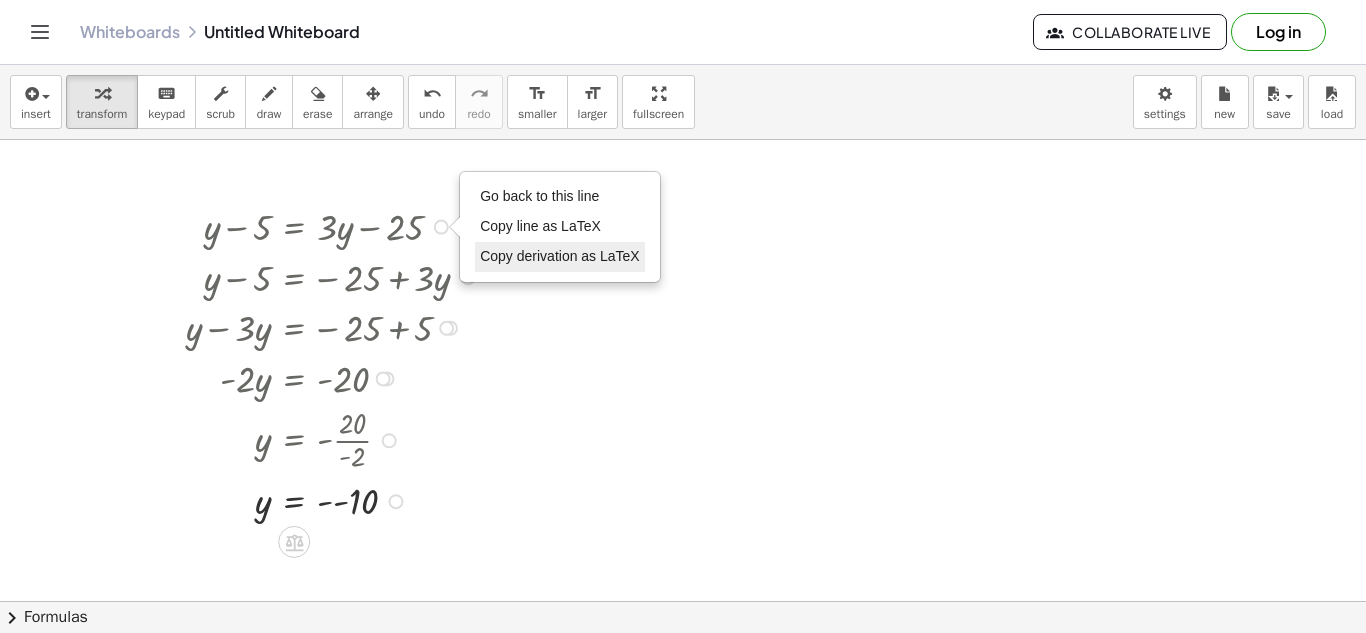 click on "Copy derivation as LaTeX" at bounding box center (560, 256) 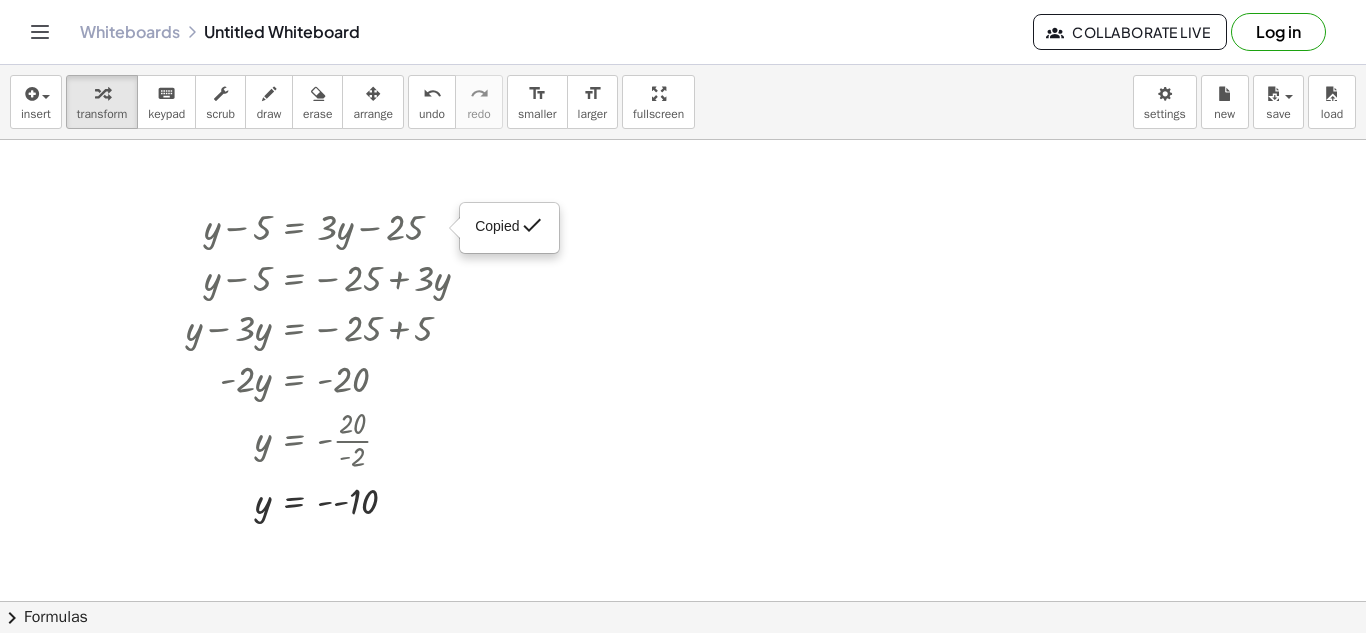 click at bounding box center [683, 601] 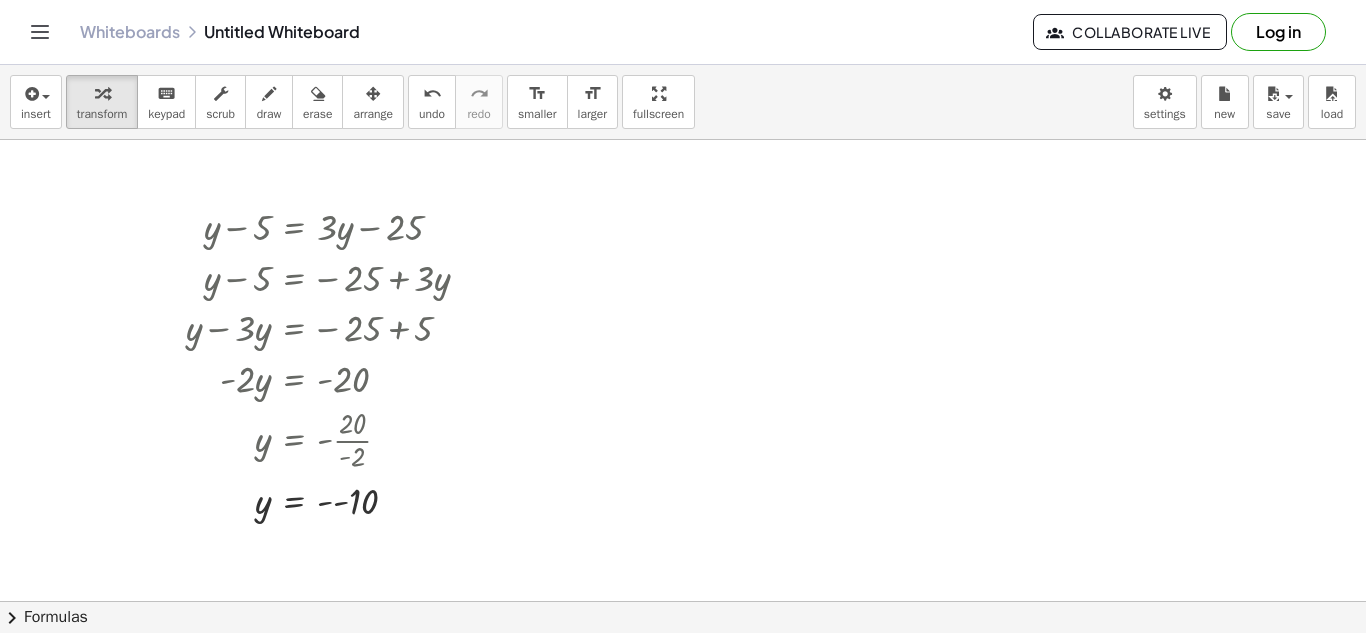 click at bounding box center [683, 601] 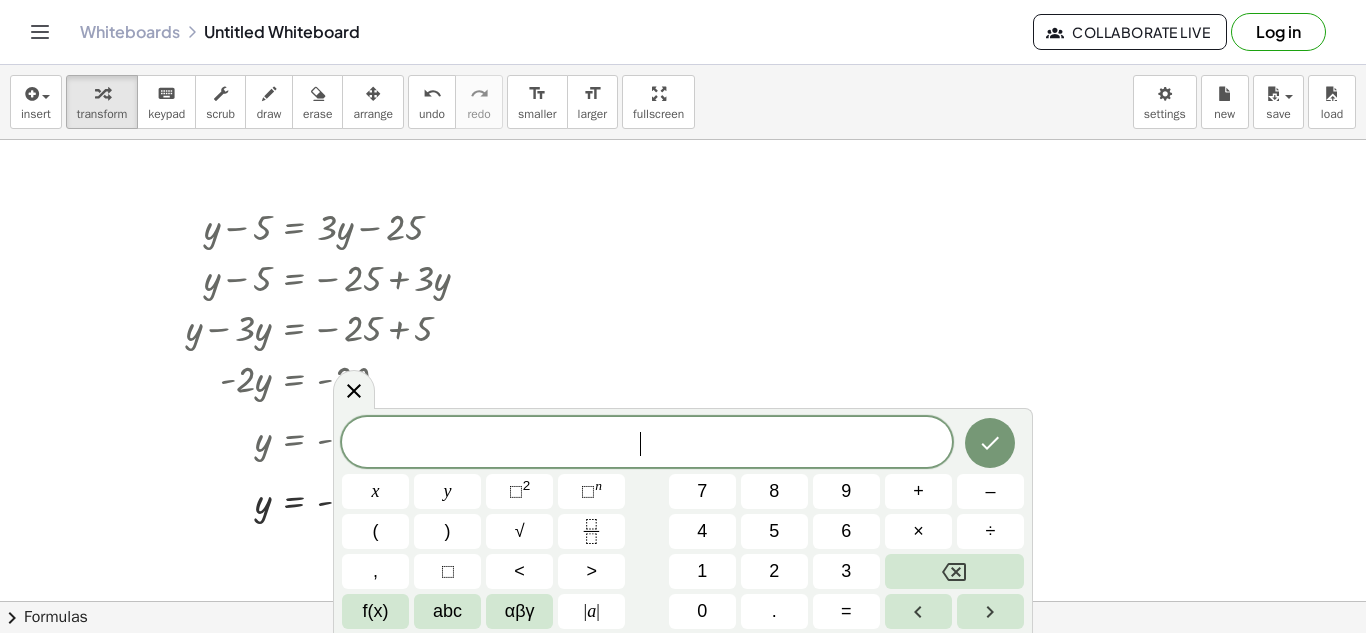 click at bounding box center [683, 601] 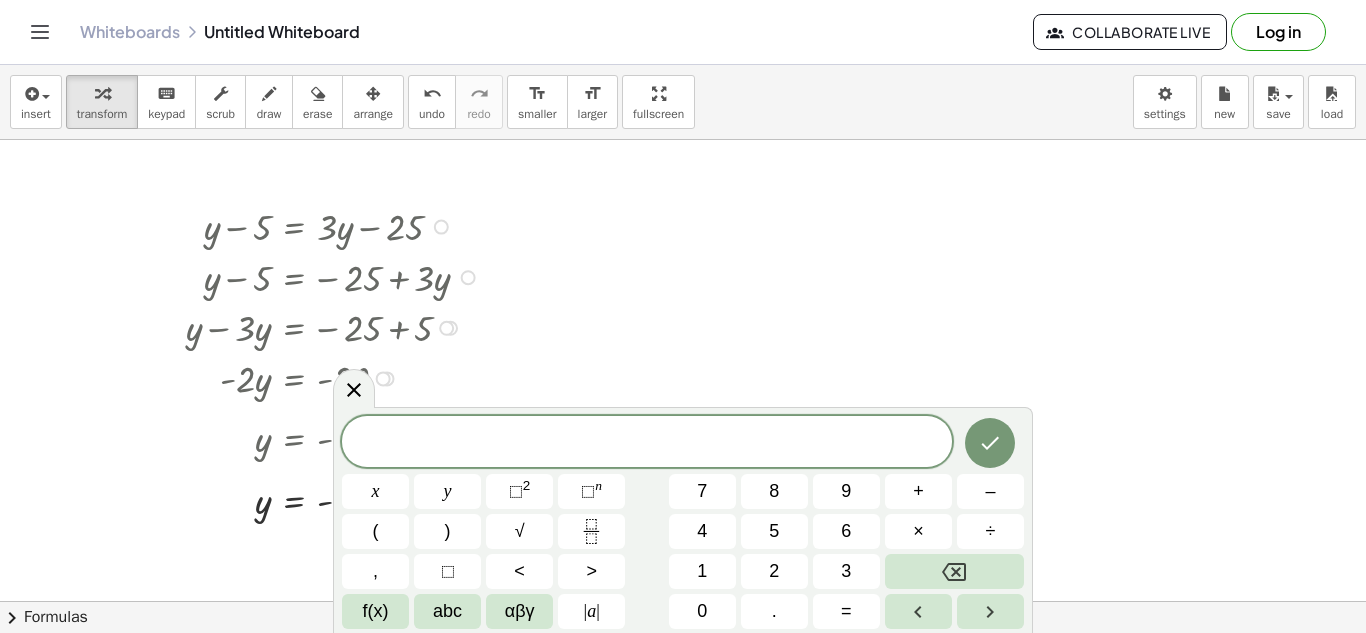 click at bounding box center (336, 225) 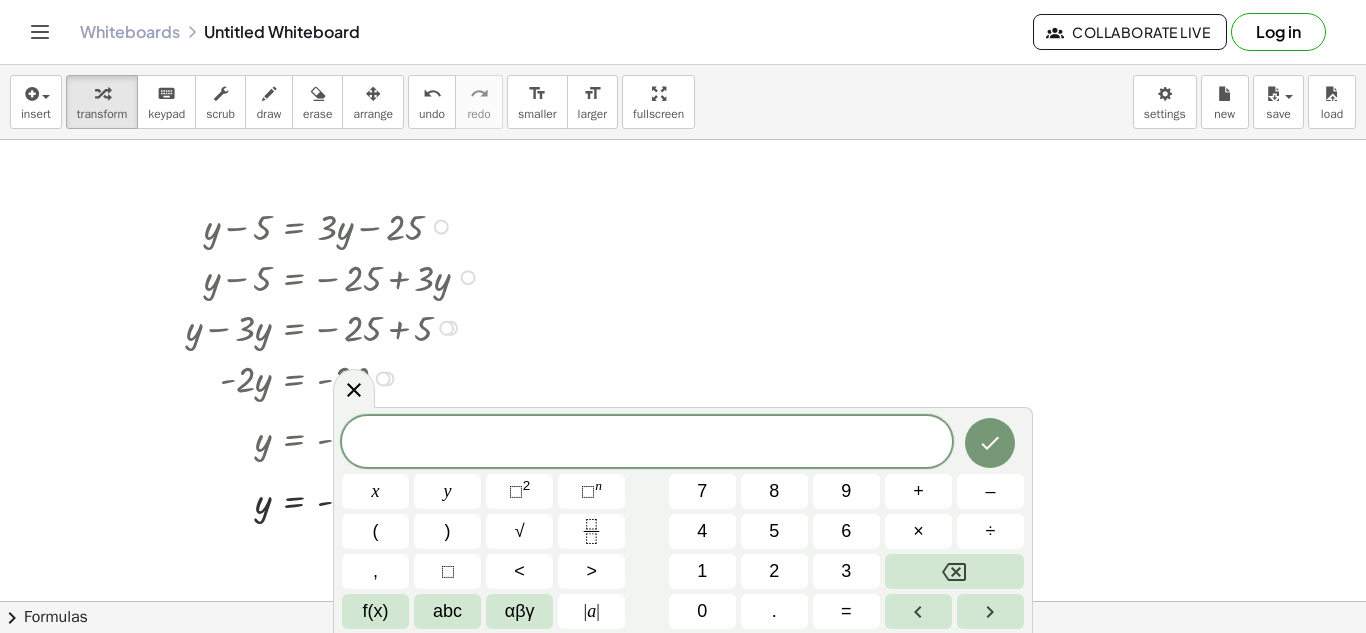 click on "Copied done" at bounding box center (441, 227) 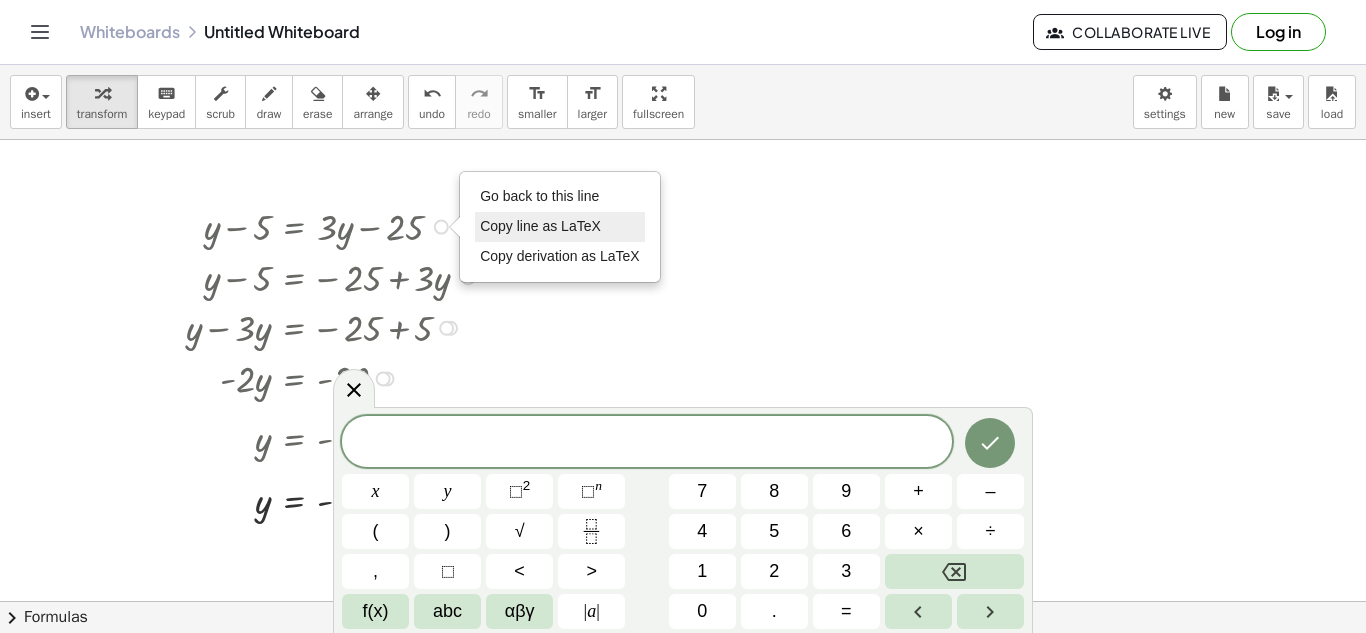 click on "Copy line as LaTeX" at bounding box center [540, 226] 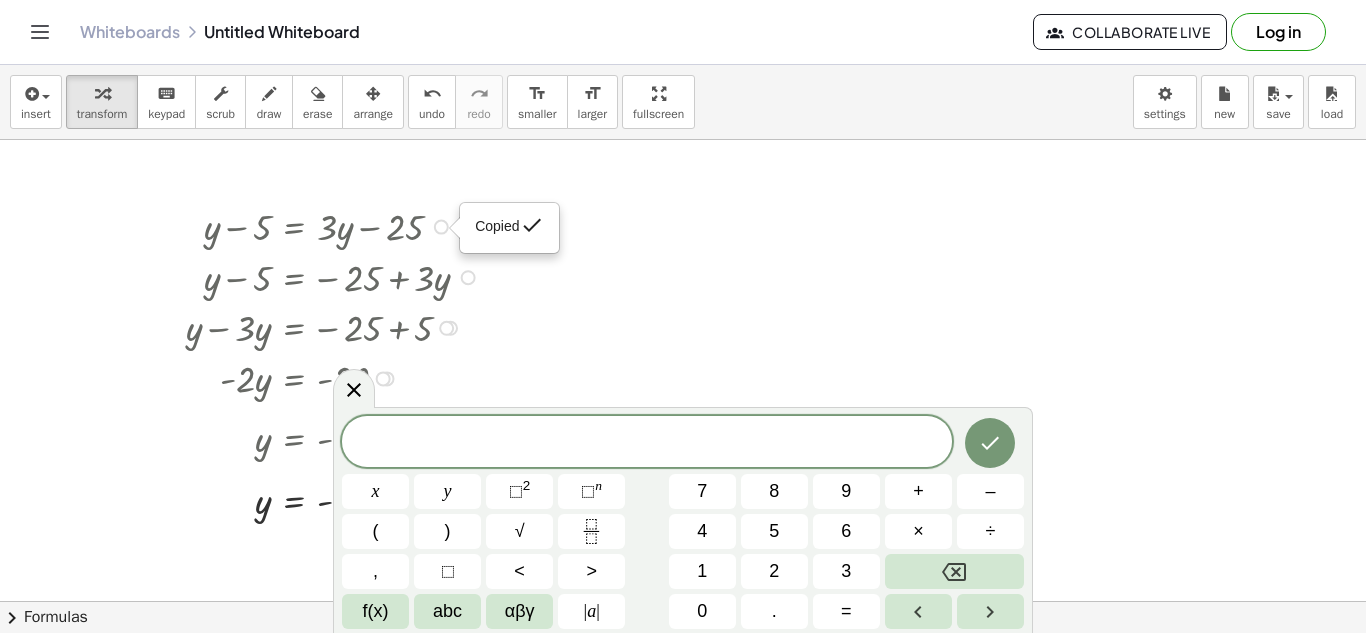 click 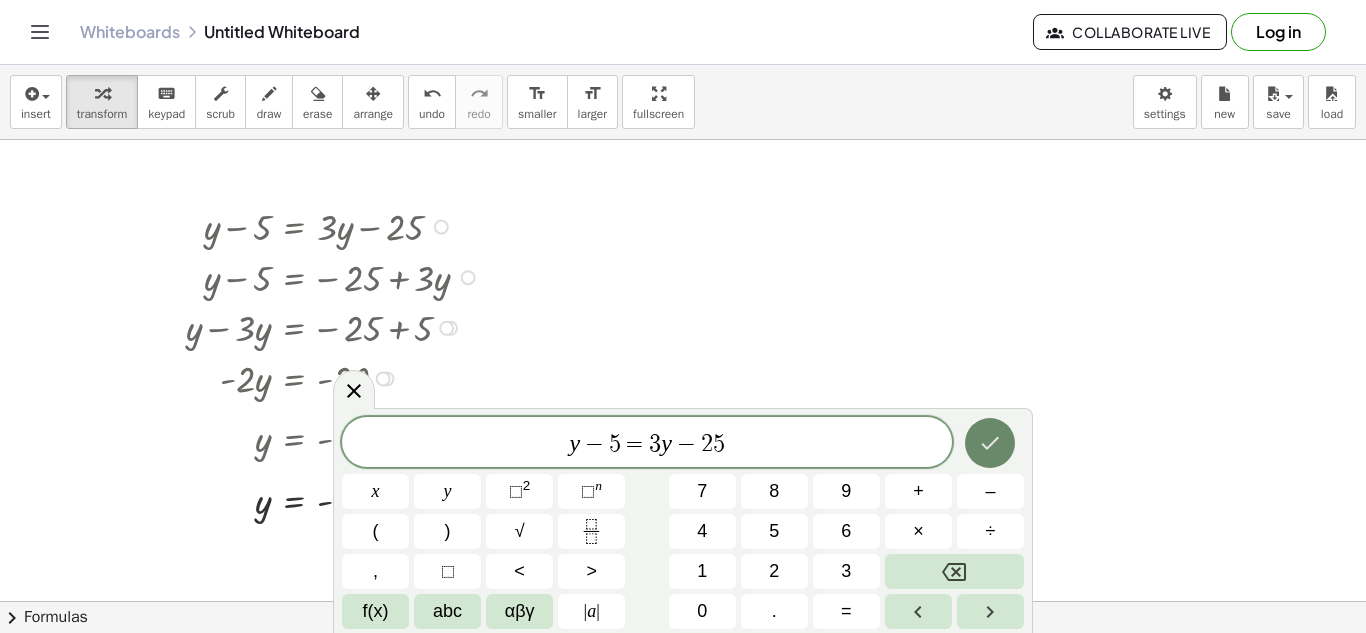 click 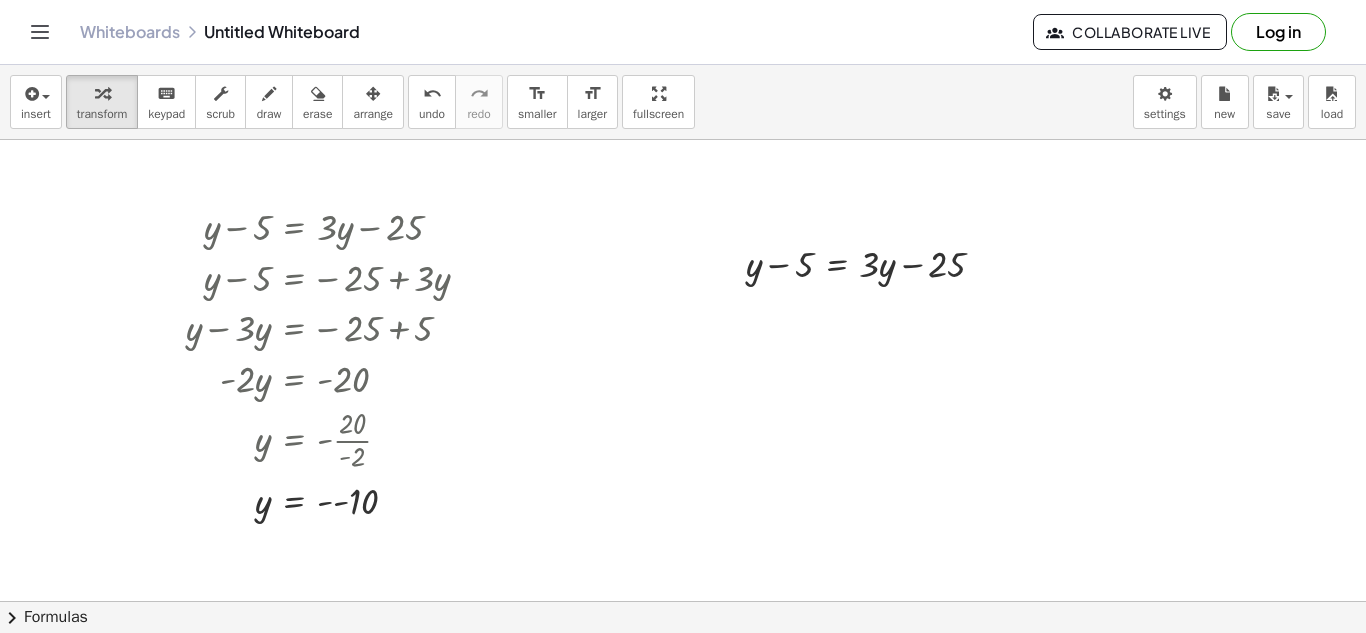 drag, startPoint x: 664, startPoint y: 116, endPoint x: 667, endPoint y: 203, distance: 87.05171 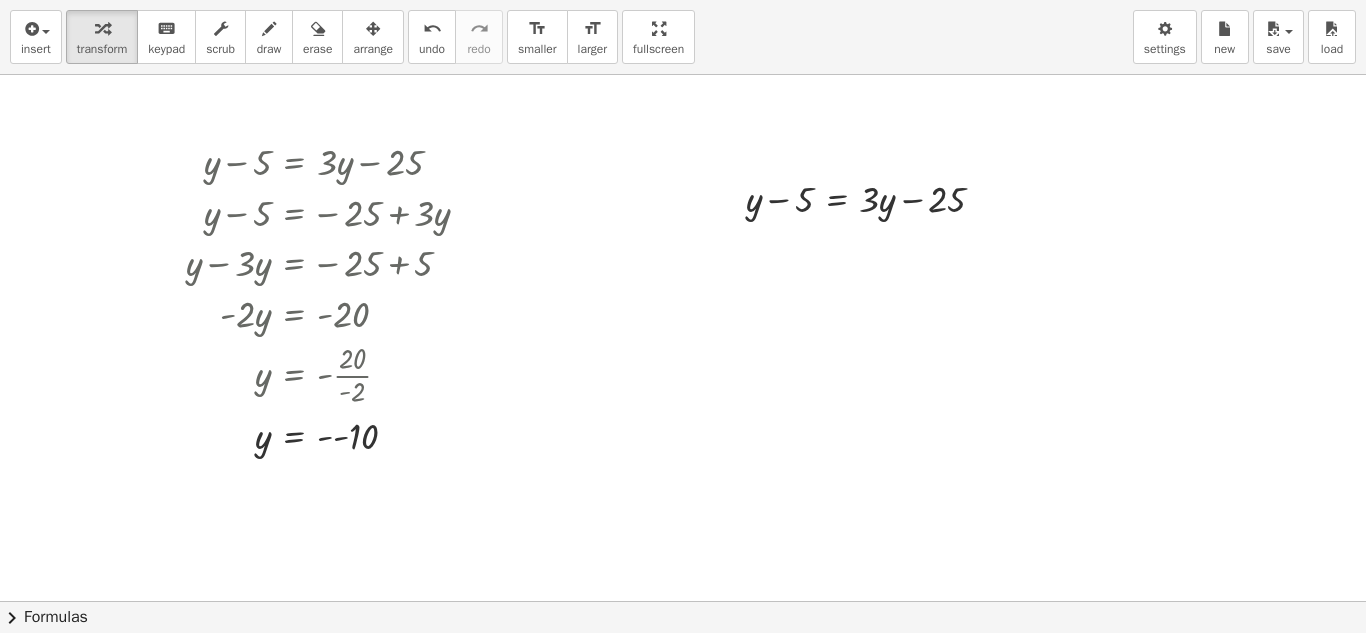 click on "insert select one: Math Expression Function Text Youtube Video Graphing Geometry Geometry 3D transform keyboard keypad scrub draw erase arrange undo undo redo redo format_size smaller format_size larger fullscreen load   save new settings + y − 5 = + · 3 · y − 25 Copied done + y − 5 = − 25 + · 3 · y y = − 25 + · 3 · y + 5 + y − · 3 · y = − 25 + 5 · - 2 · y = − 25 + 5 · - 2 · y = - 20 y = - · 20 · - 2 y = - - 10 + y − 5 = + · 3 · y − 25 × chevron_right  Formulas
Drag one side of a formula onto a highlighted expression on the canvas to apply it.
Quadratic Formula
+ · a · x 2 + · b · x + c = 0
⇔
x = · ( − b ± 2 √ ( + b 2 − · 4 · a · c ) ) · 2 · a
+ x 2 + · p · x + q = 0
⇔
x = − ·" at bounding box center (683, 316) 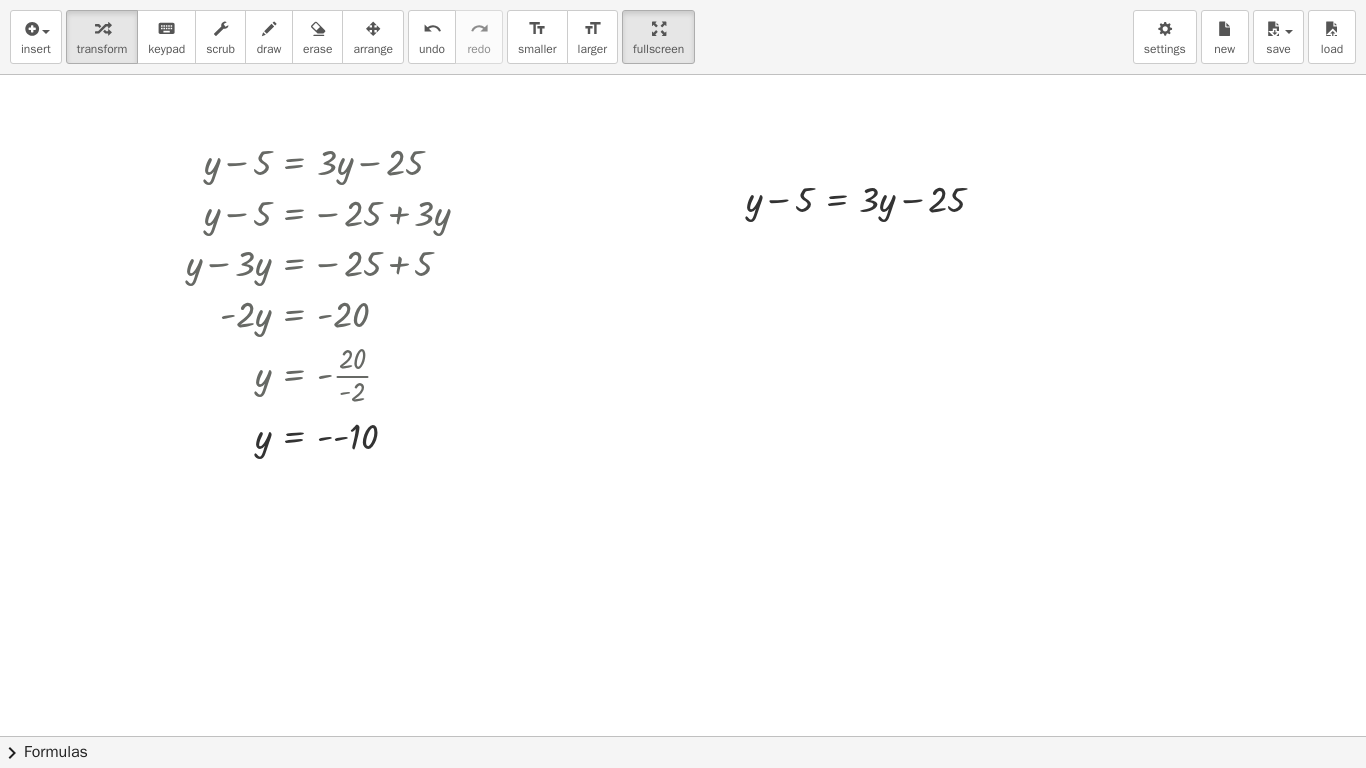 drag, startPoint x: 669, startPoint y: 28, endPoint x: 670, endPoint y: -59, distance: 87.005745 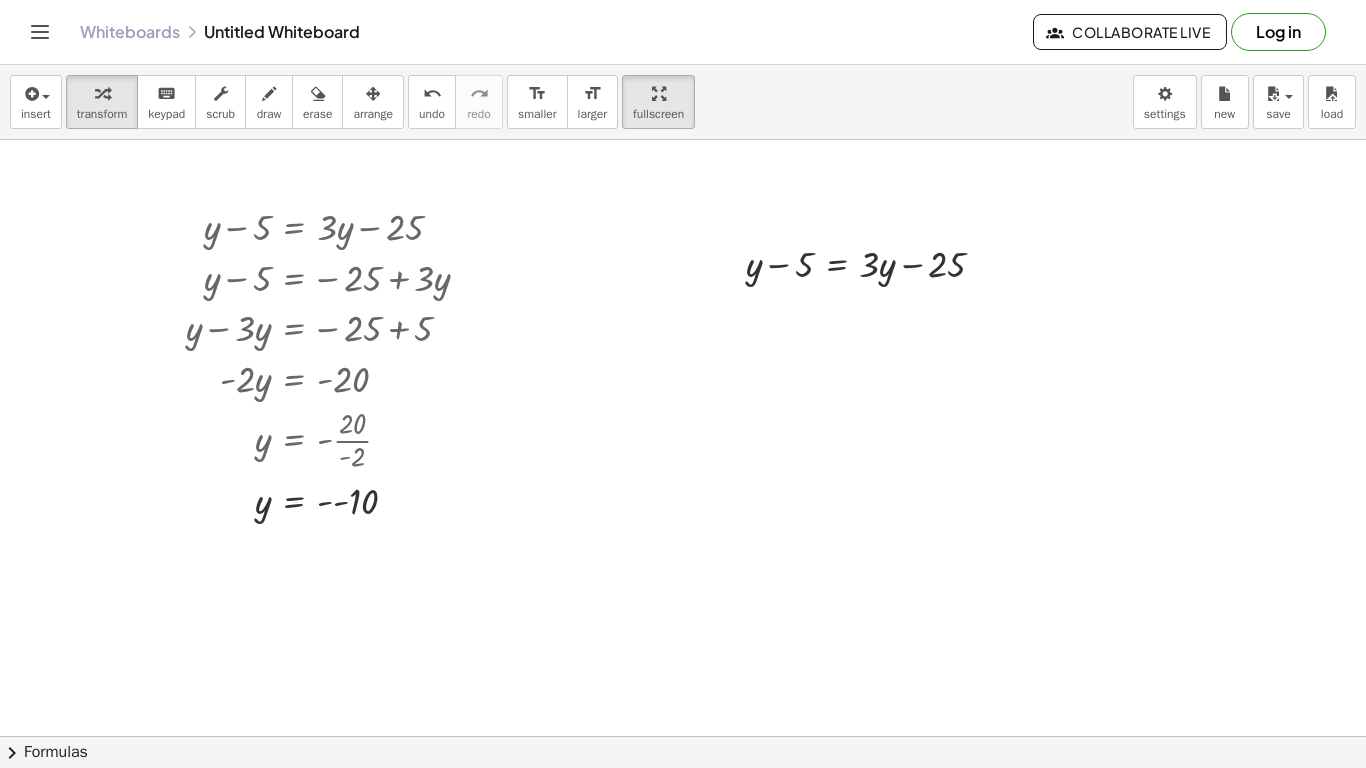 click on "Graspable Math Activities Get Started Activity Bank Assigned Work Classes Whiteboards Reference v1.28.3 | Privacy policy © 2025 | Graspable, Inc. Whiteboards Untitled Whiteboard Collaborate Live  Log in    insert select one: Math Expression Function Text Youtube Video Graphing Geometry Geometry 3D transform keyboard keypad scrub draw erase arrange undo undo redo redo format_size smaller format_size larger fullscreen load   save new settings + y − 5 = + · 3 · y − 25 Copied done + y − 5 = − 25 + · 3 · y y = − 25 + · 3 · y + 5 + y − · 3 · y = − 25 + 5 · - 2 · y = − 25 + 5 · - 2 · y = - 20 y = - · 20 · - 2 y = - - 10 + y − 5 = + · 3 · y − 25 × chevron_right  Formulas
Drag one side of a formula onto a highlighted expression on the canvas to apply it.
Quadratic Formula
+ · a · x 2 + · b · x + c = 0
⇔
x = · ( − b ±" at bounding box center (683, 384) 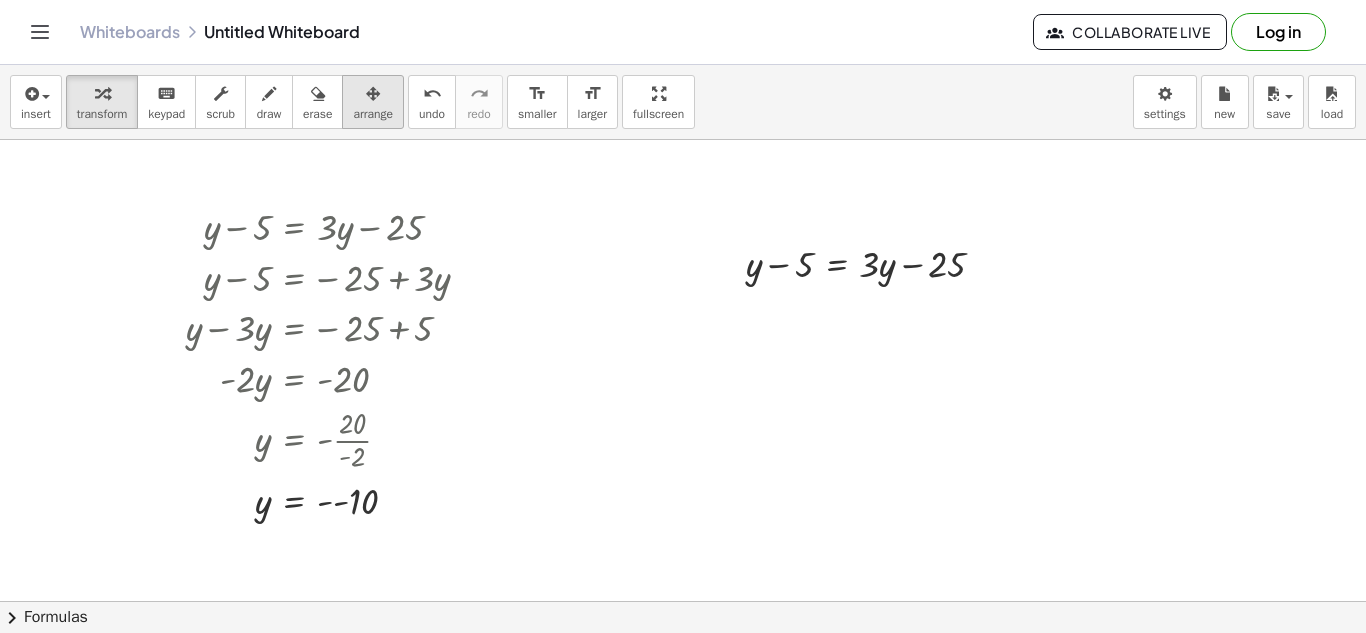 click on "arrange" at bounding box center [373, 114] 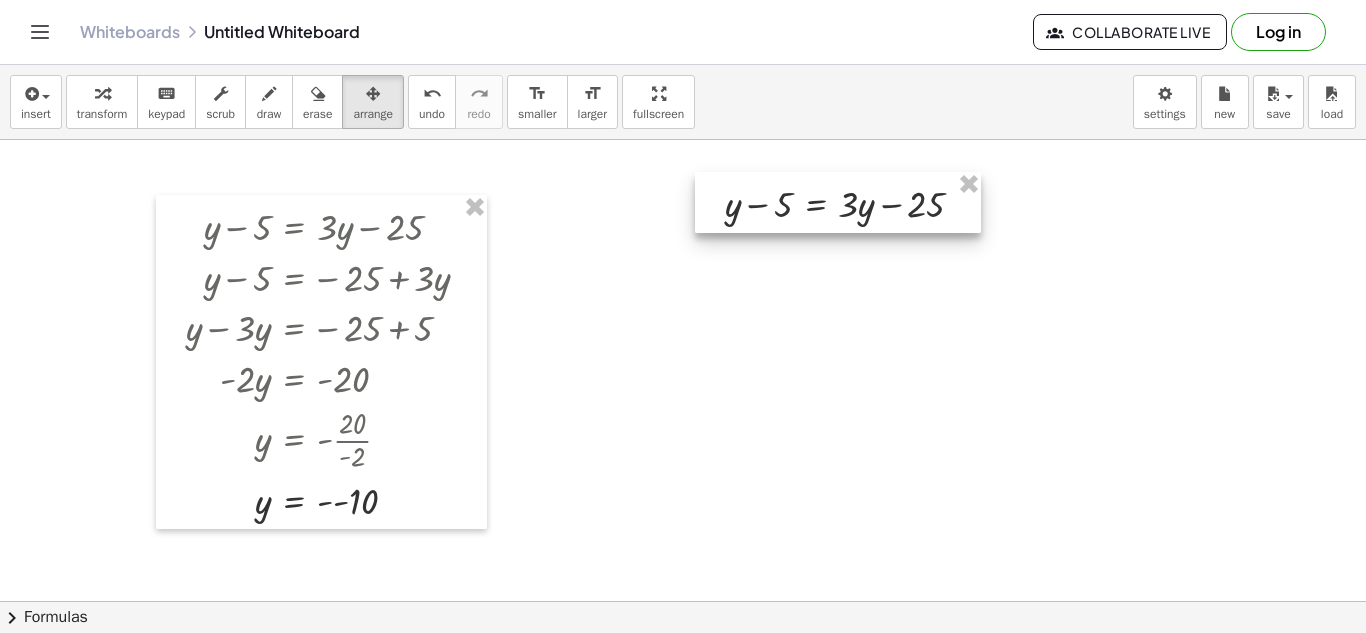 drag, startPoint x: 962, startPoint y: 283, endPoint x: 941, endPoint y: 223, distance: 63.56886 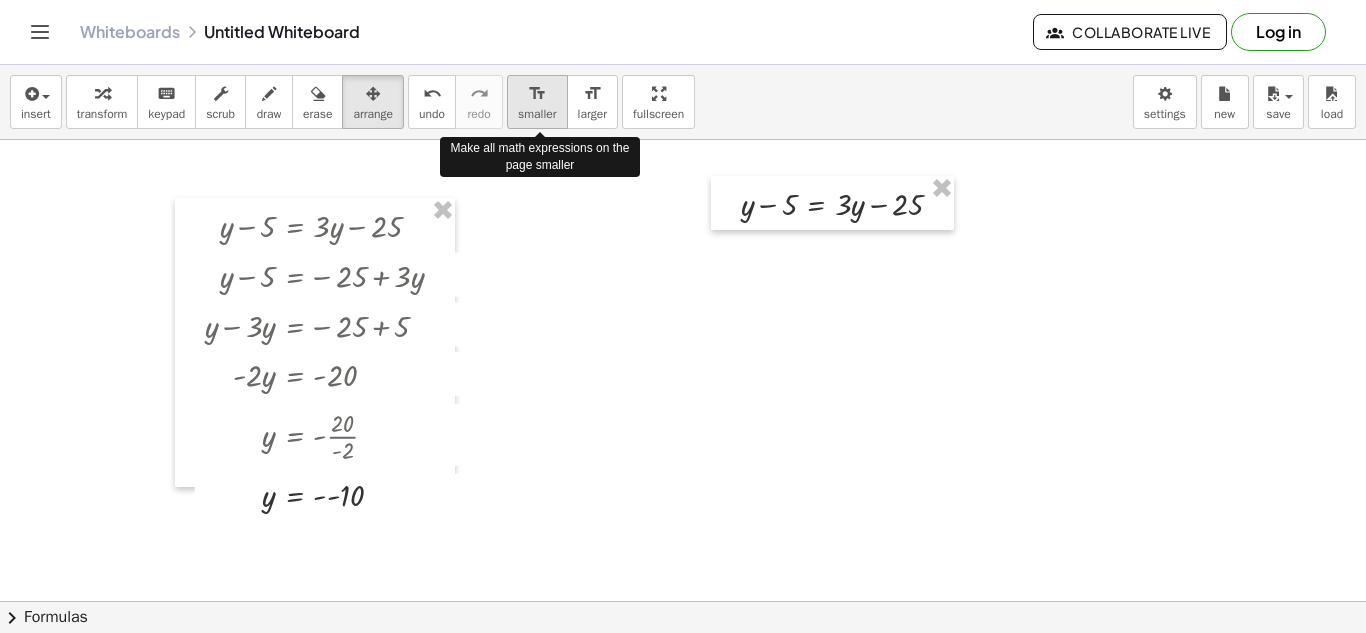 click on "smaller" at bounding box center (537, 114) 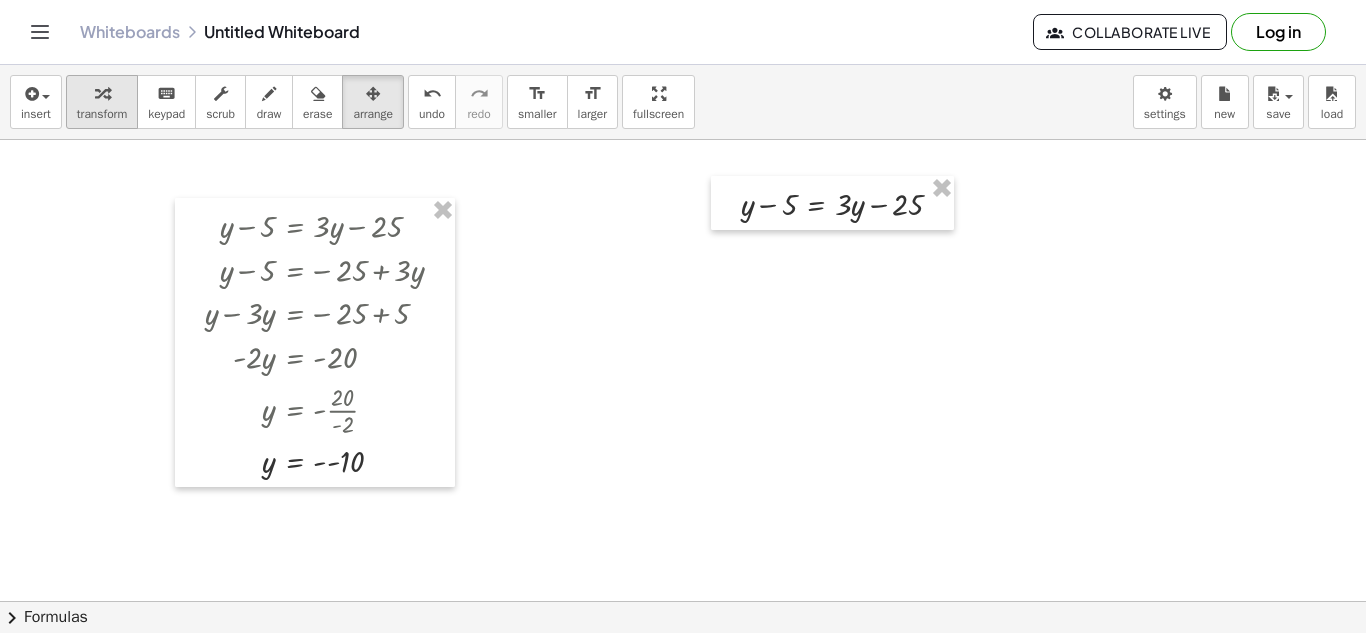 click on "transform" at bounding box center [102, 114] 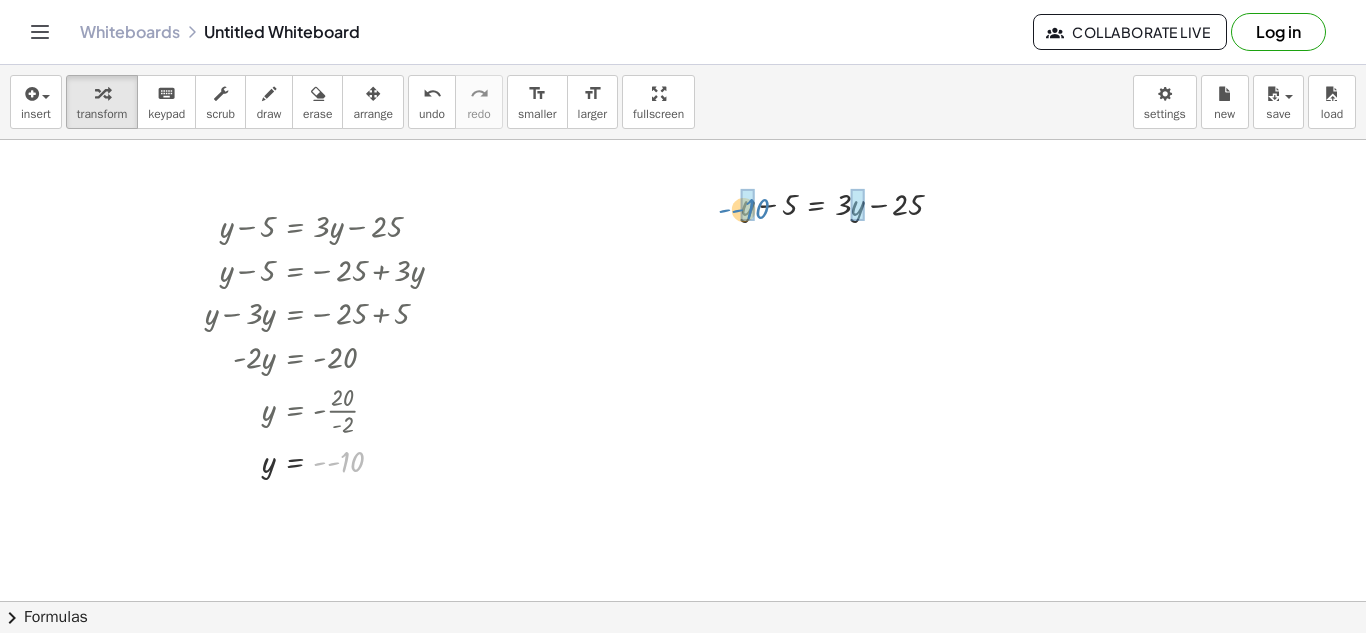 drag, startPoint x: 334, startPoint y: 459, endPoint x: 724, endPoint y: 210, distance: 462.71048 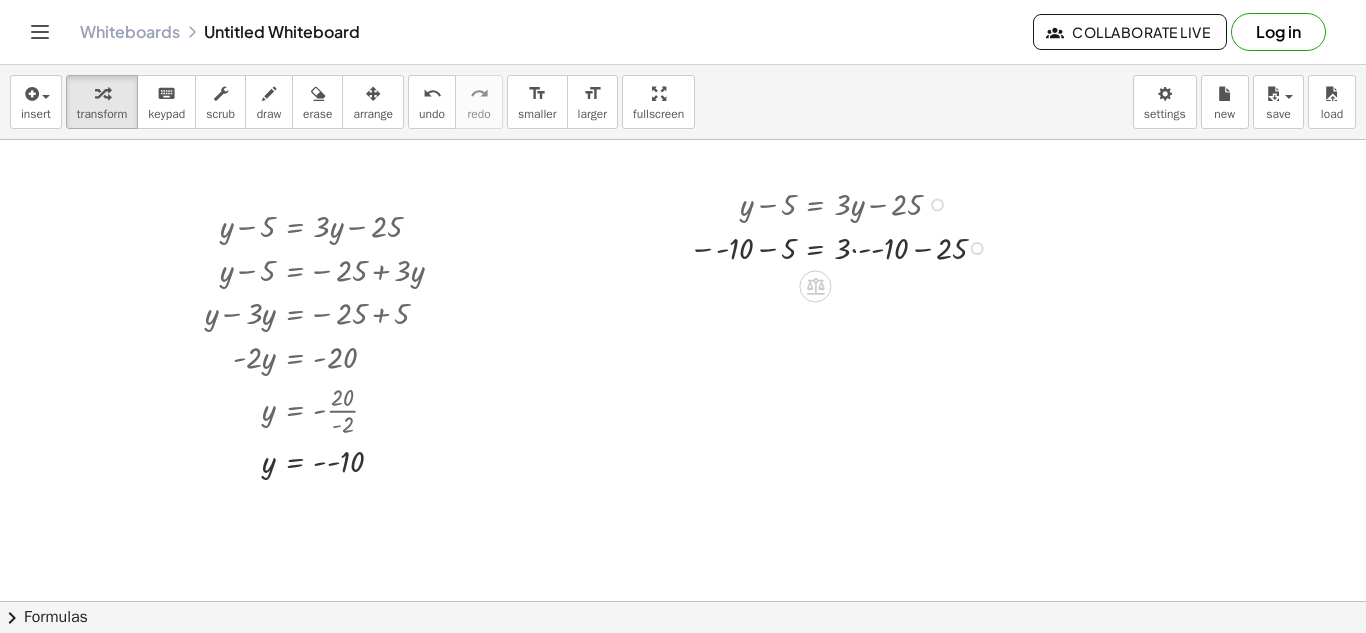 click at bounding box center [843, 247] 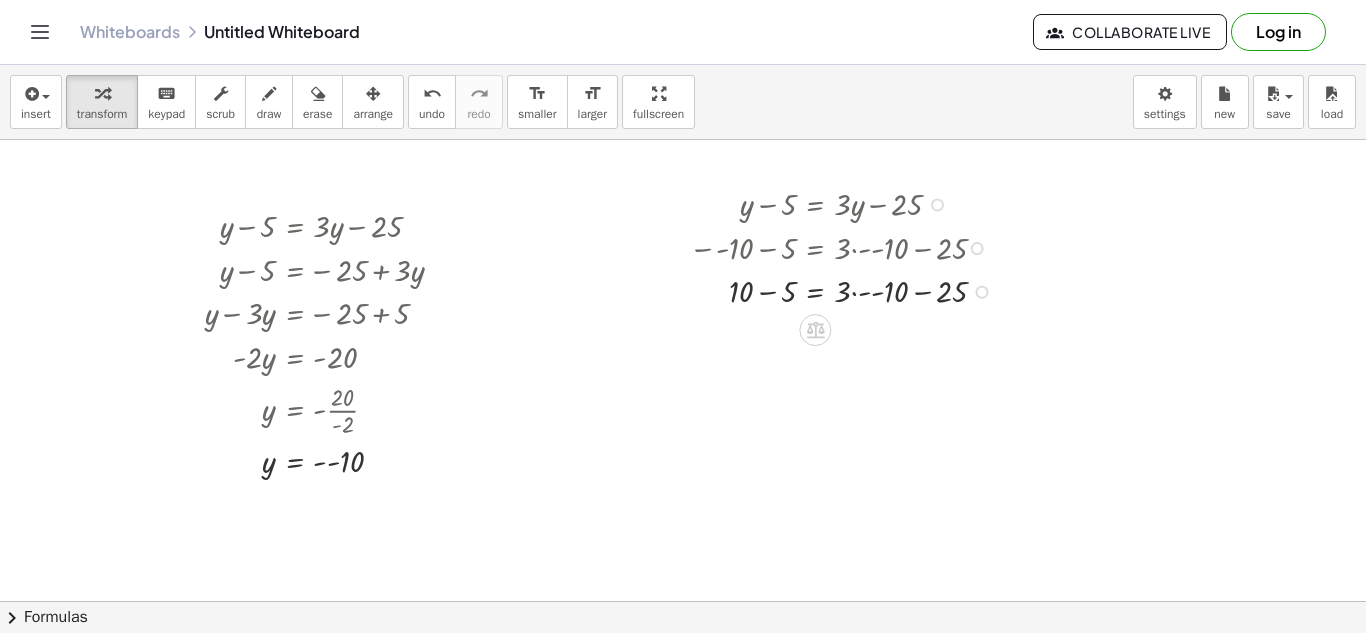 click at bounding box center [845, 290] 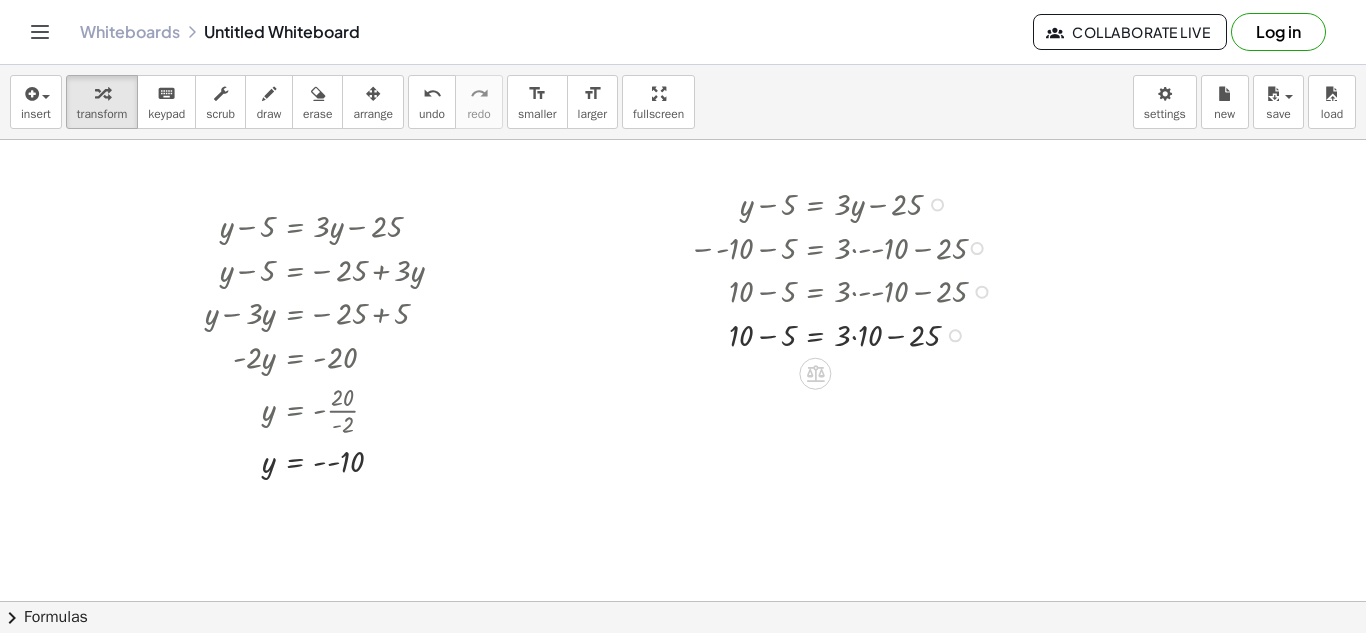 click at bounding box center (845, 334) 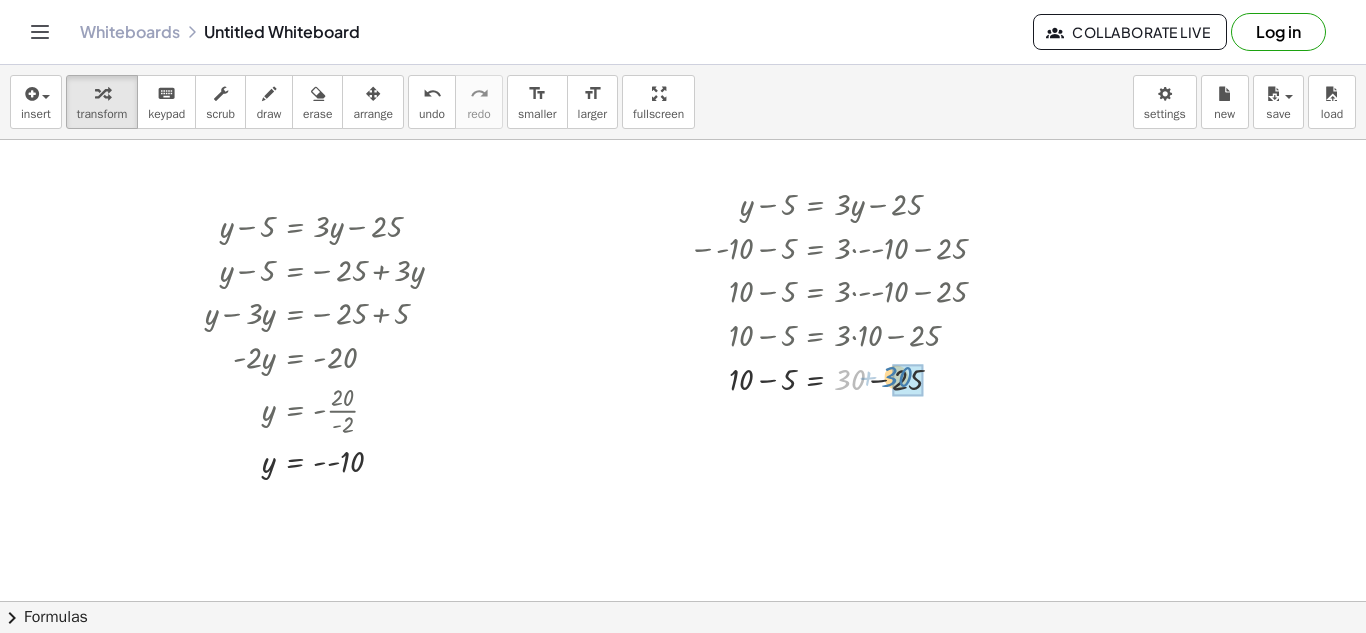 drag, startPoint x: 849, startPoint y: 376, endPoint x: 905, endPoint y: 376, distance: 56 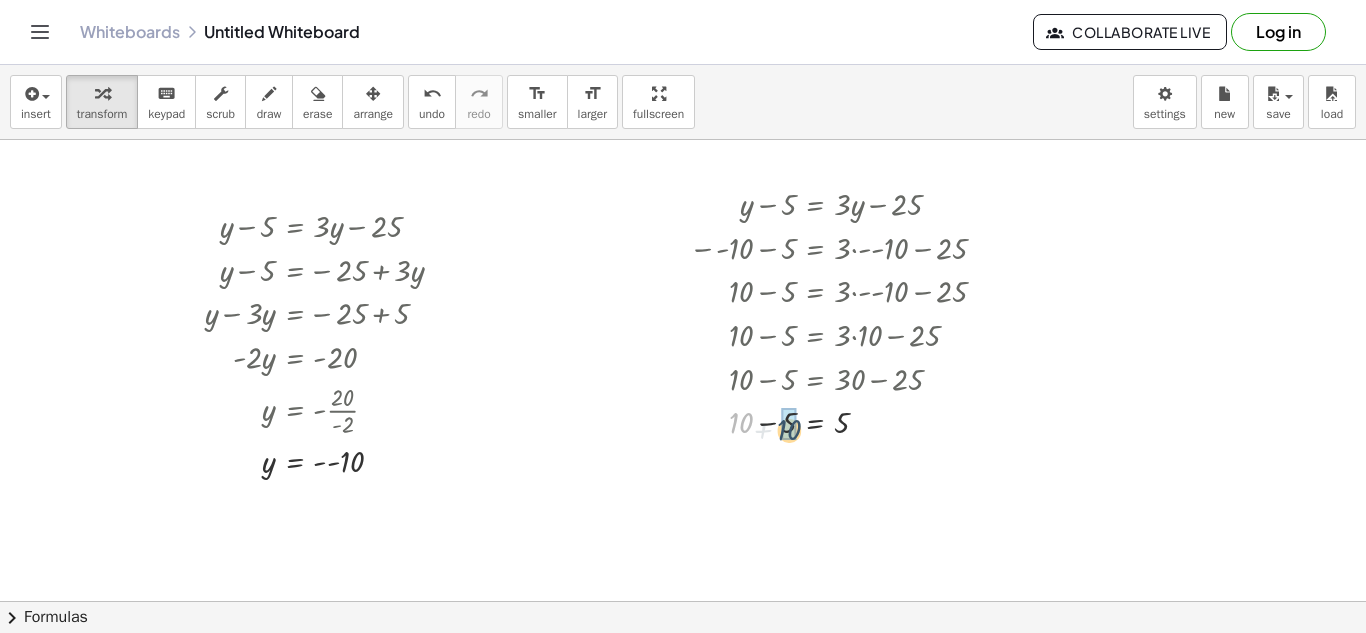 drag, startPoint x: 738, startPoint y: 424, endPoint x: 786, endPoint y: 431, distance: 48.507732 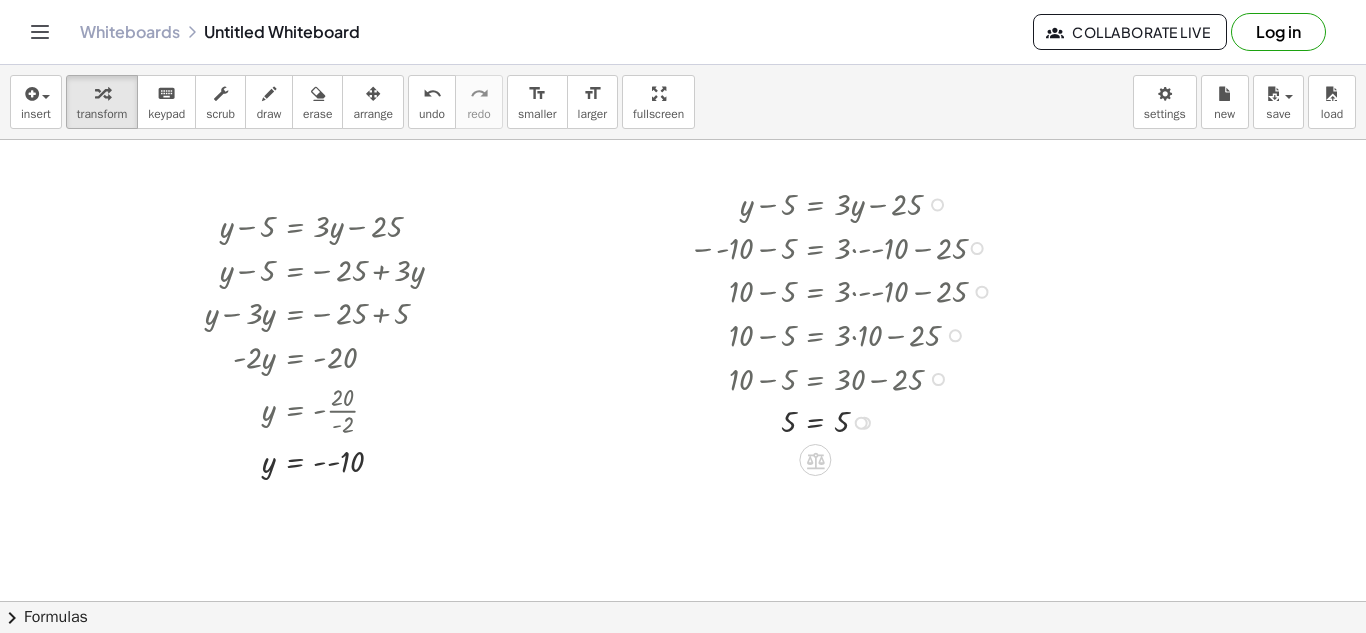 click at bounding box center [882, 378] 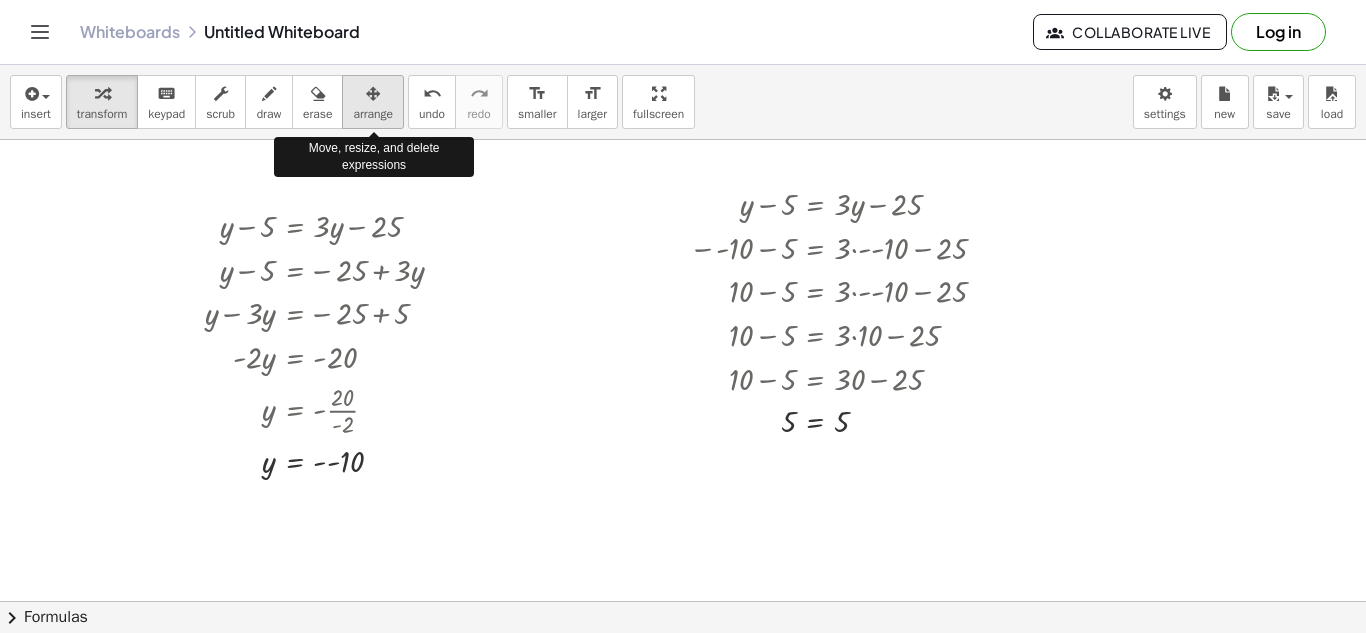 click at bounding box center (373, 94) 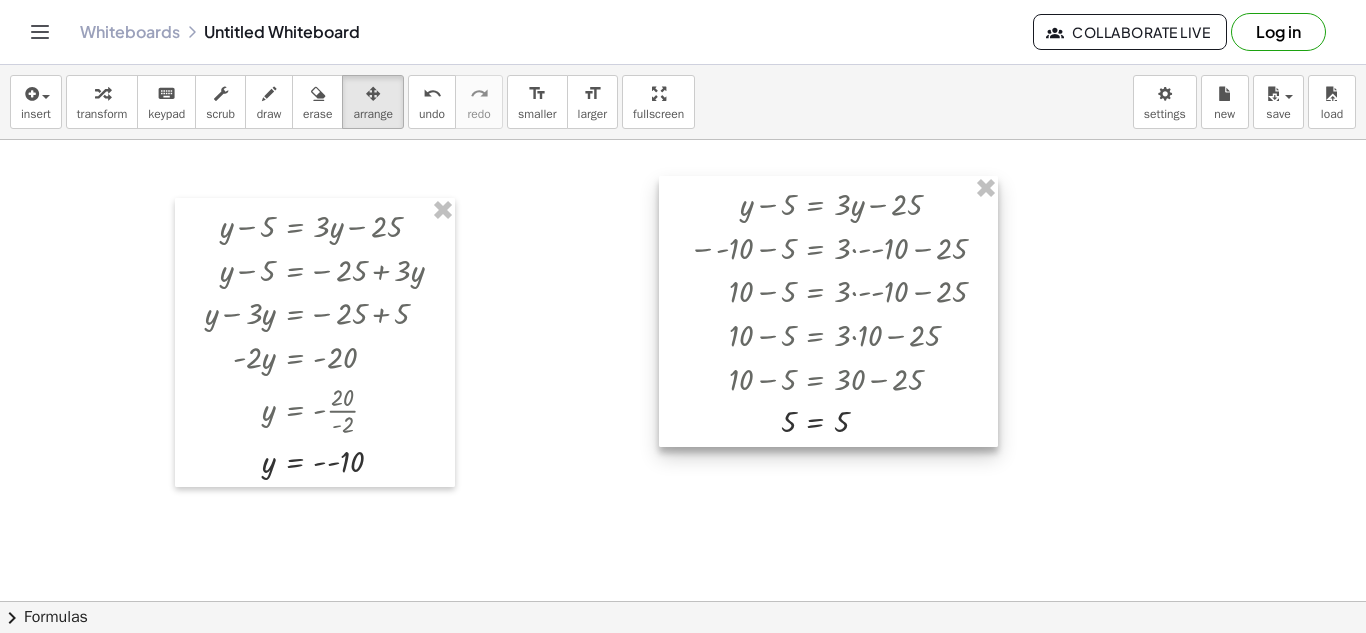 drag, startPoint x: 986, startPoint y: 189, endPoint x: 901, endPoint y: 165, distance: 88.32327 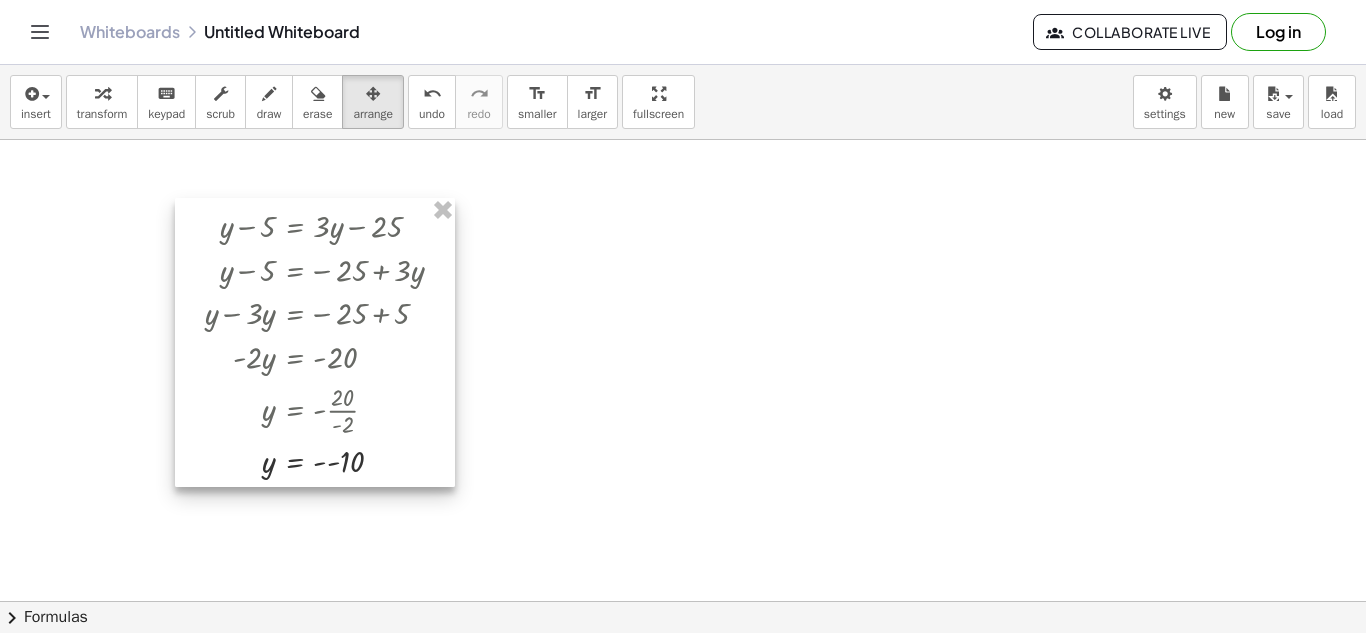 click at bounding box center (332, 225) 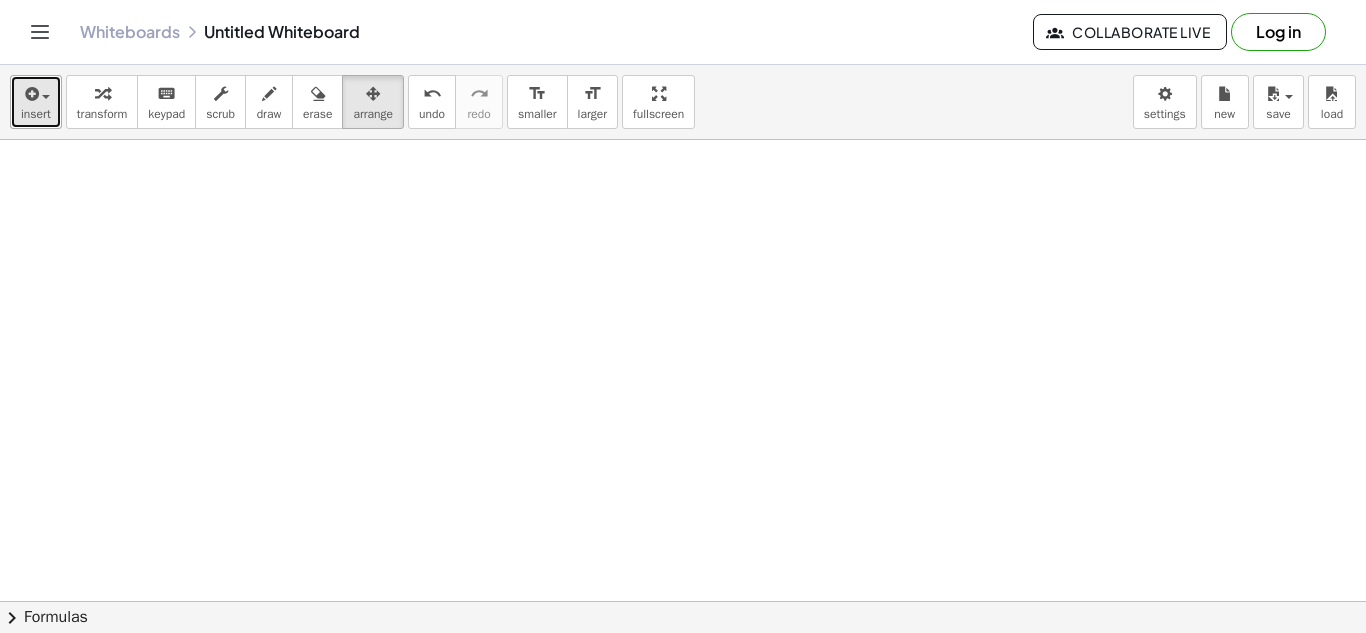 click on "insert" at bounding box center [36, 102] 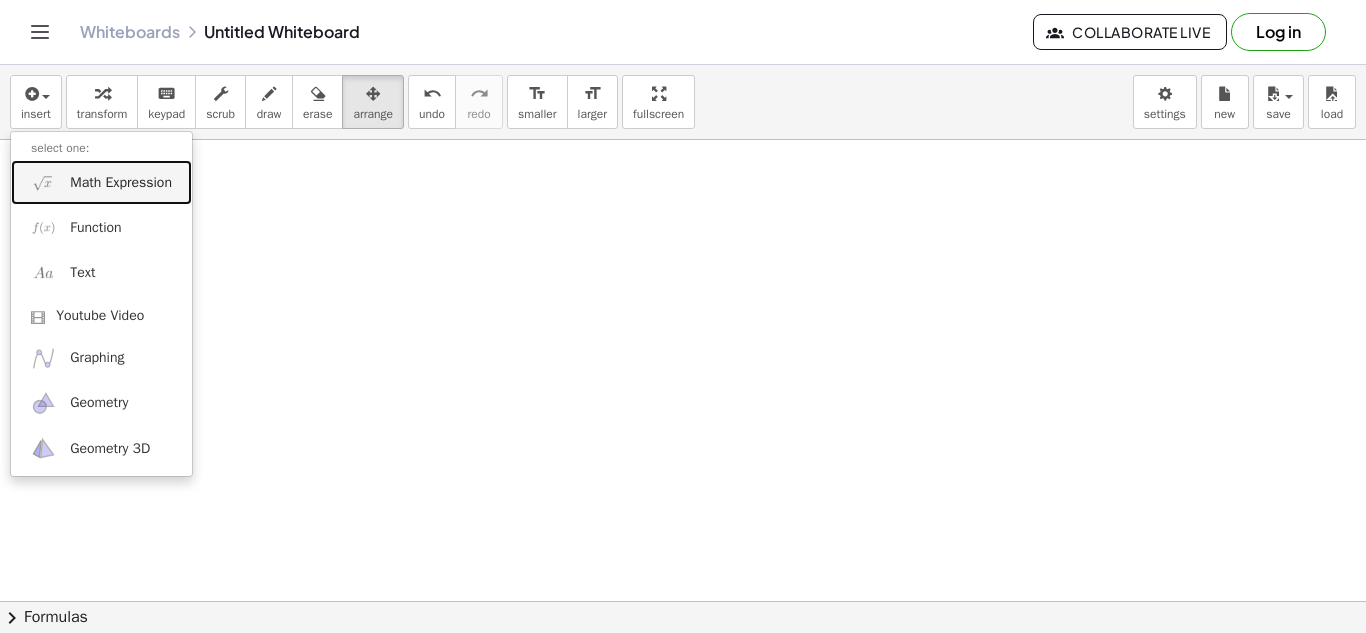 click on "Math Expression" at bounding box center [121, 183] 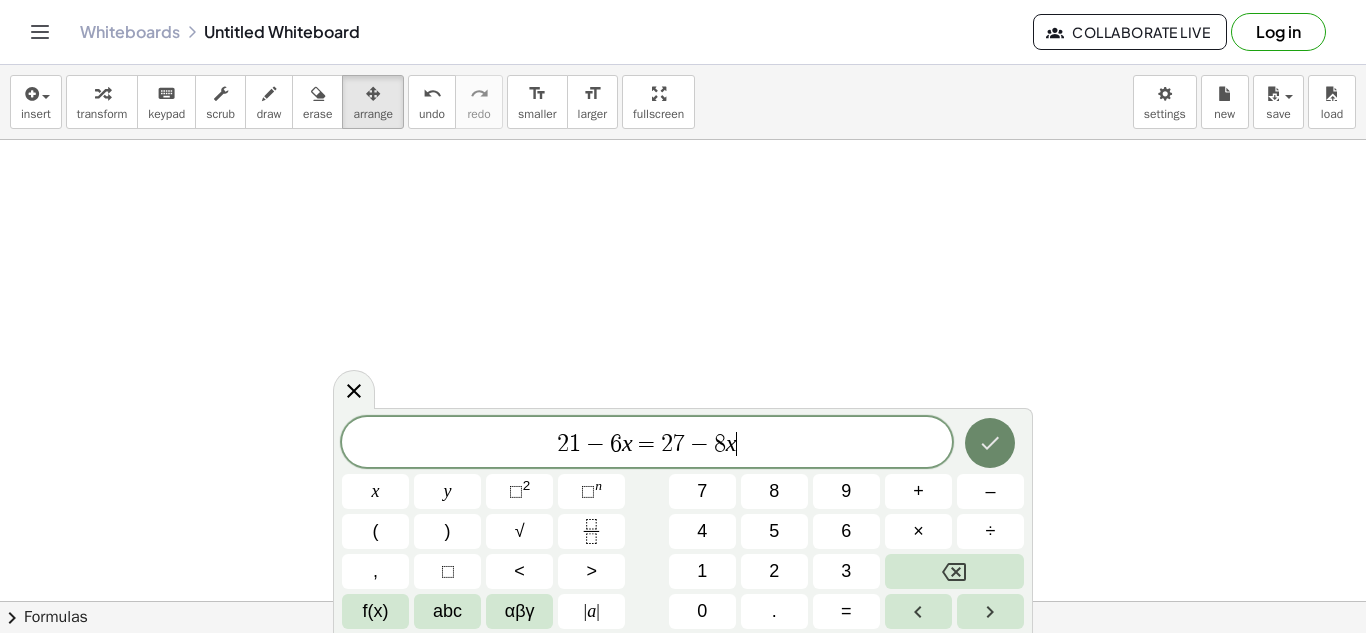 click 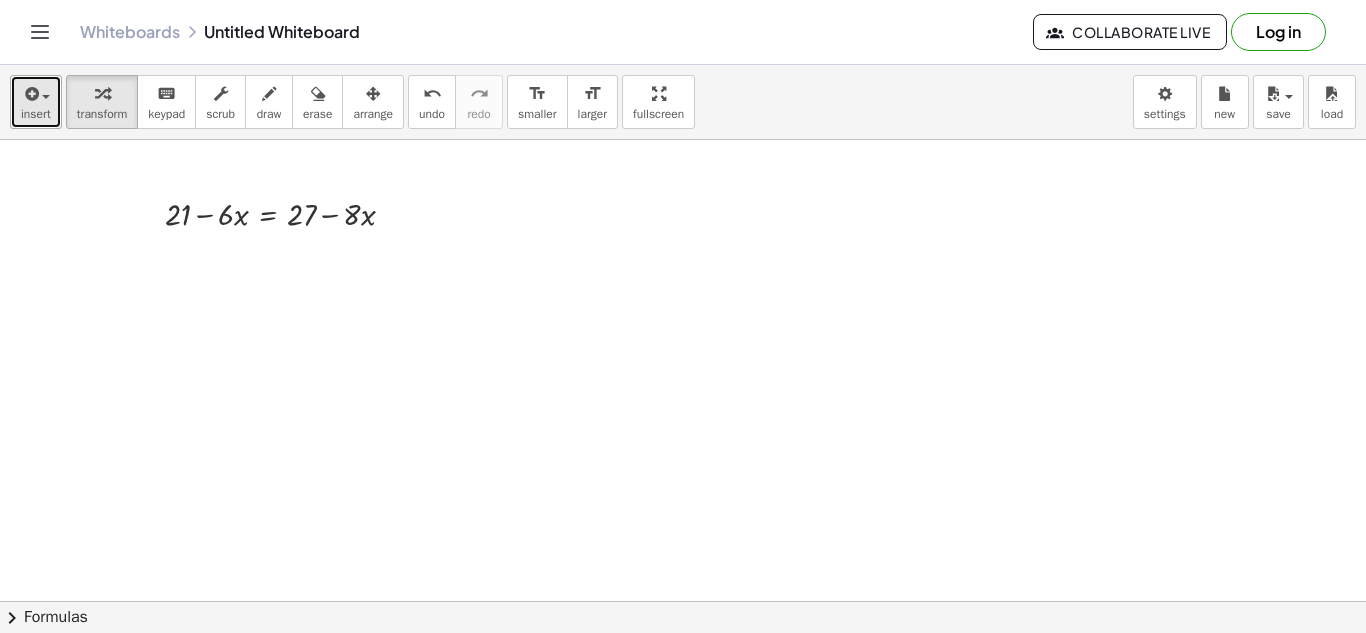 click on "insert" at bounding box center (36, 114) 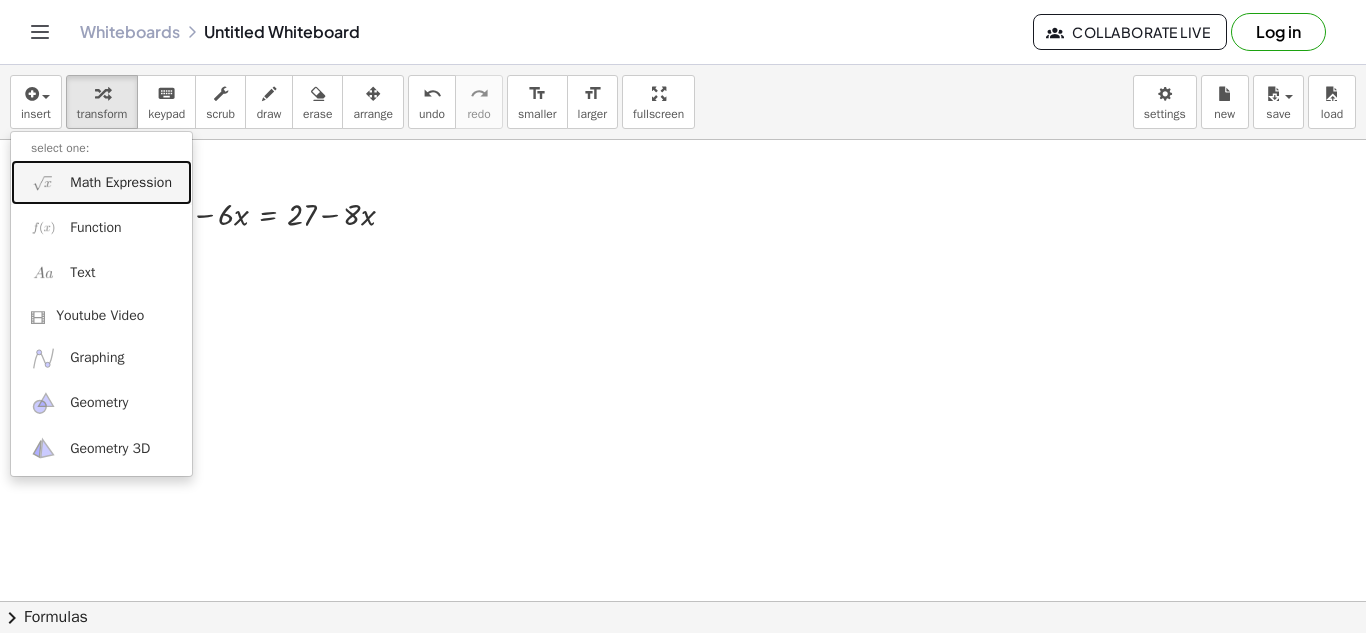 click on "Math Expression" at bounding box center (121, 183) 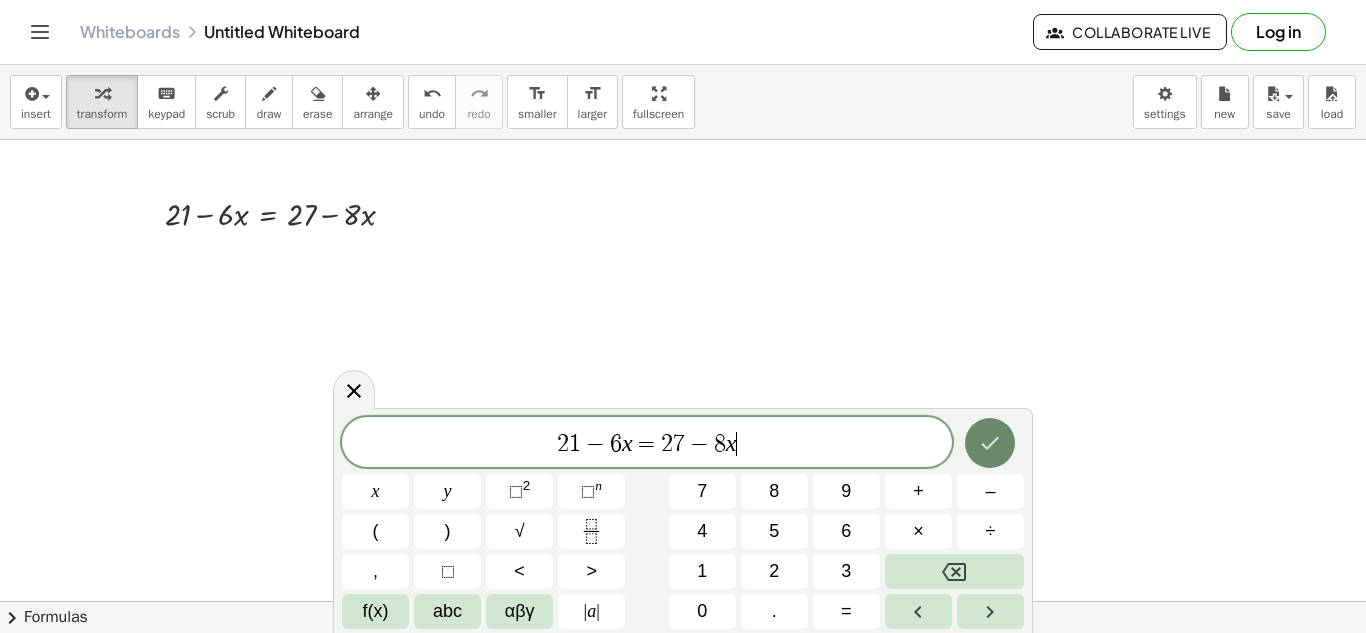 click at bounding box center [990, 443] 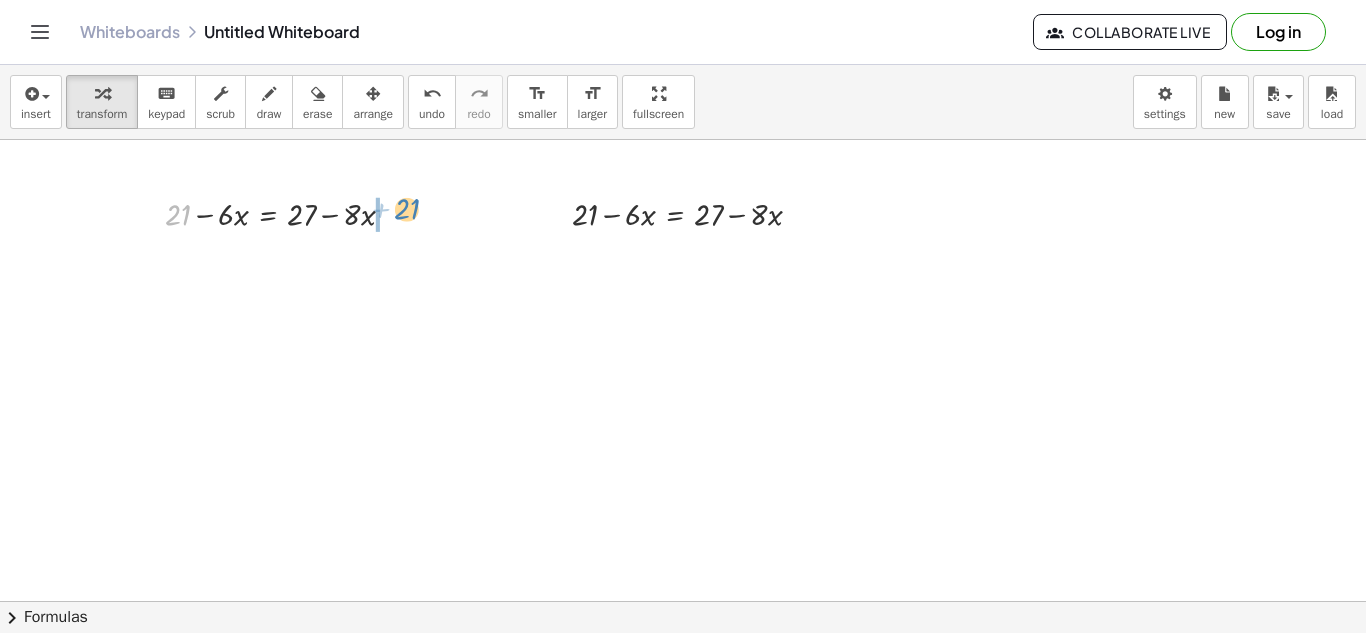 drag, startPoint x: 170, startPoint y: 221, endPoint x: 337, endPoint y: 226, distance: 167.07483 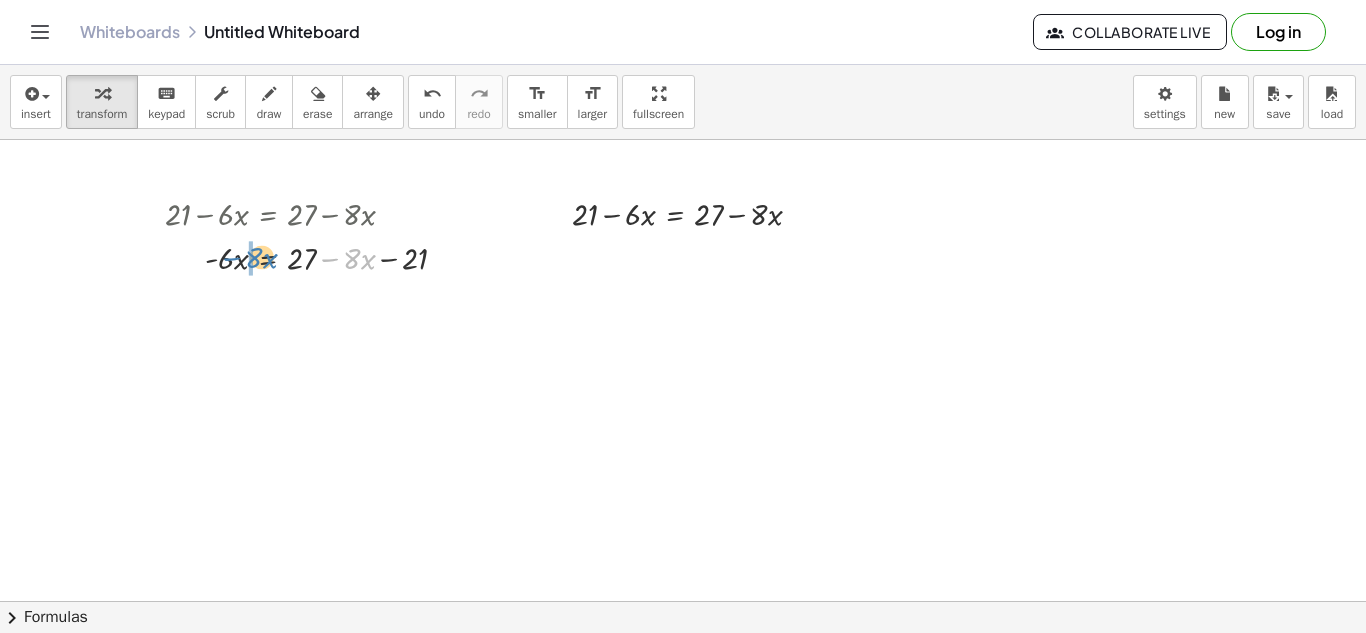 drag, startPoint x: 332, startPoint y: 258, endPoint x: 234, endPoint y: 257, distance: 98.005104 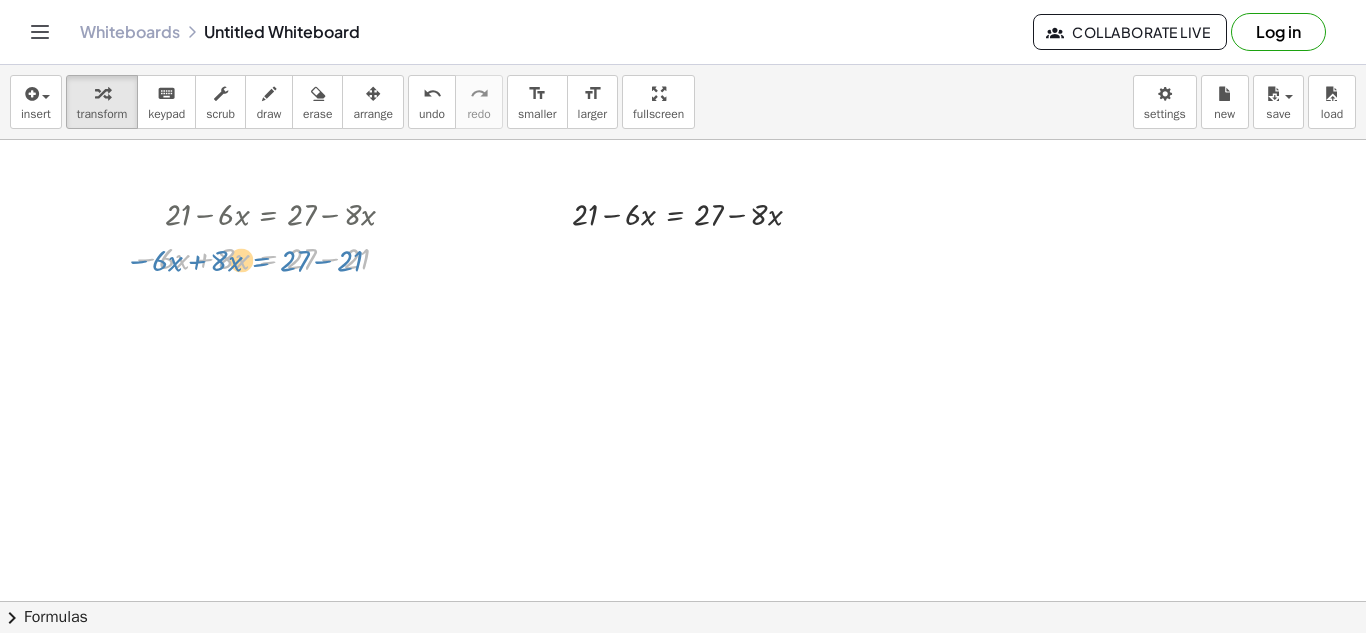 drag, startPoint x: 291, startPoint y: 260, endPoint x: 281, endPoint y: 264, distance: 10.770329 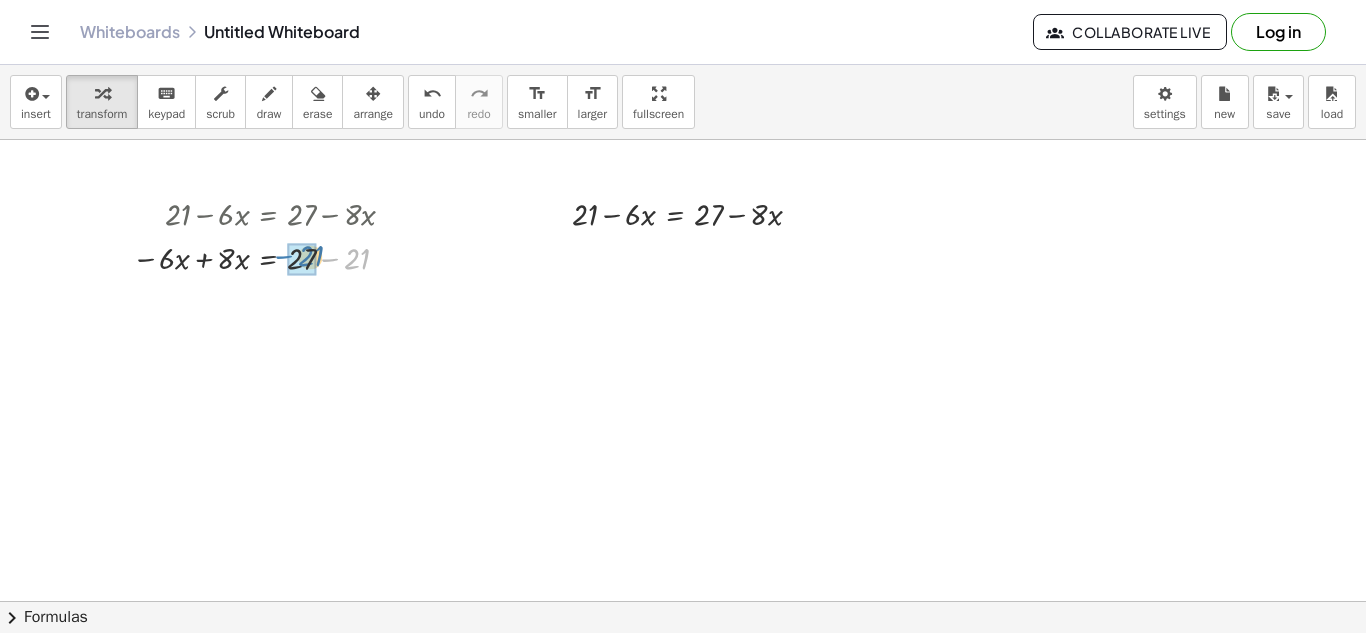drag, startPoint x: 325, startPoint y: 255, endPoint x: 277, endPoint y: 252, distance: 48.09366 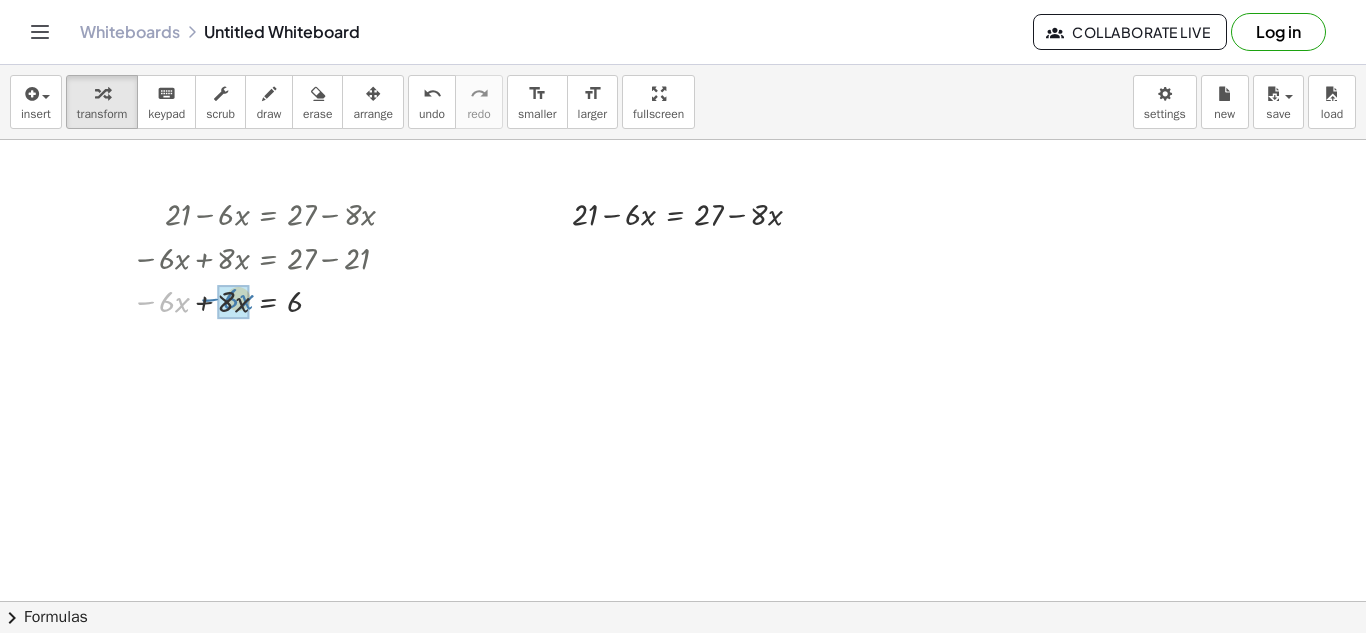 drag, startPoint x: 148, startPoint y: 299, endPoint x: 212, endPoint y: 296, distance: 64.070274 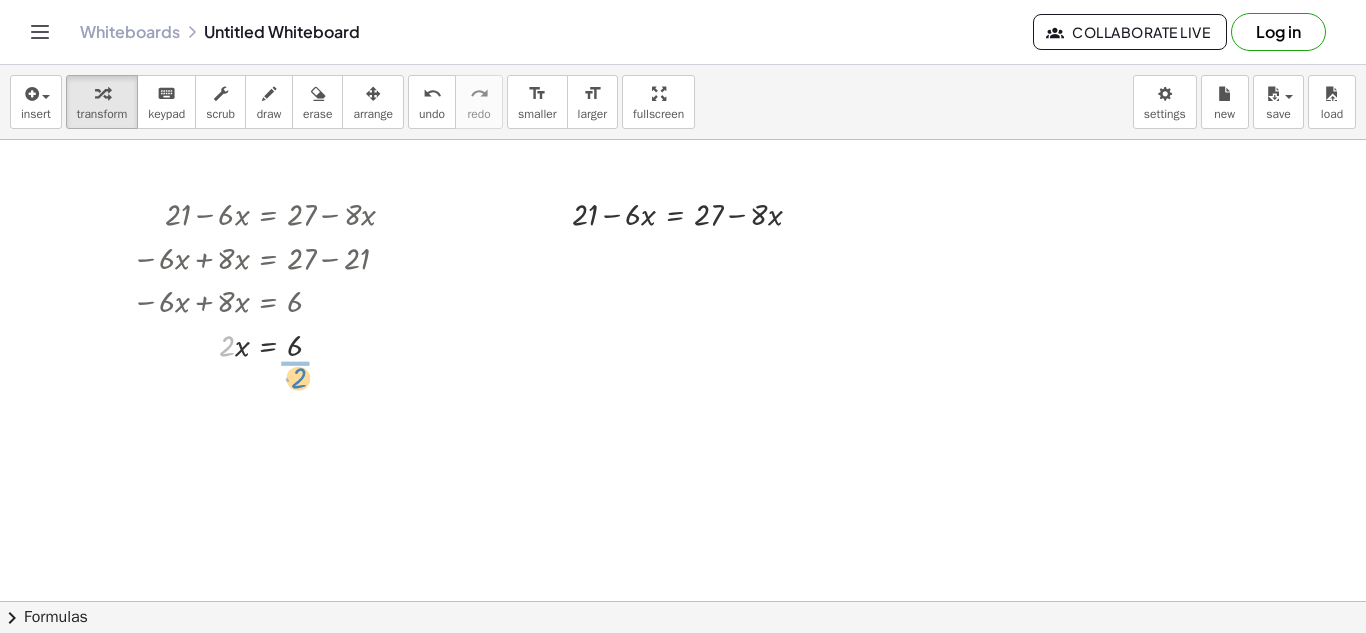 drag, startPoint x: 226, startPoint y: 345, endPoint x: 298, endPoint y: 377, distance: 78.79086 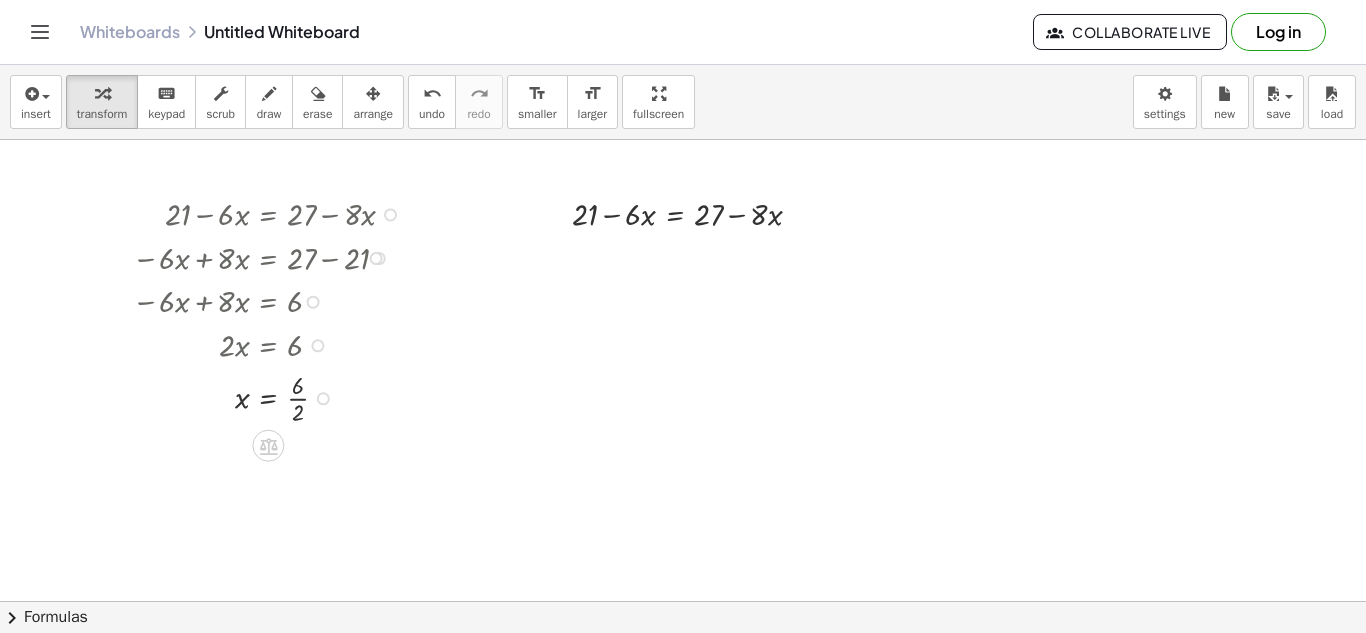click at bounding box center (271, 397) 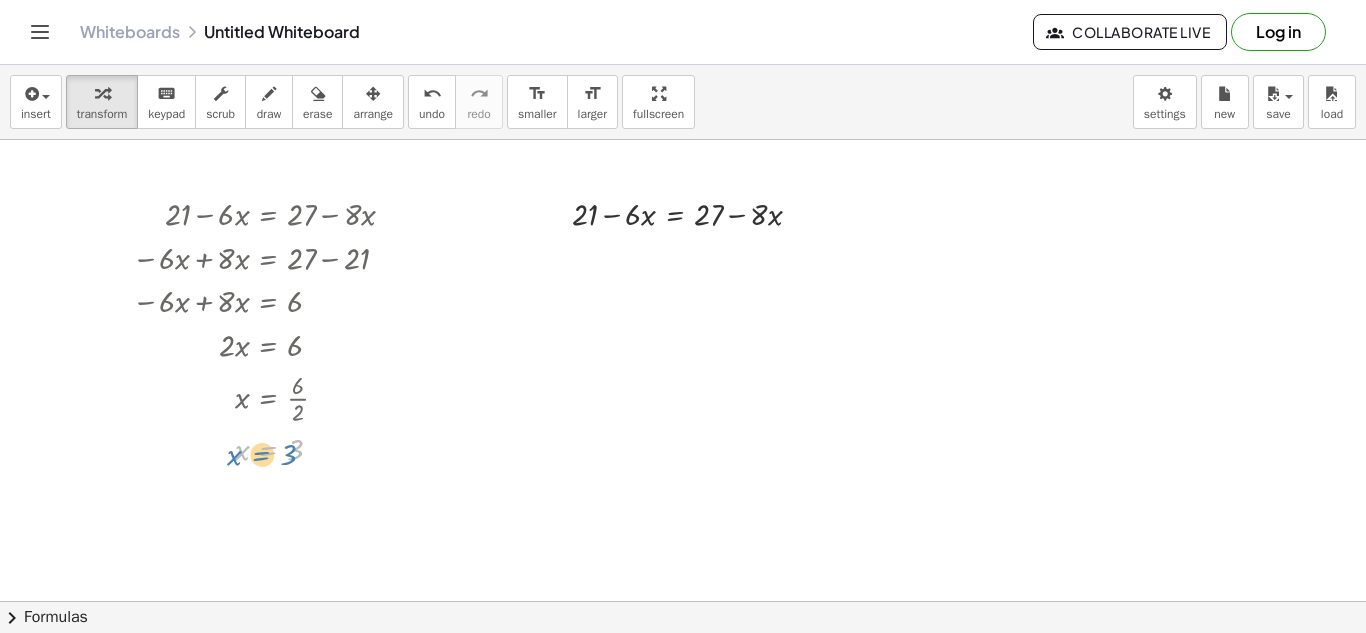 click at bounding box center [271, 449] 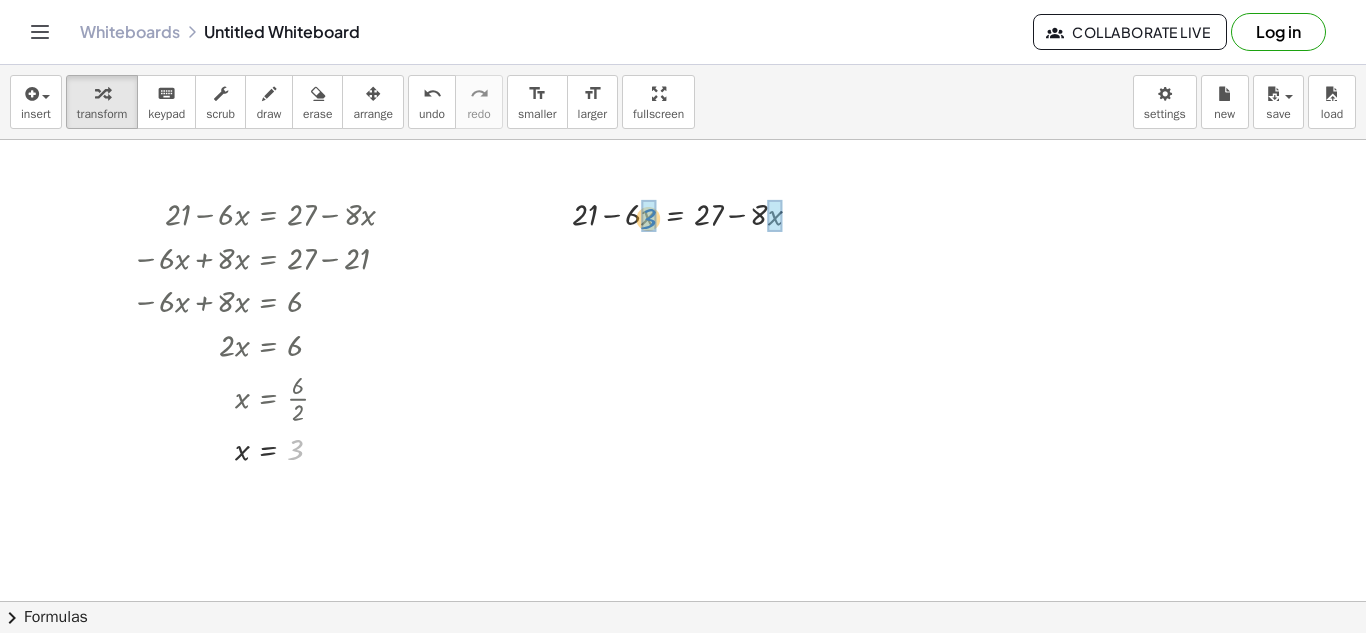 drag, startPoint x: 297, startPoint y: 444, endPoint x: 650, endPoint y: 212, distance: 422.4133 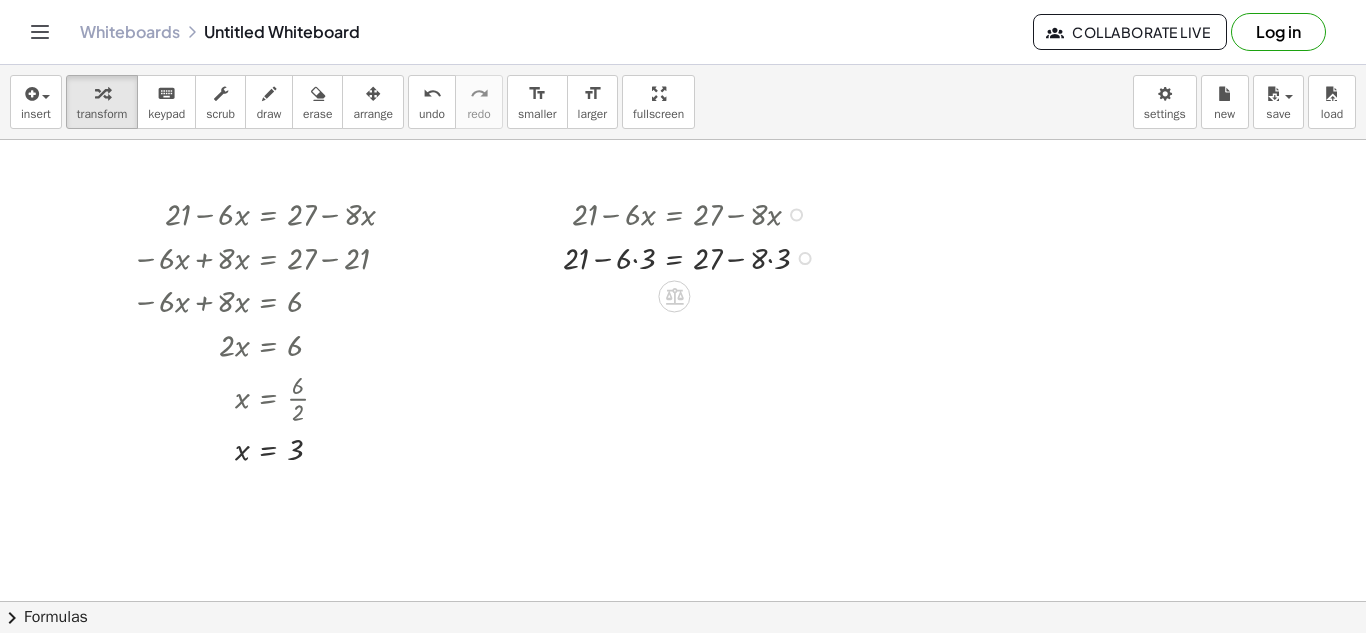 click at bounding box center [694, 257] 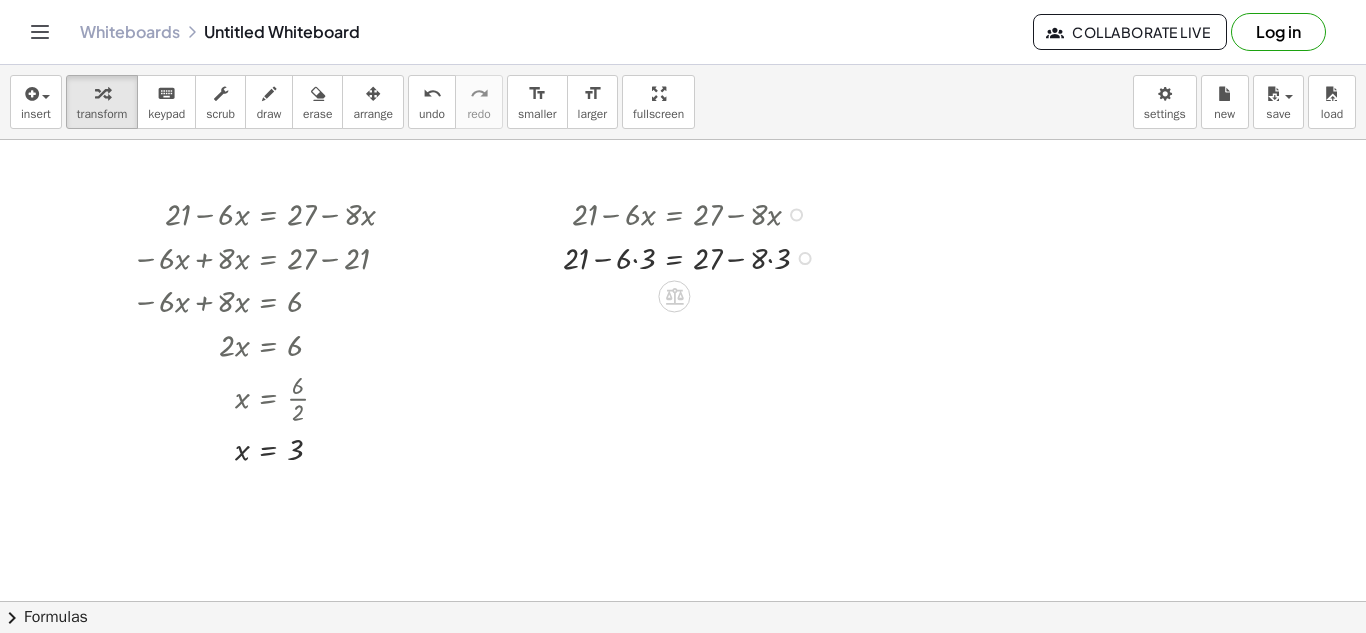 click at bounding box center [694, 257] 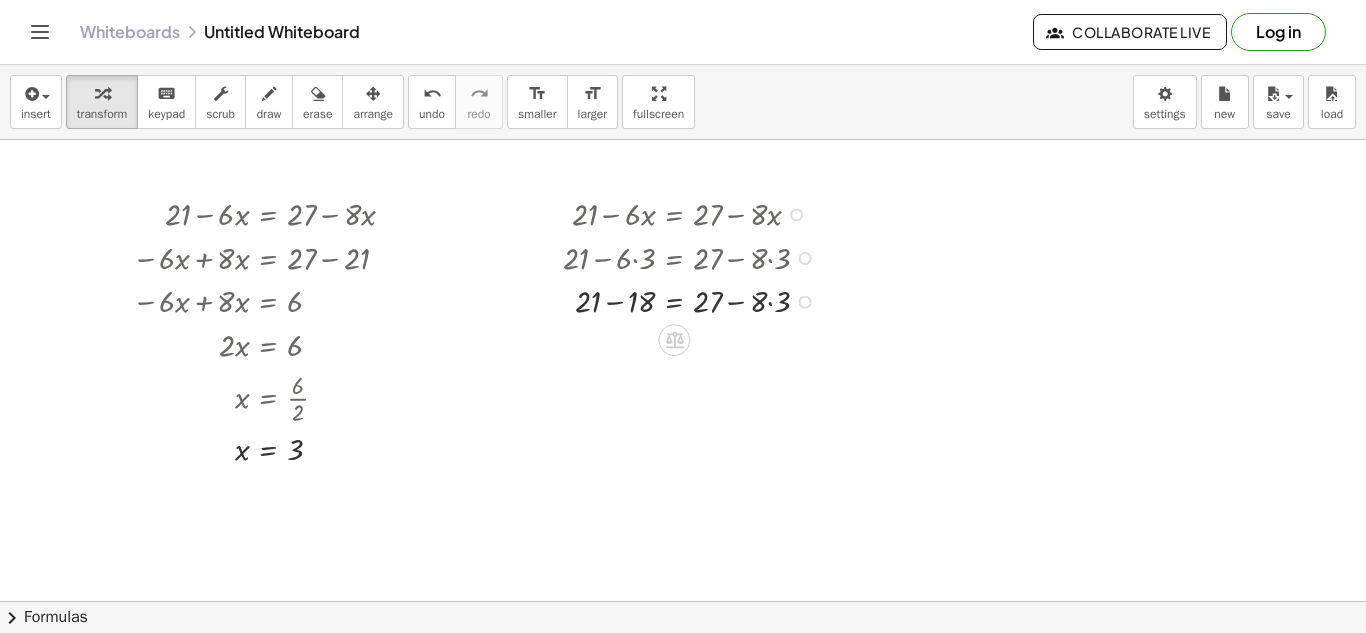 click at bounding box center [694, 300] 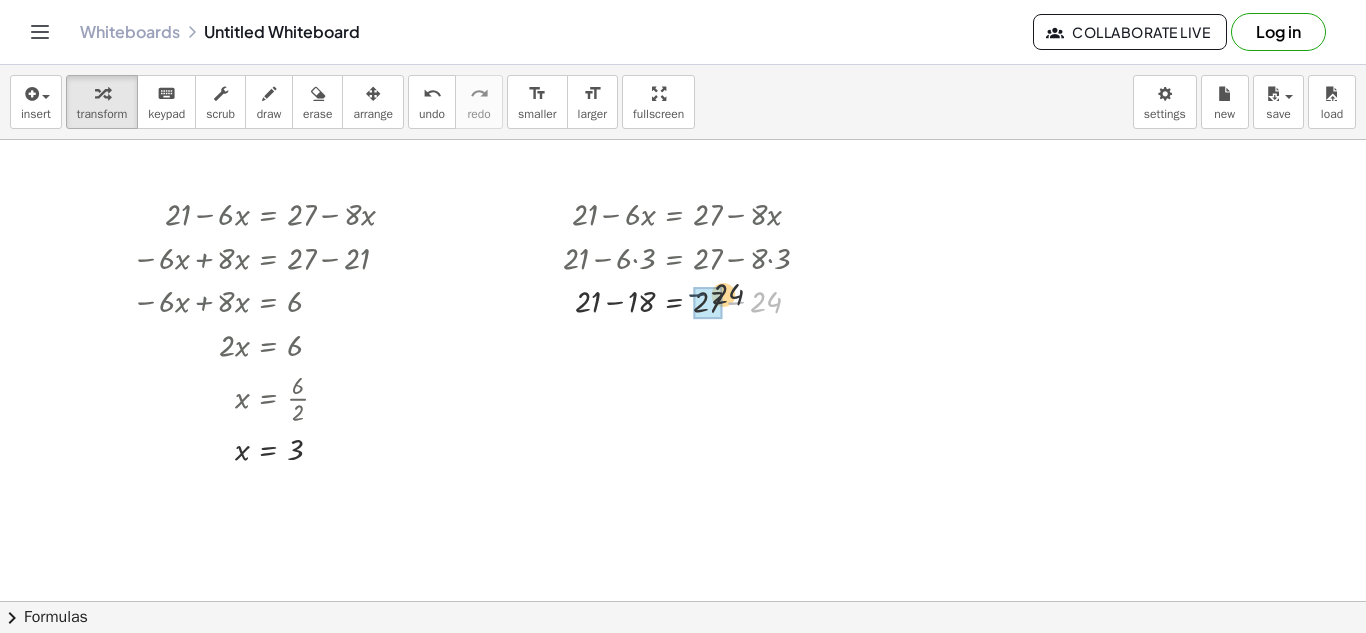 drag, startPoint x: 735, startPoint y: 303, endPoint x: 692, endPoint y: 294, distance: 43.931767 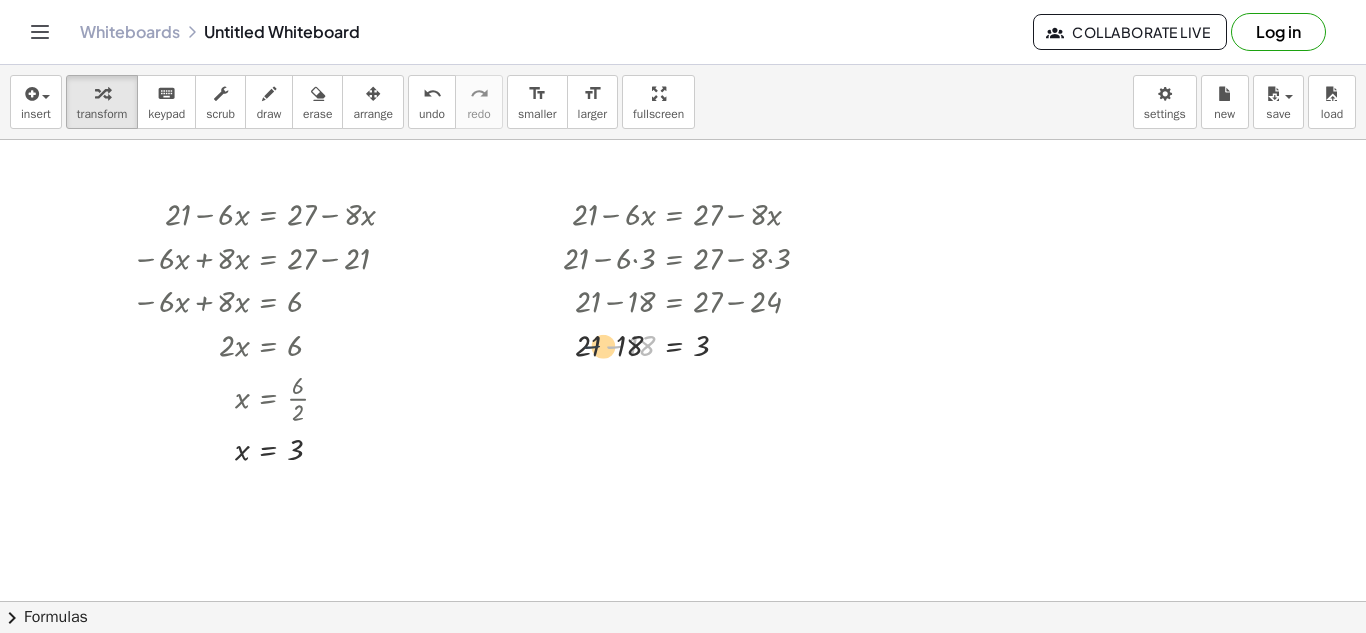 drag, startPoint x: 613, startPoint y: 347, endPoint x: 576, endPoint y: 349, distance: 37.054016 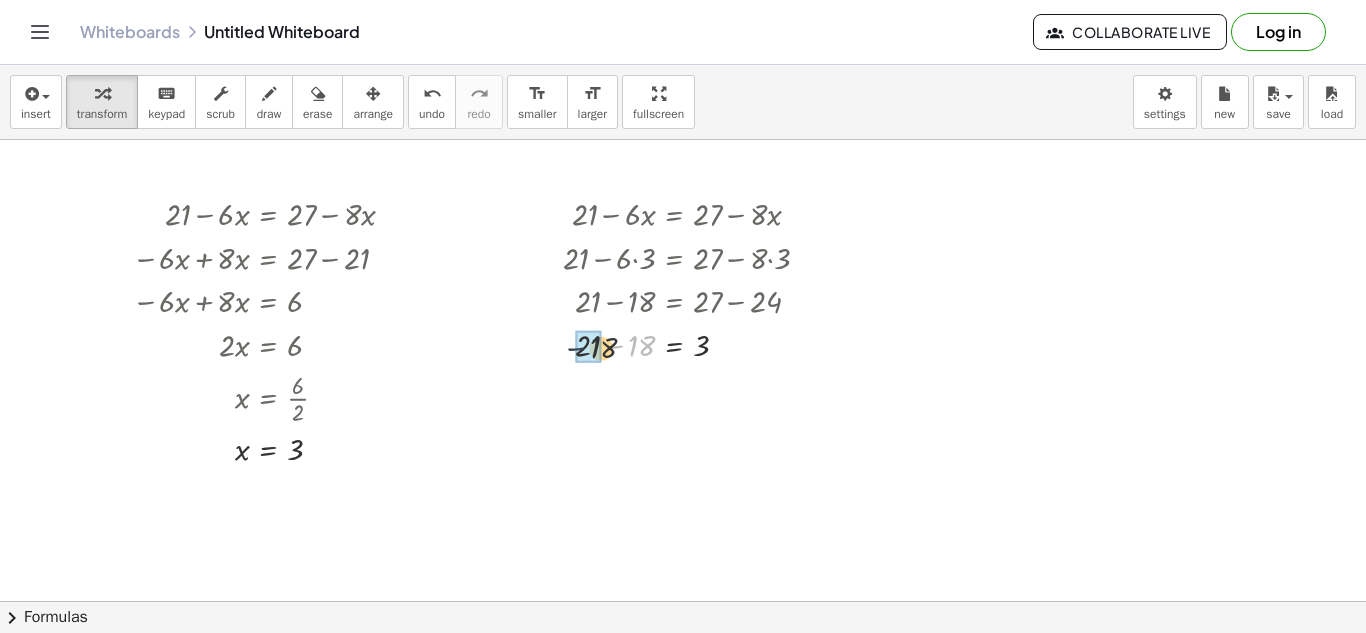 drag, startPoint x: 611, startPoint y: 348, endPoint x: 568, endPoint y: 350, distance: 43.046486 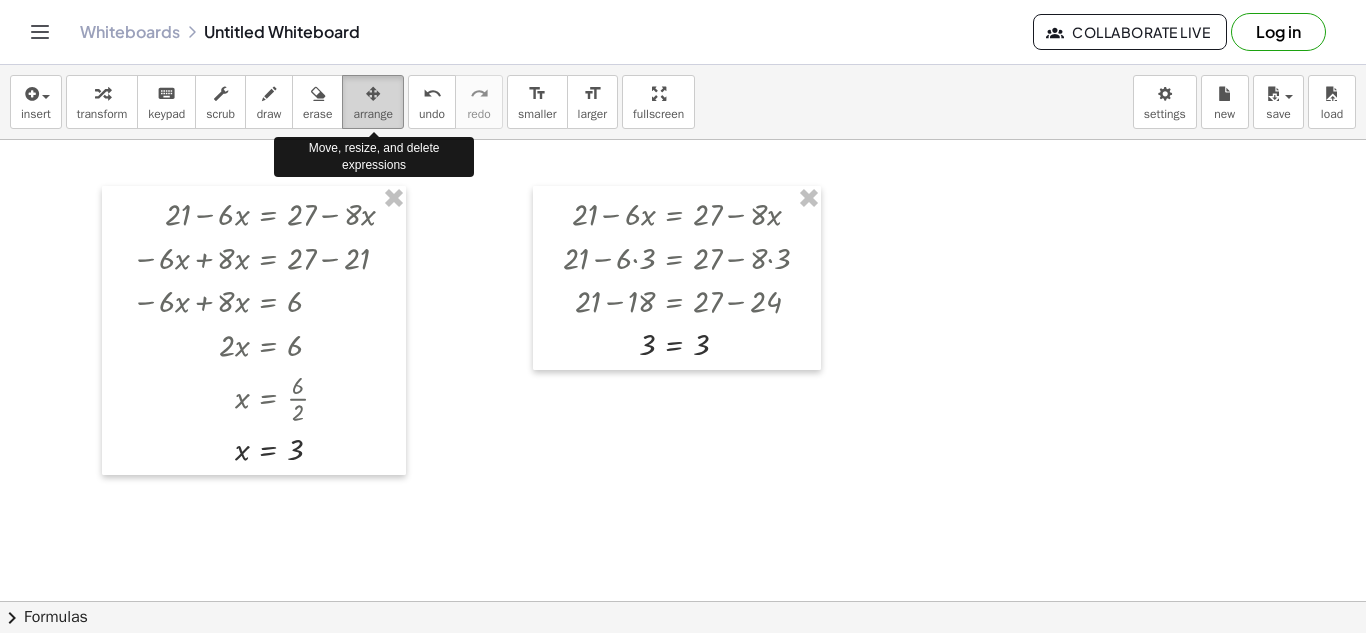 drag, startPoint x: 372, startPoint y: 100, endPoint x: 369, endPoint y: 110, distance: 10.440307 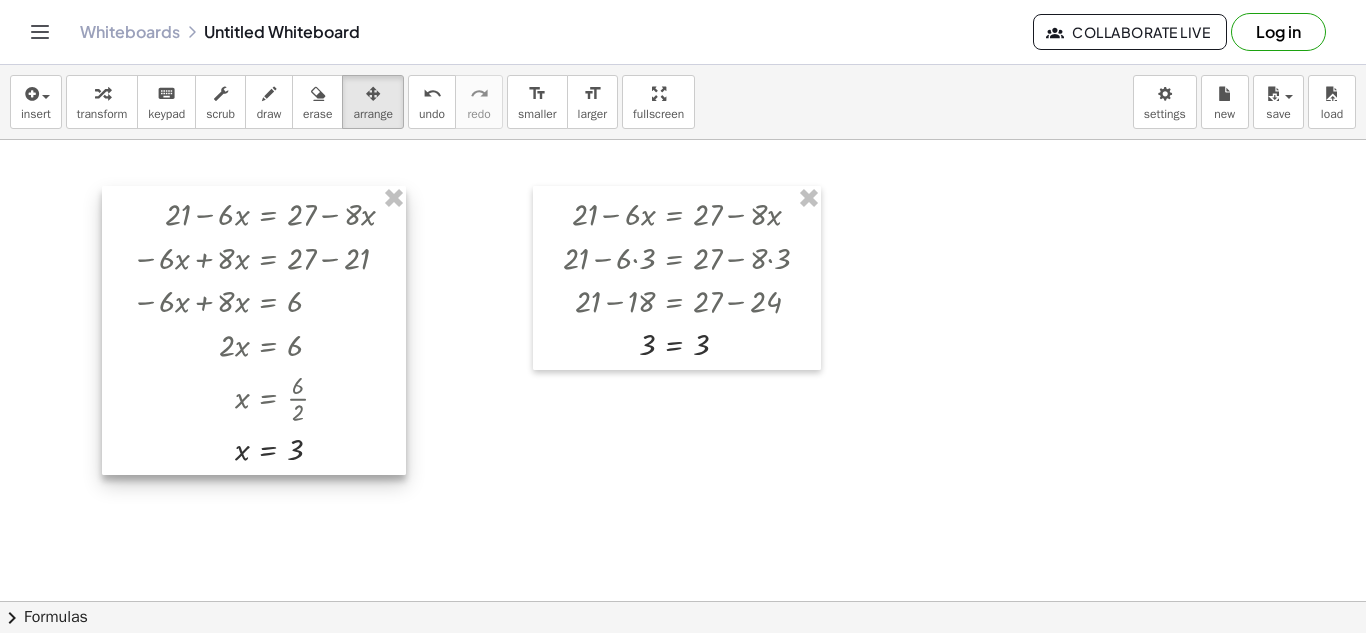 drag, startPoint x: 387, startPoint y: 202, endPoint x: 501, endPoint y: 244, distance: 121.49074 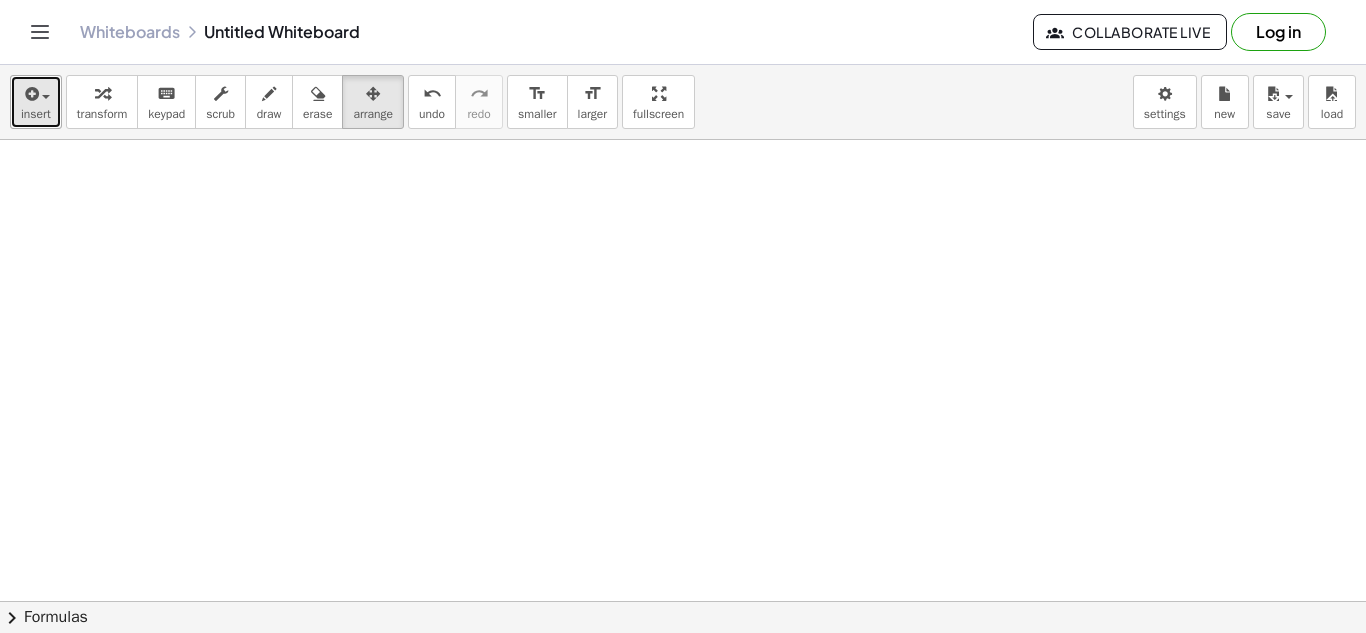 click at bounding box center (30, 94) 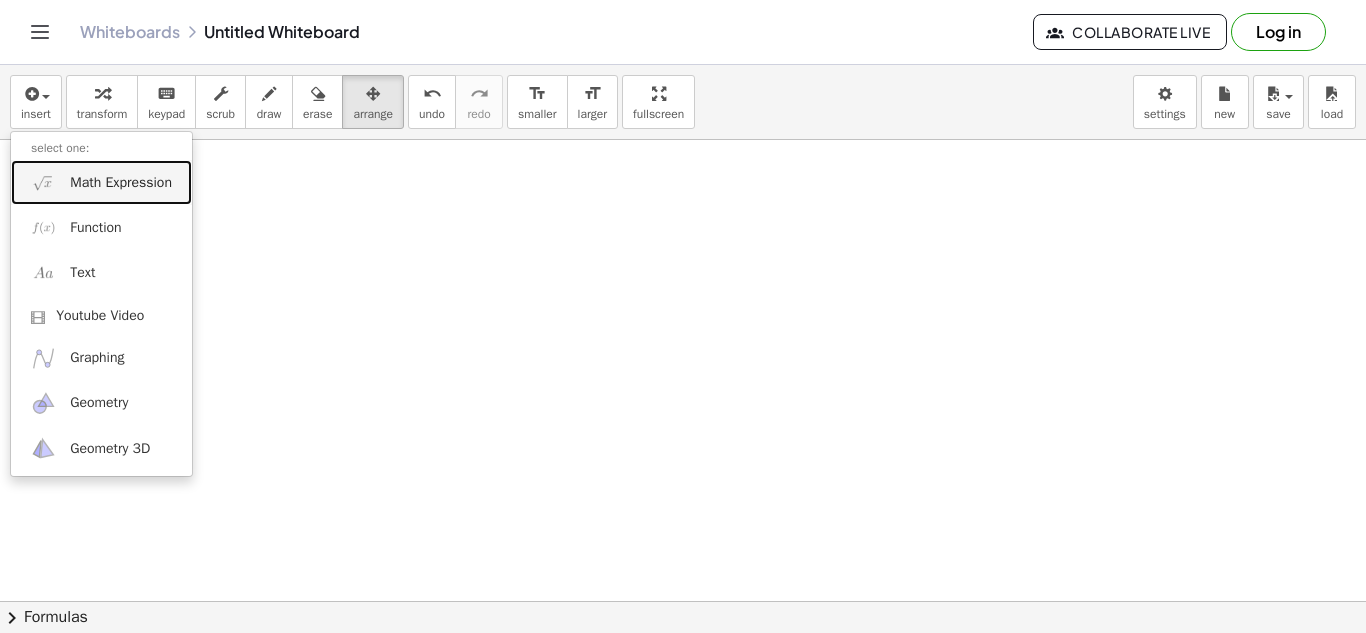 click on "Math Expression" at bounding box center (121, 183) 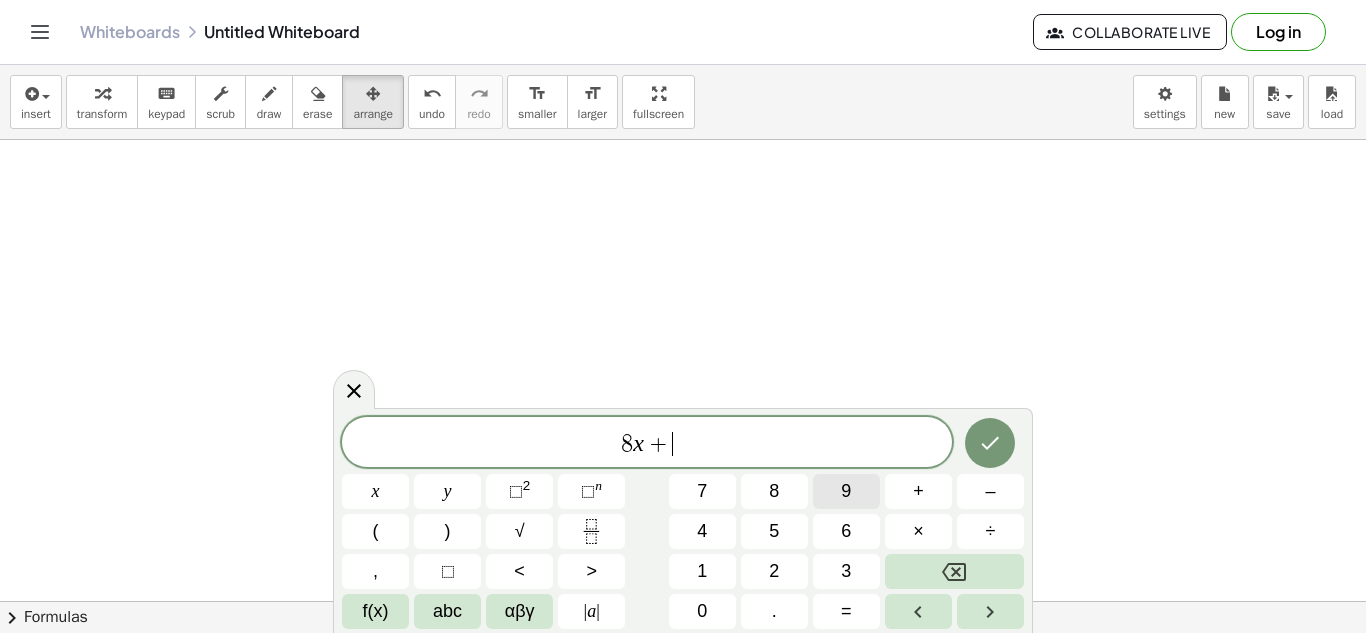 click on "9" at bounding box center (846, 491) 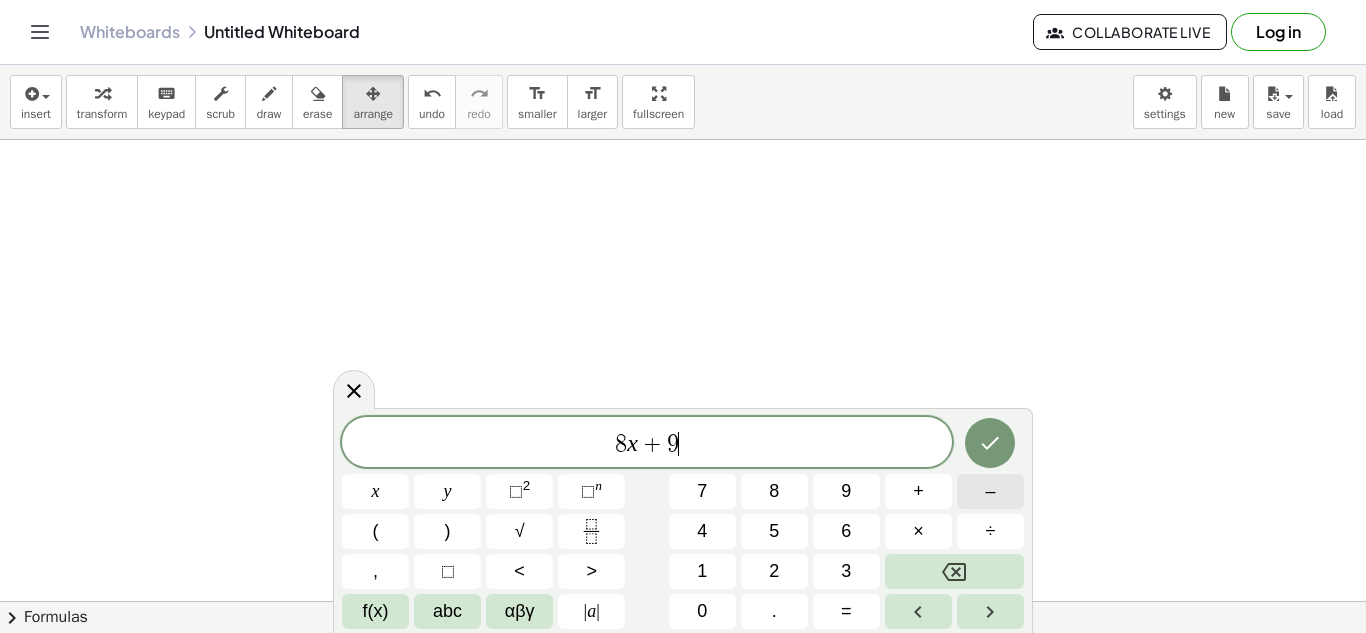 click on "–" at bounding box center (990, 491) 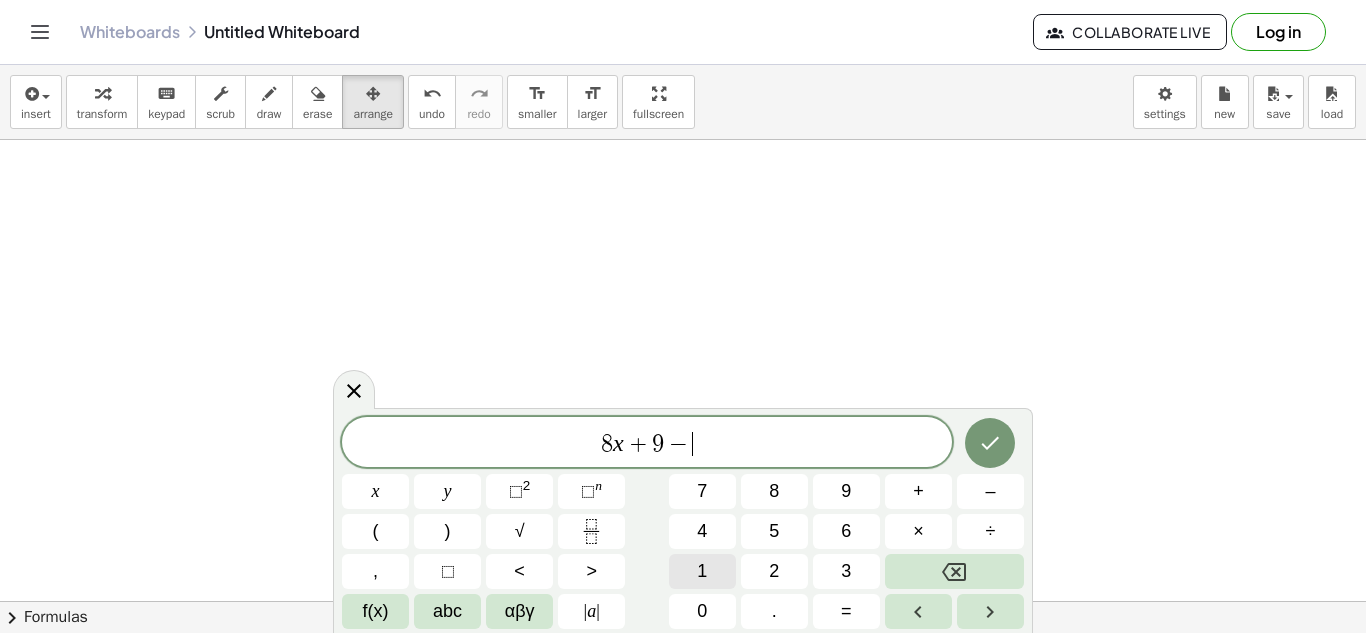 click on "1" at bounding box center (702, 571) 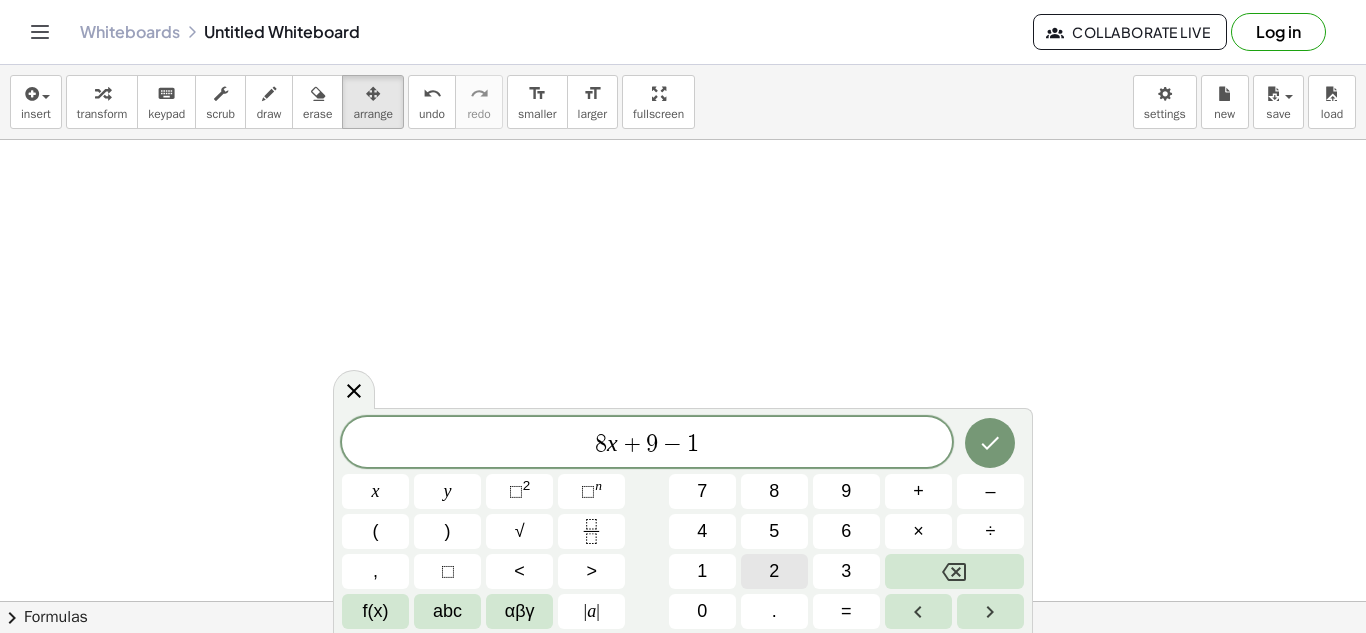 click on "2" at bounding box center [774, 571] 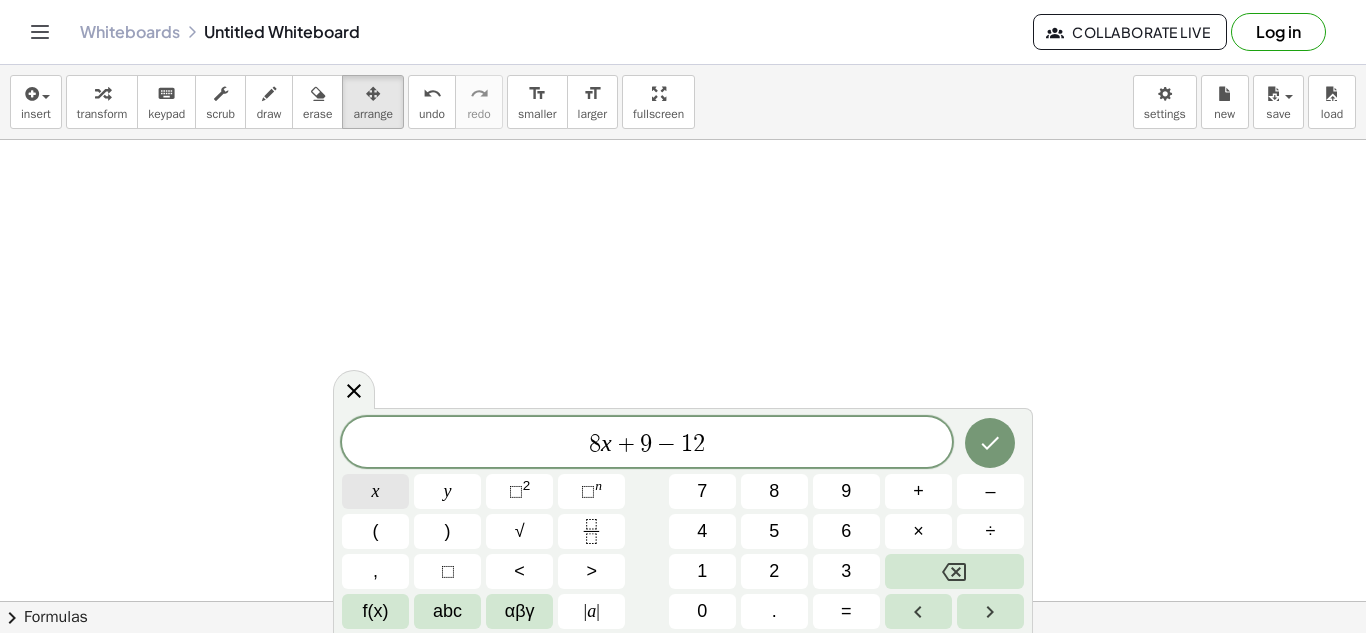 click on "x" at bounding box center (376, 491) 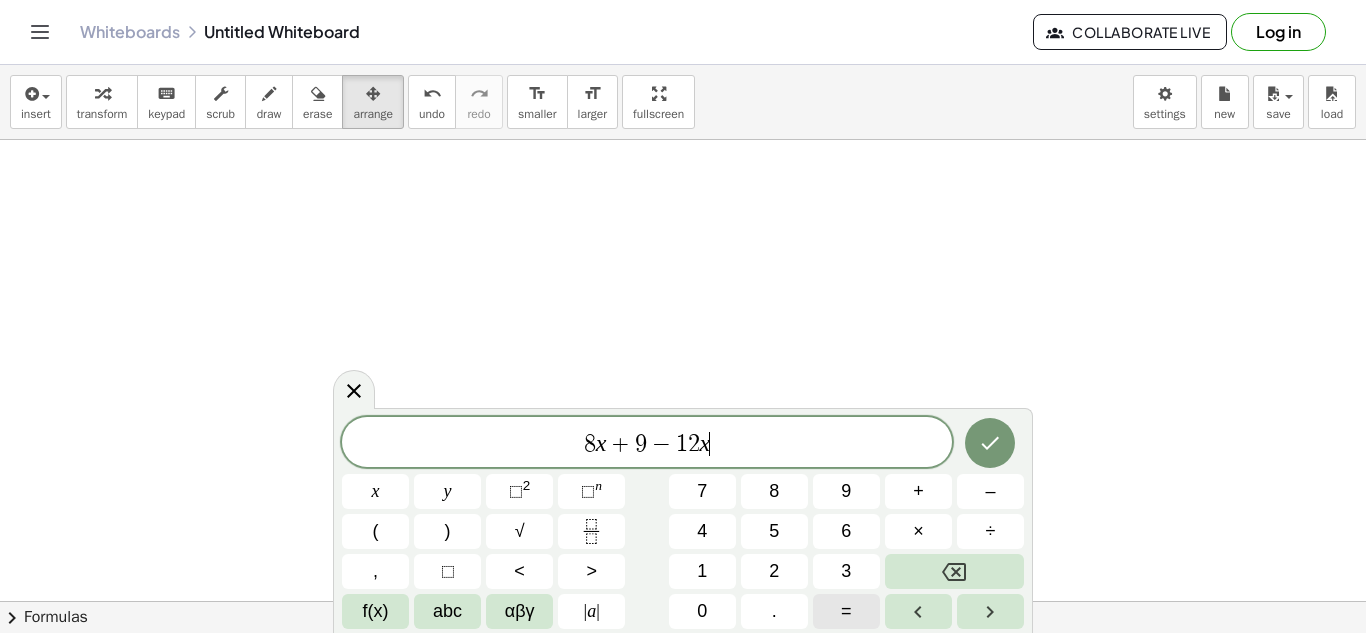 click on "=" at bounding box center (846, 611) 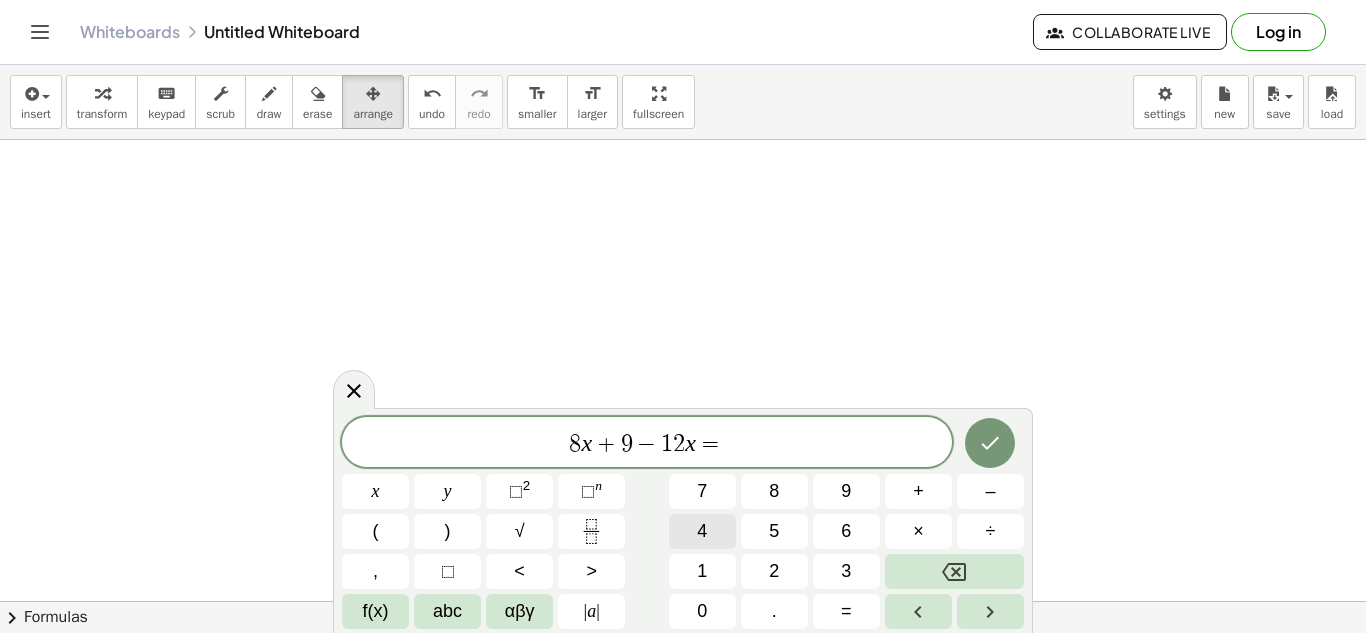 click on "4" at bounding box center [702, 531] 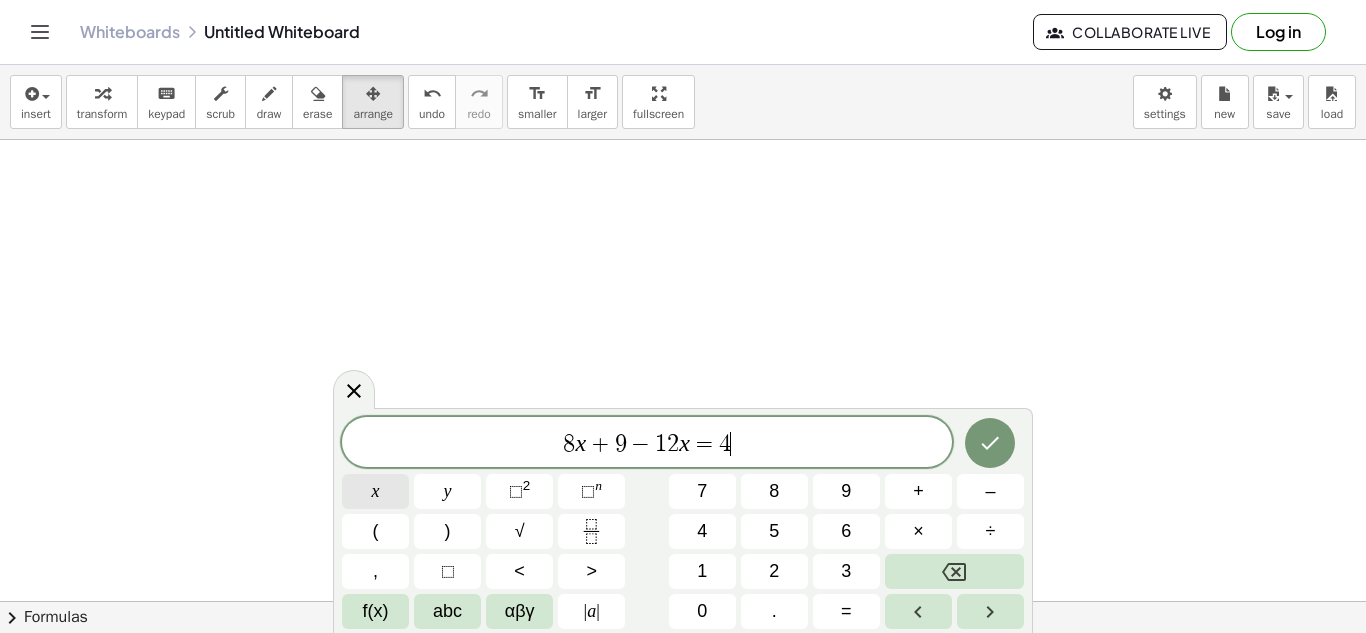click on "x" at bounding box center (375, 491) 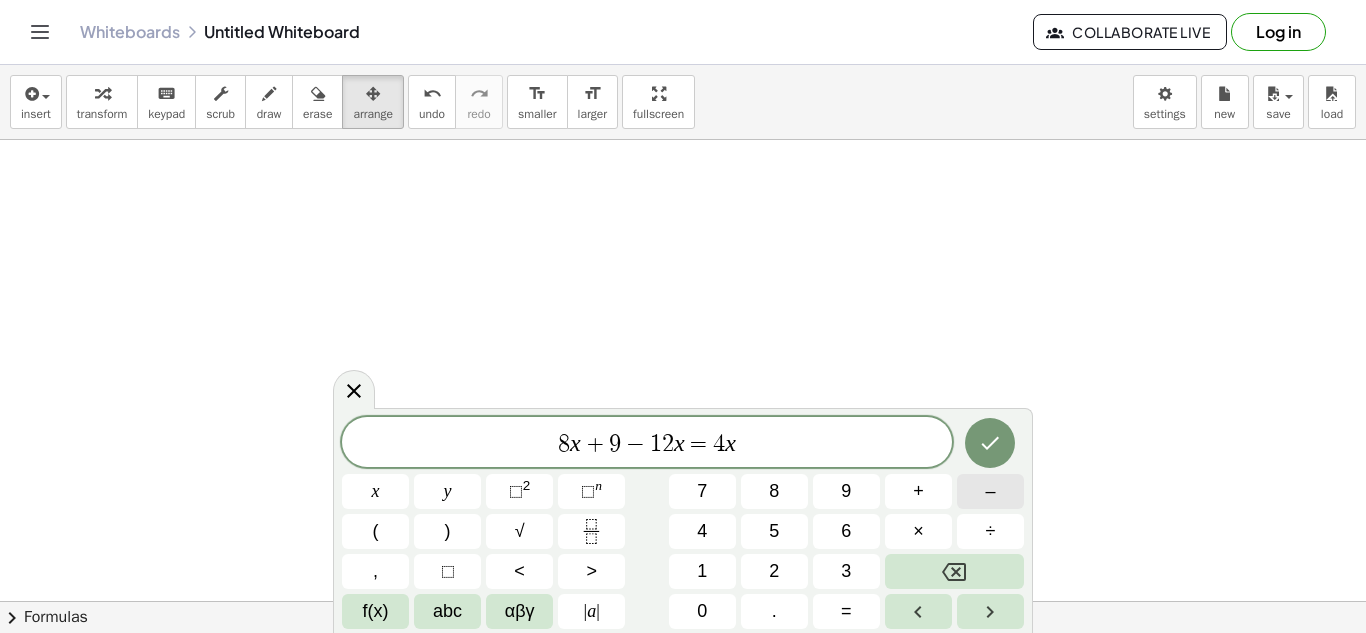 click on "–" at bounding box center [990, 491] 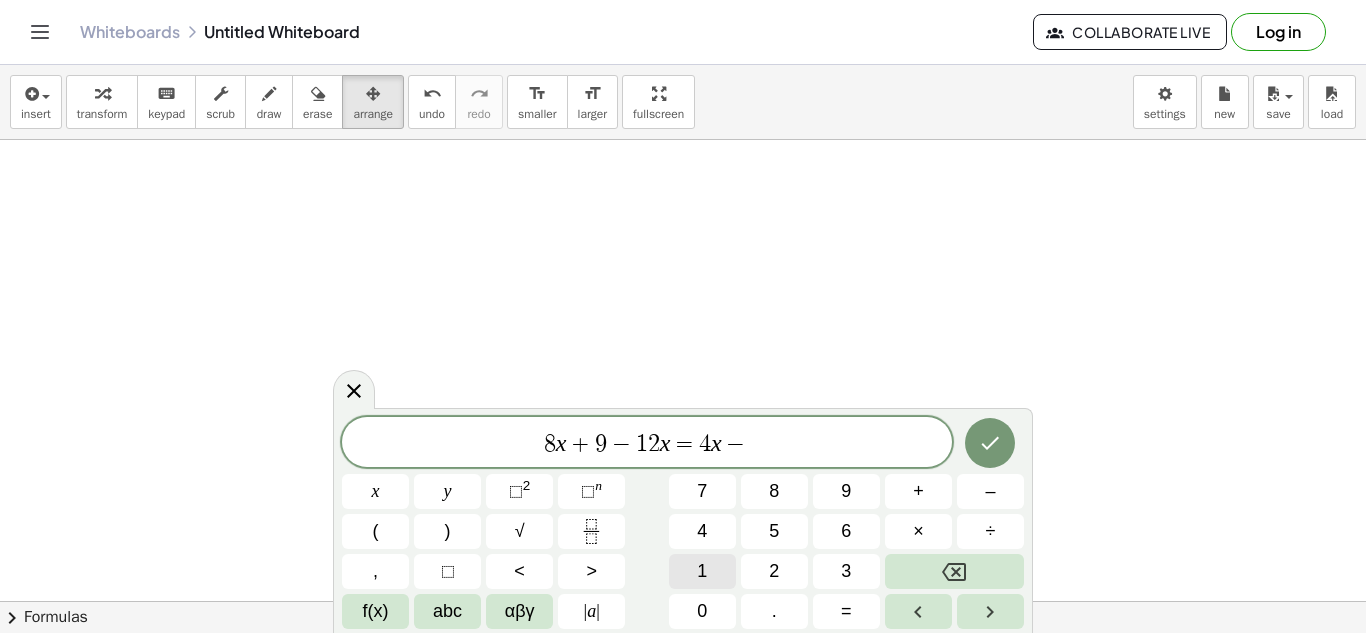 click on "1" at bounding box center (702, 571) 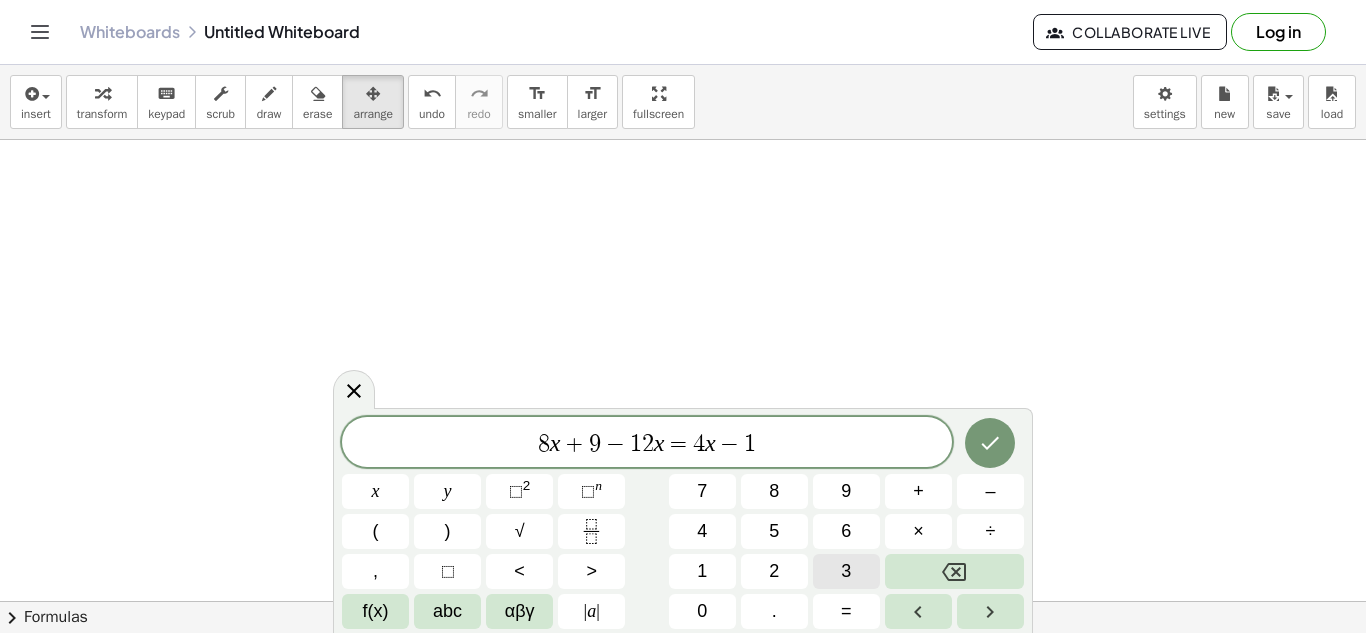 click on "3" at bounding box center [846, 571] 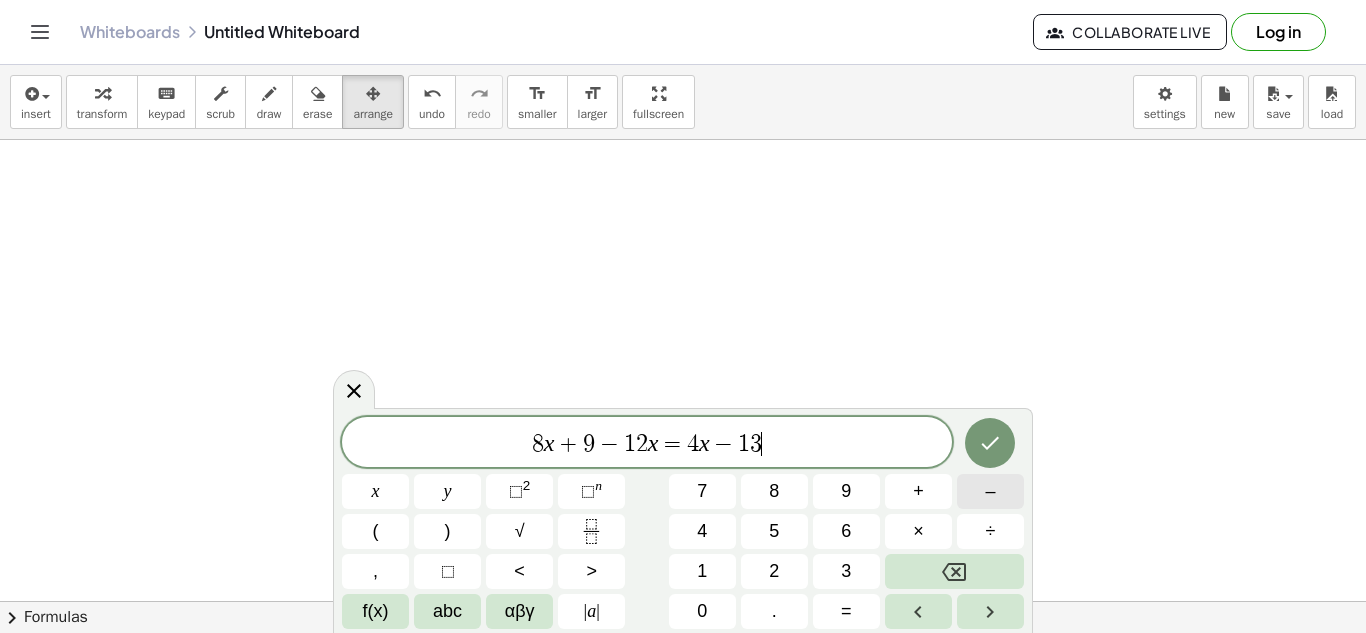 click on "–" at bounding box center [990, 491] 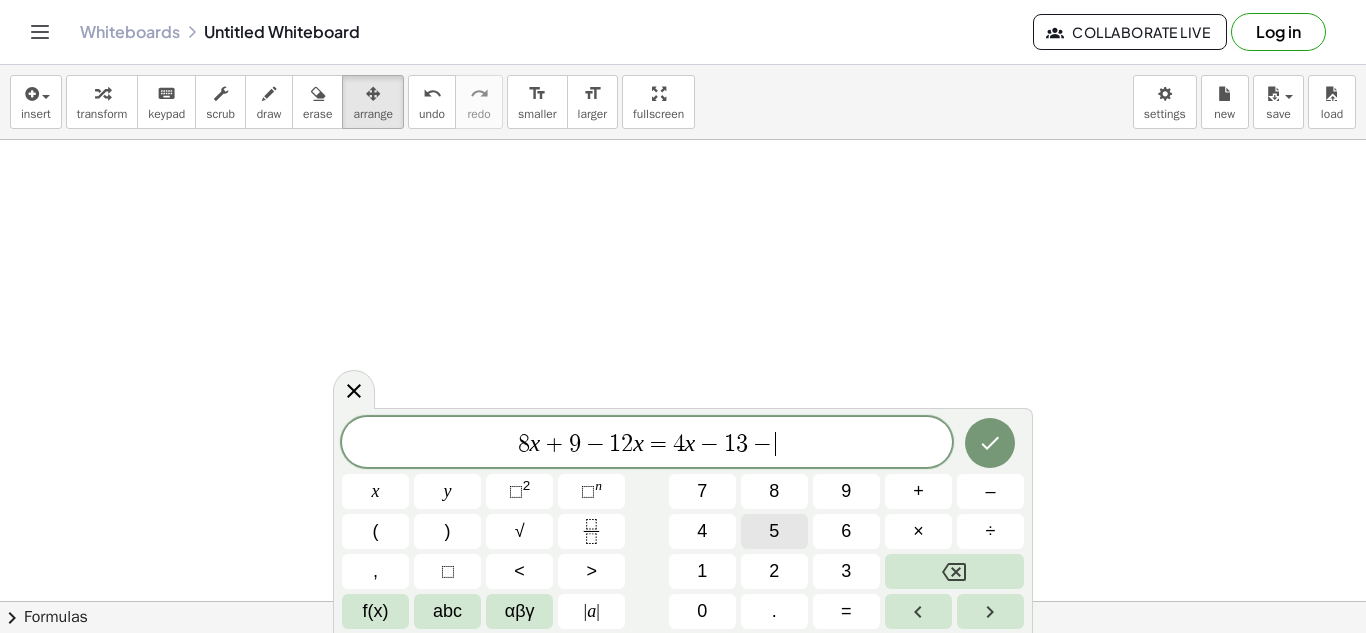 click on "5" at bounding box center [774, 531] 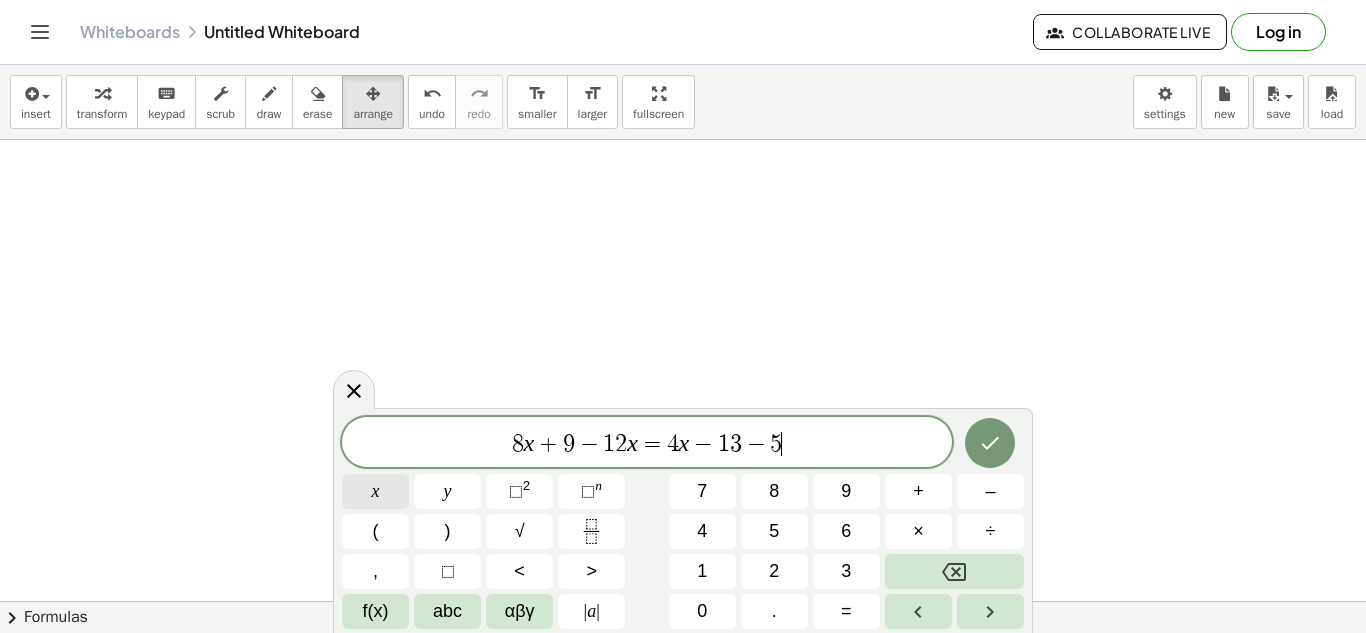 click on "x" at bounding box center [375, 491] 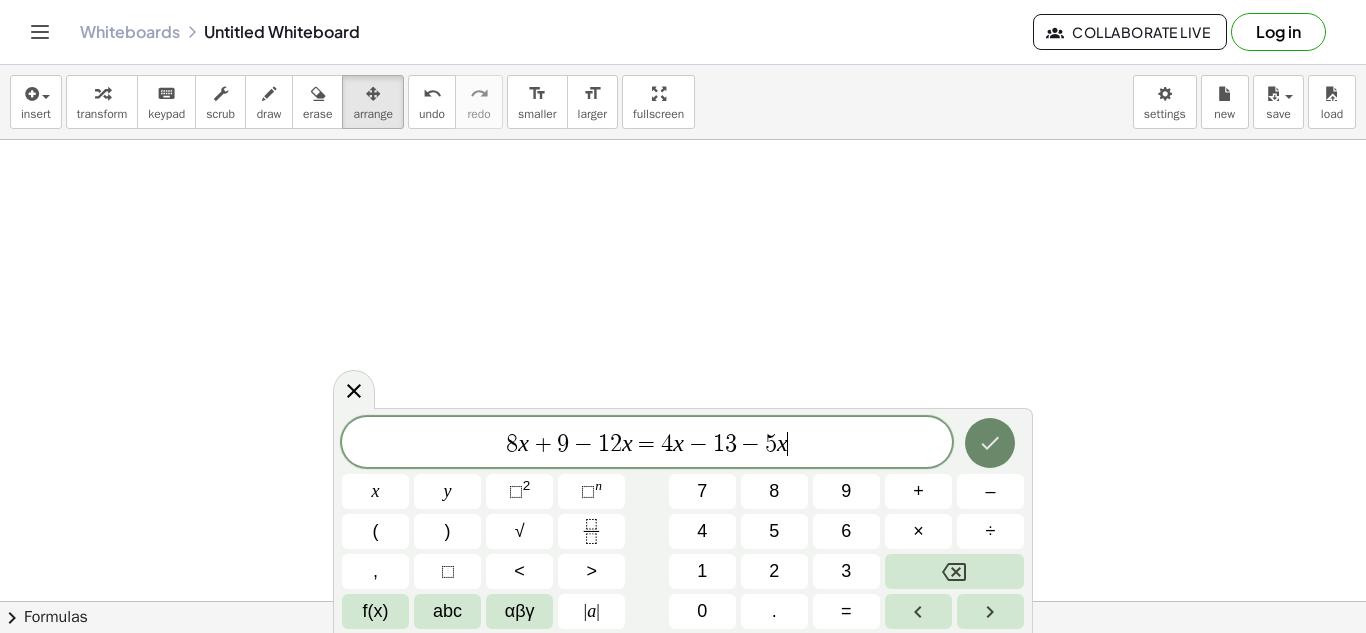 click 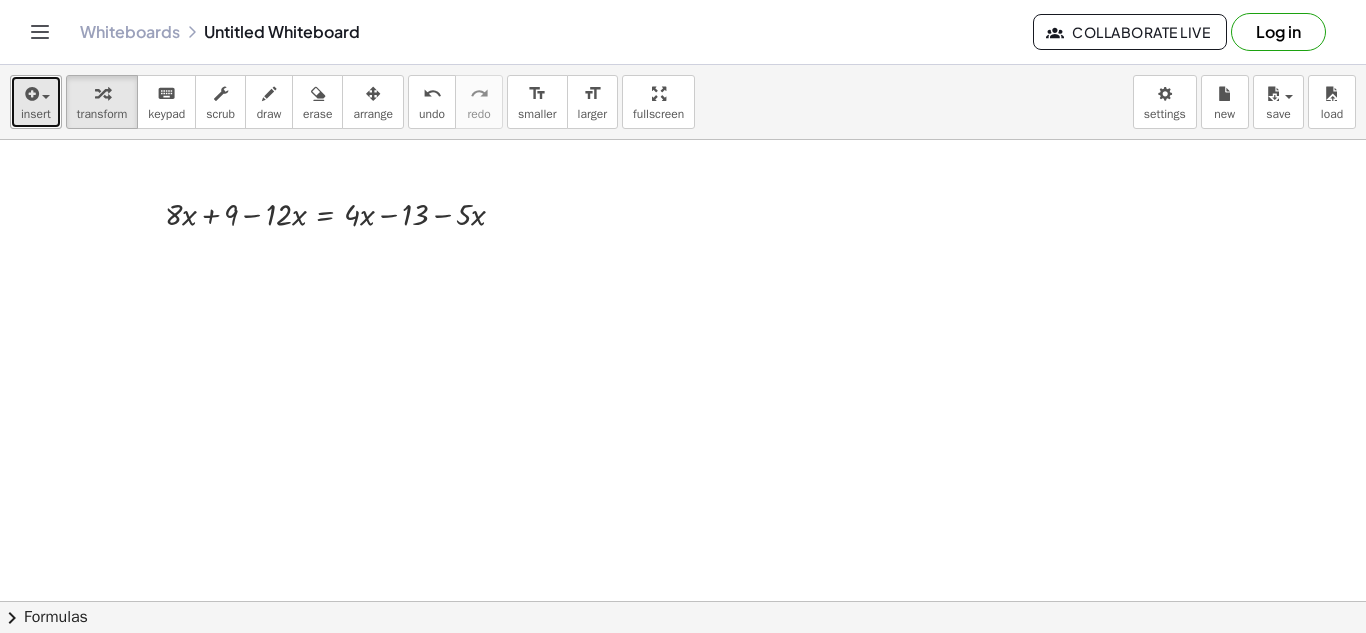 click on "insert" at bounding box center [36, 114] 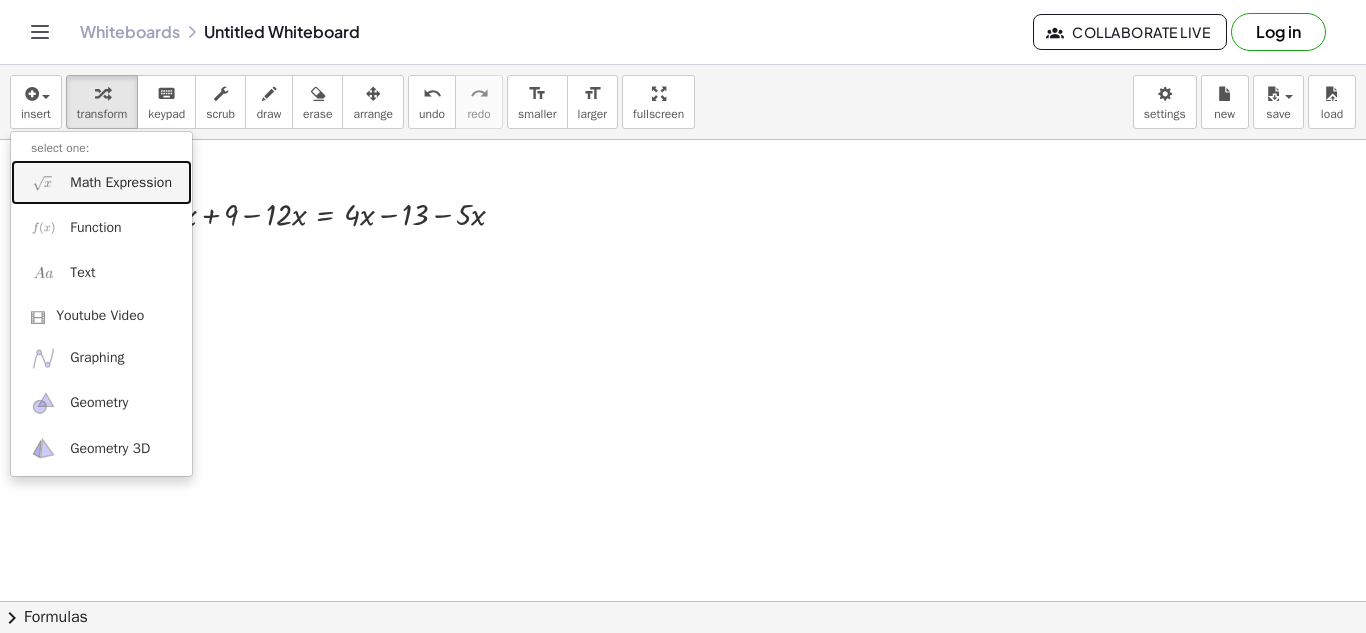 click on "Math Expression" at bounding box center (121, 183) 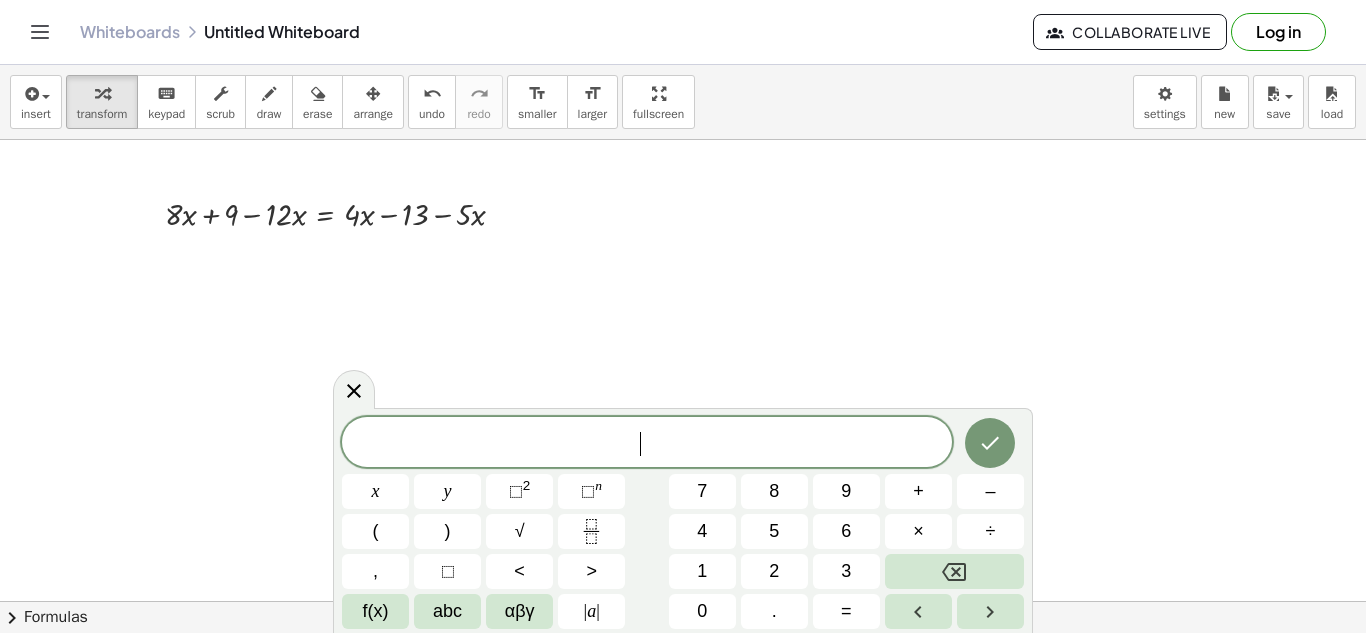 click on "8" at bounding box center (774, 491) 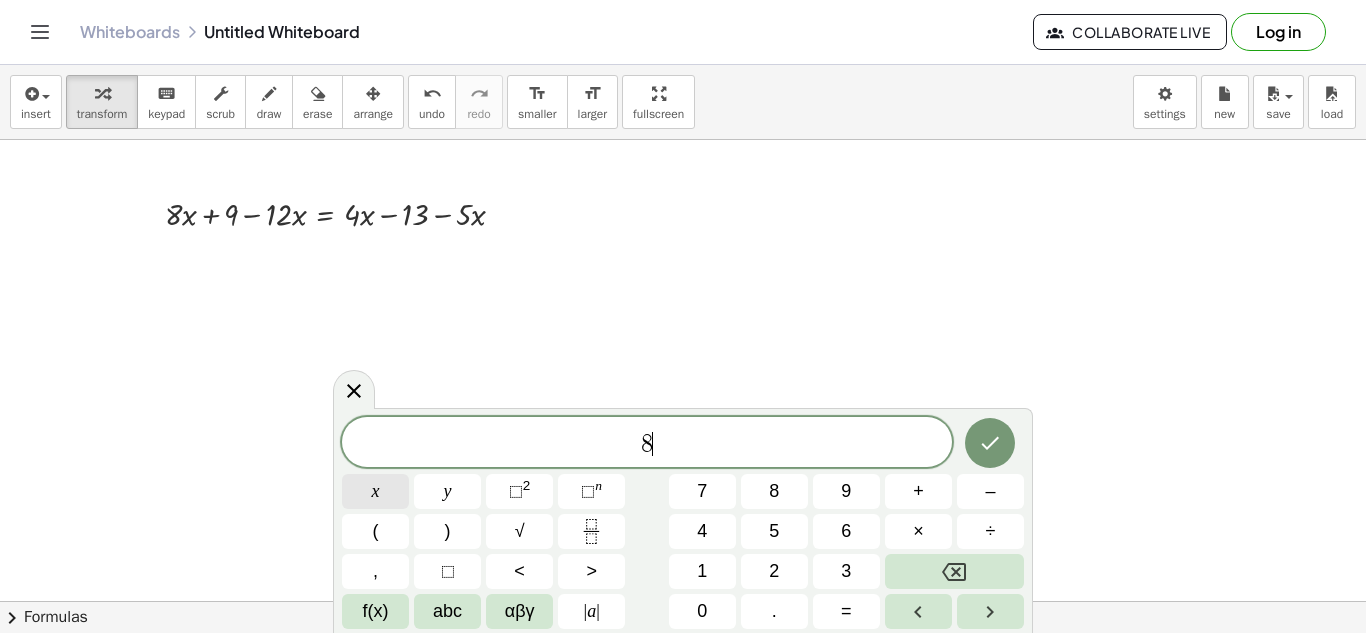 click on "x" at bounding box center (376, 491) 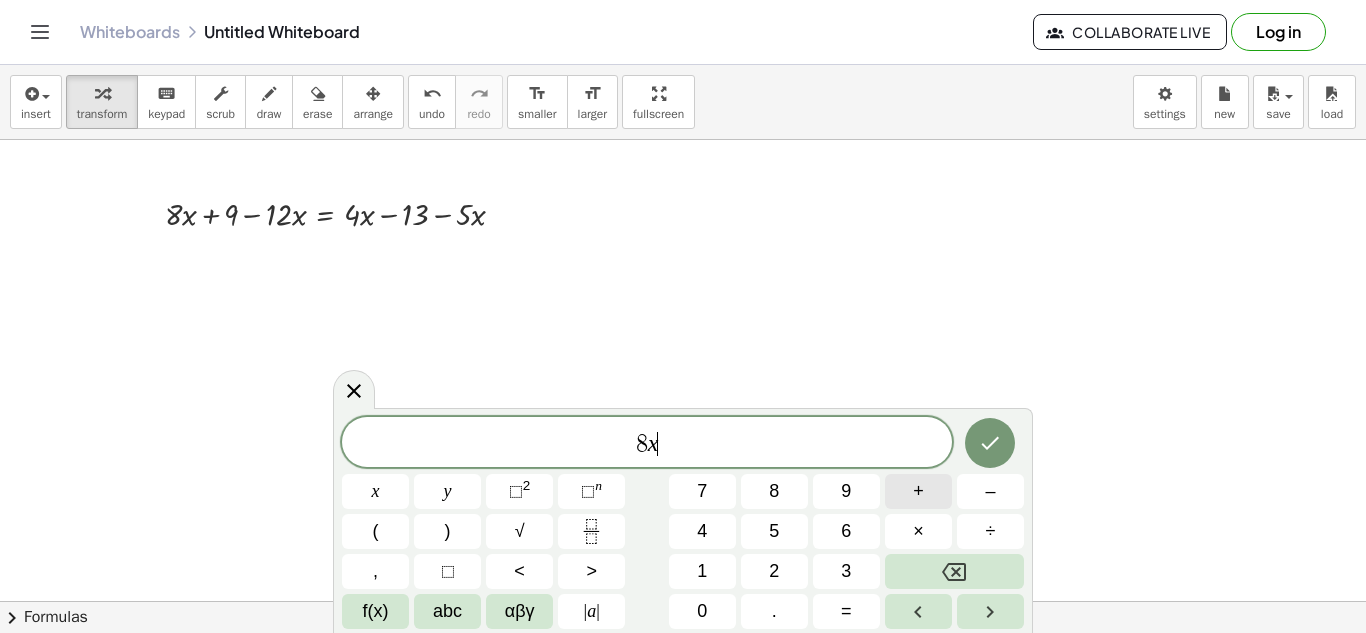 click on "+" at bounding box center (918, 491) 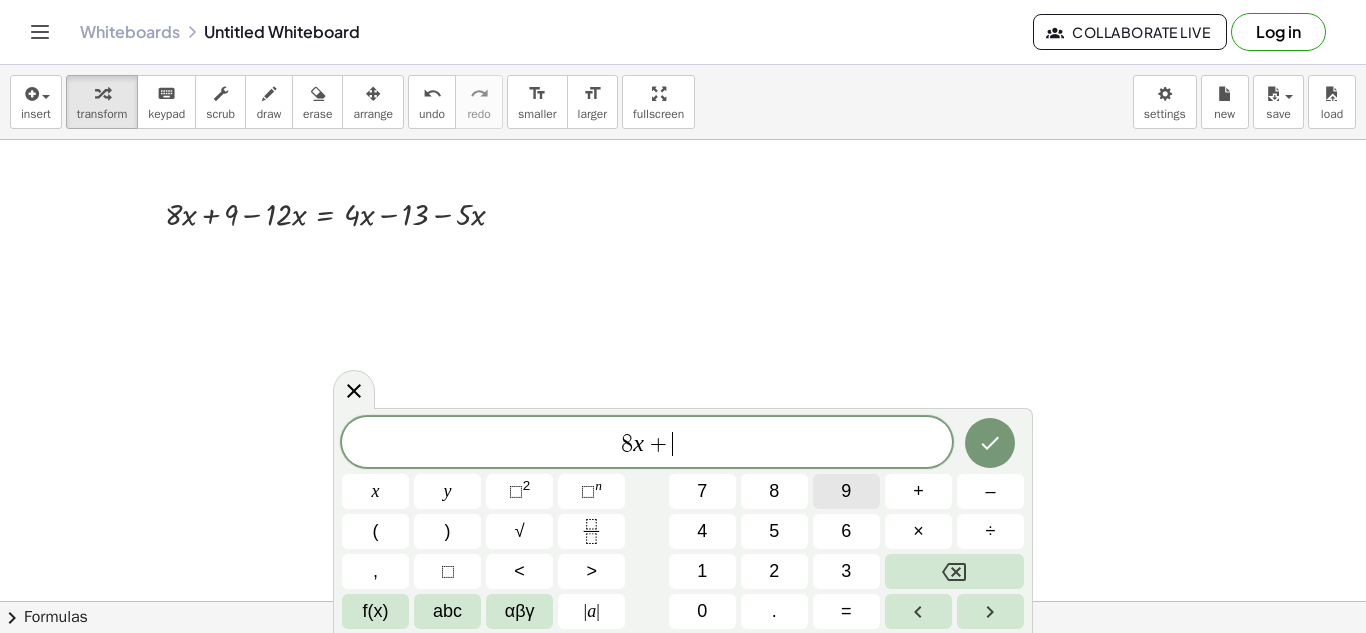click on "9" at bounding box center (846, 491) 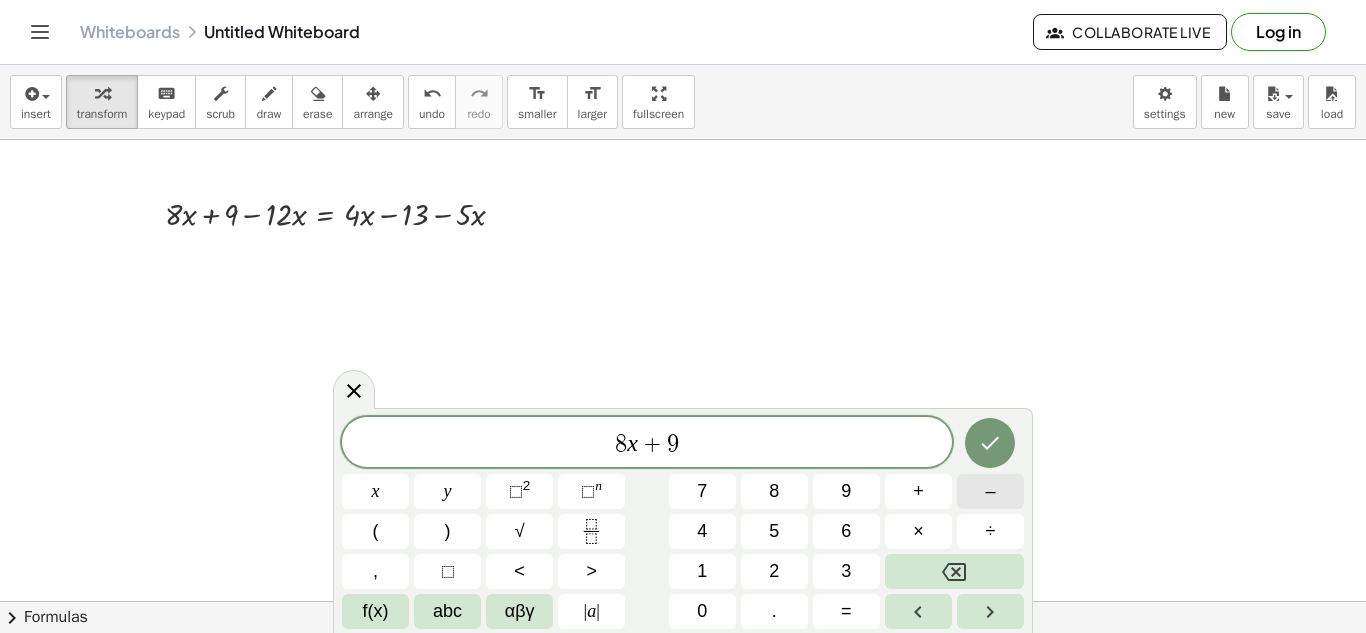 click on "–" at bounding box center (990, 491) 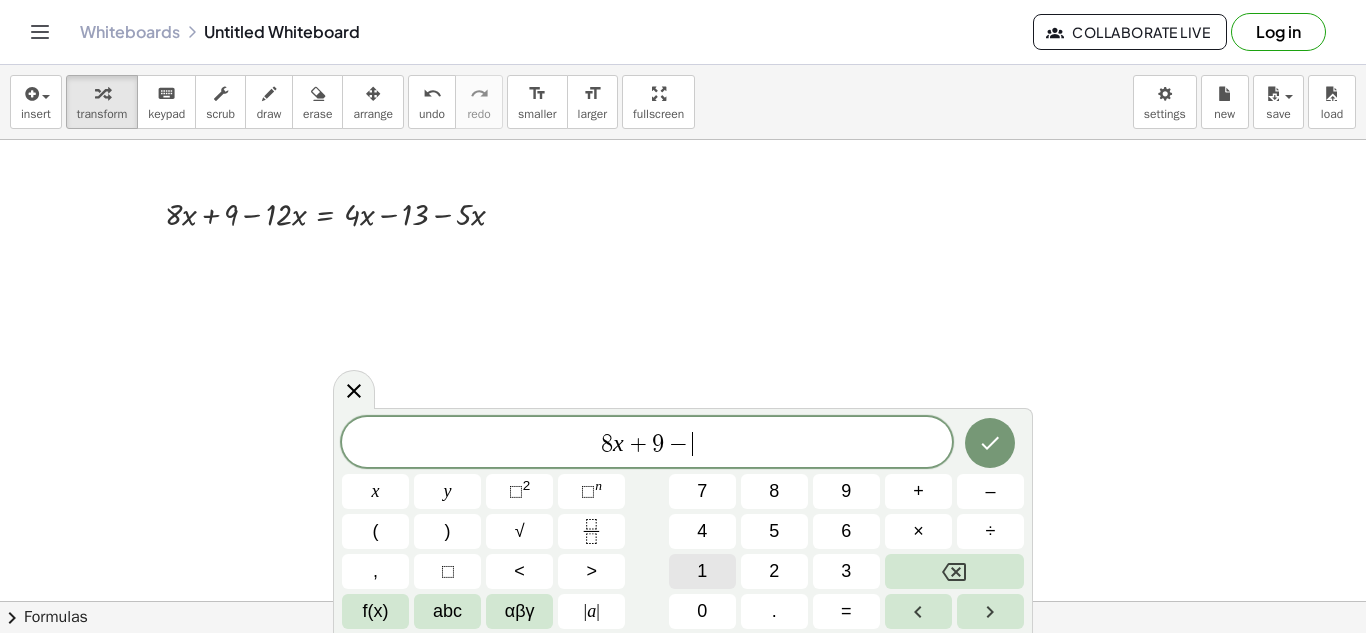 click on "1" at bounding box center [702, 571] 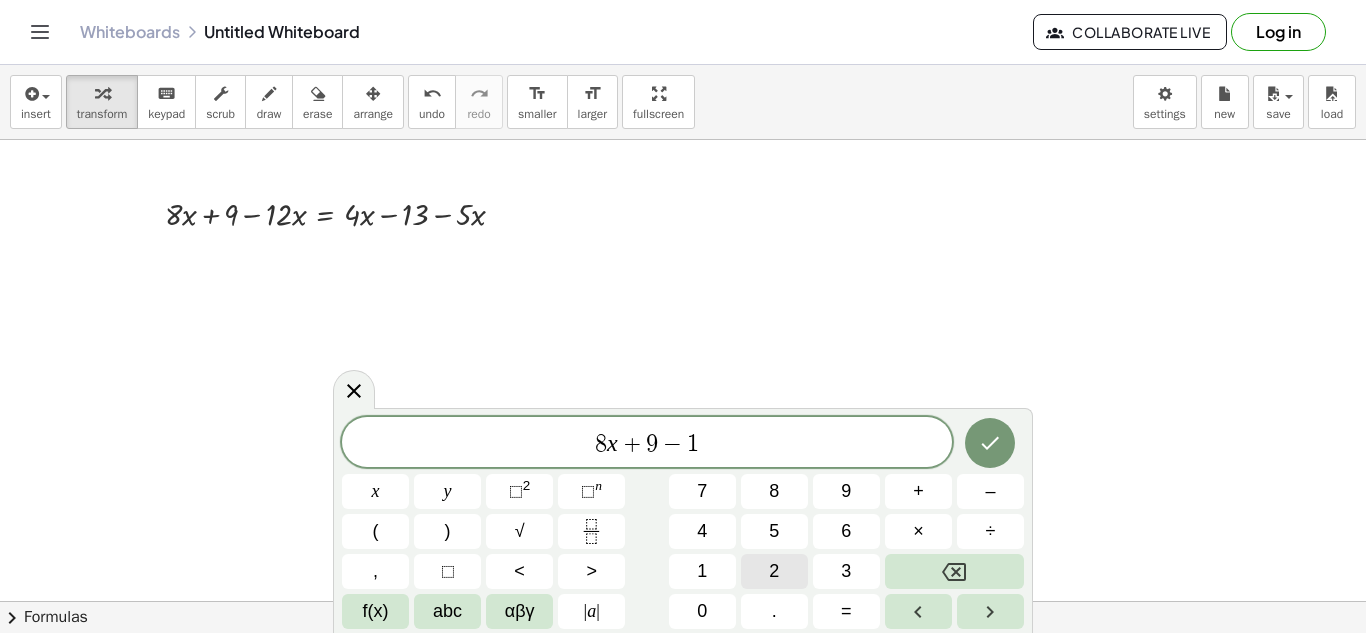 click on "2" at bounding box center (774, 571) 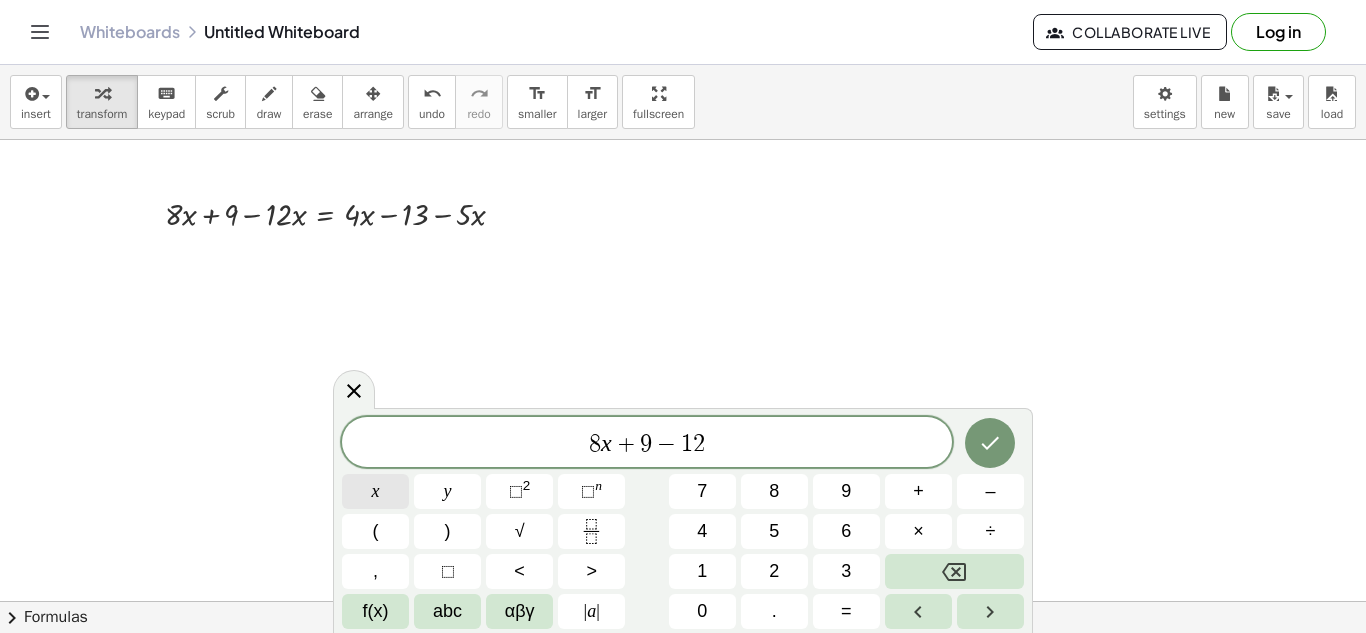 click on "x" at bounding box center [375, 491] 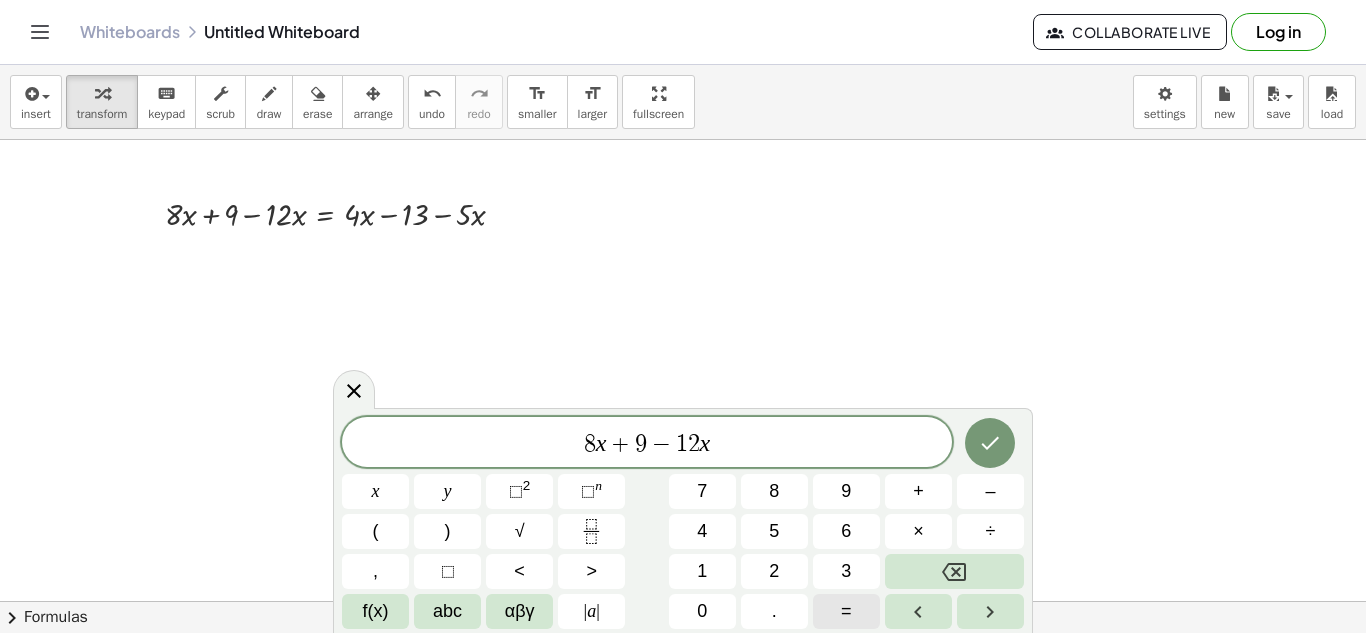 click on "=" at bounding box center (846, 611) 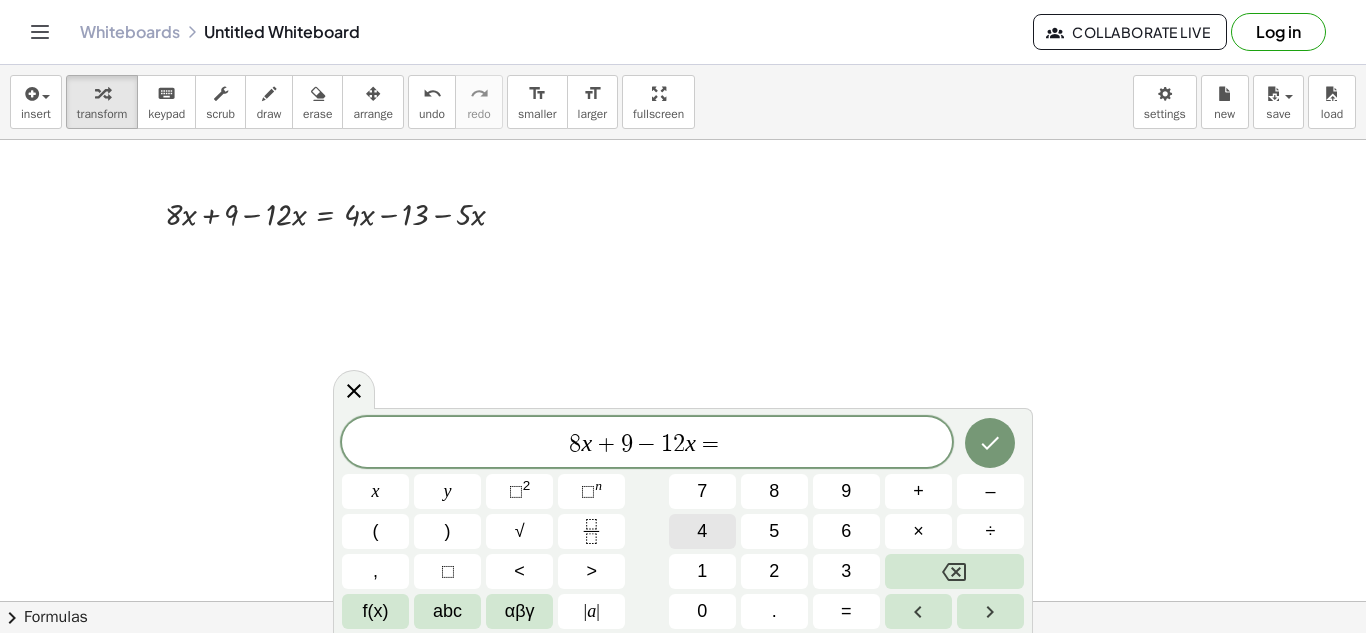 click on "4" at bounding box center [702, 531] 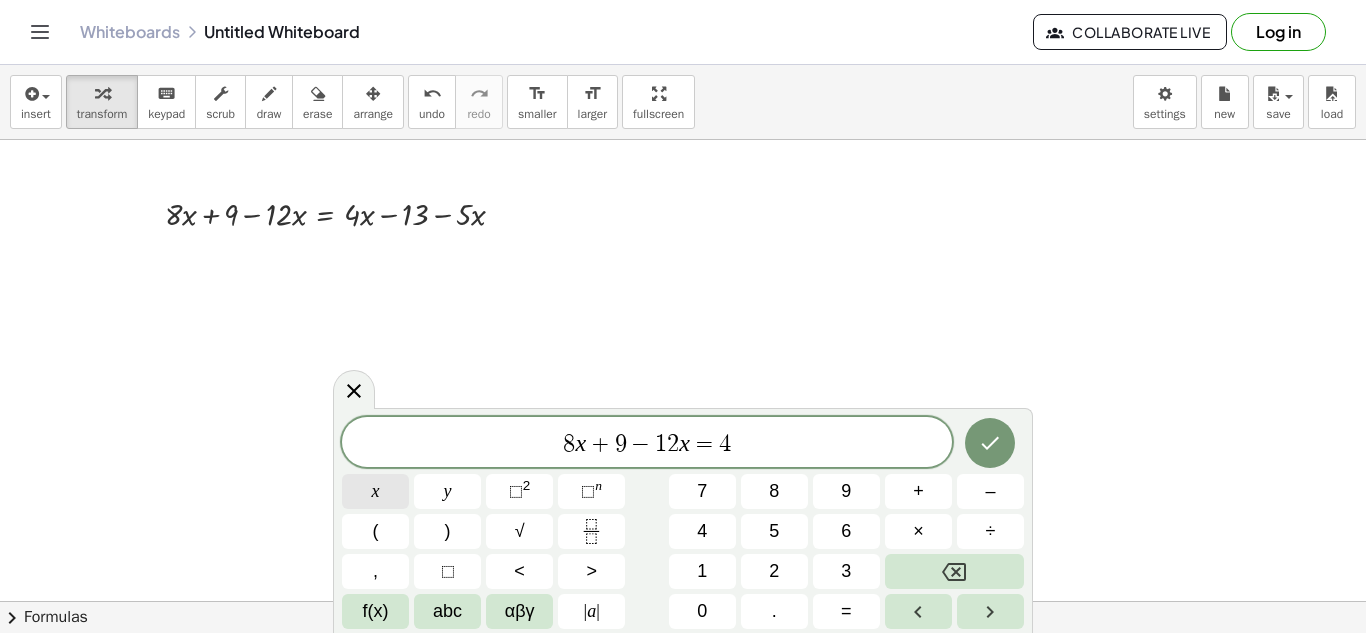 click on "x" at bounding box center (375, 491) 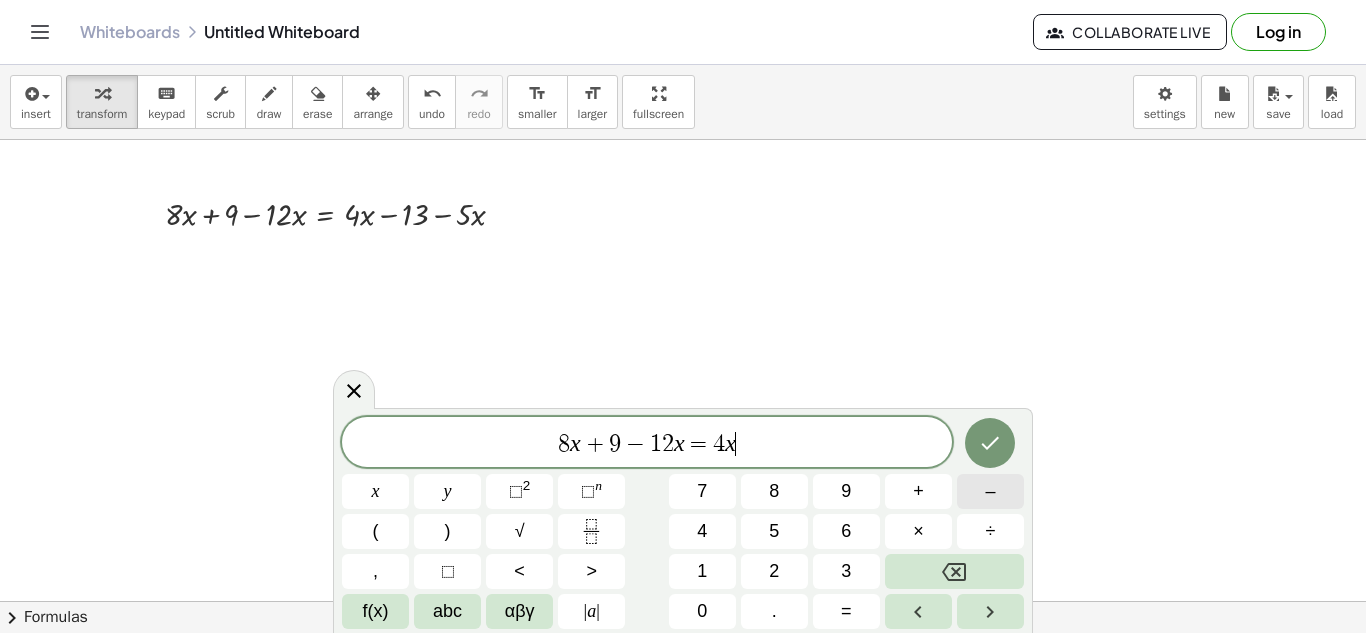 click on "–" at bounding box center [990, 491] 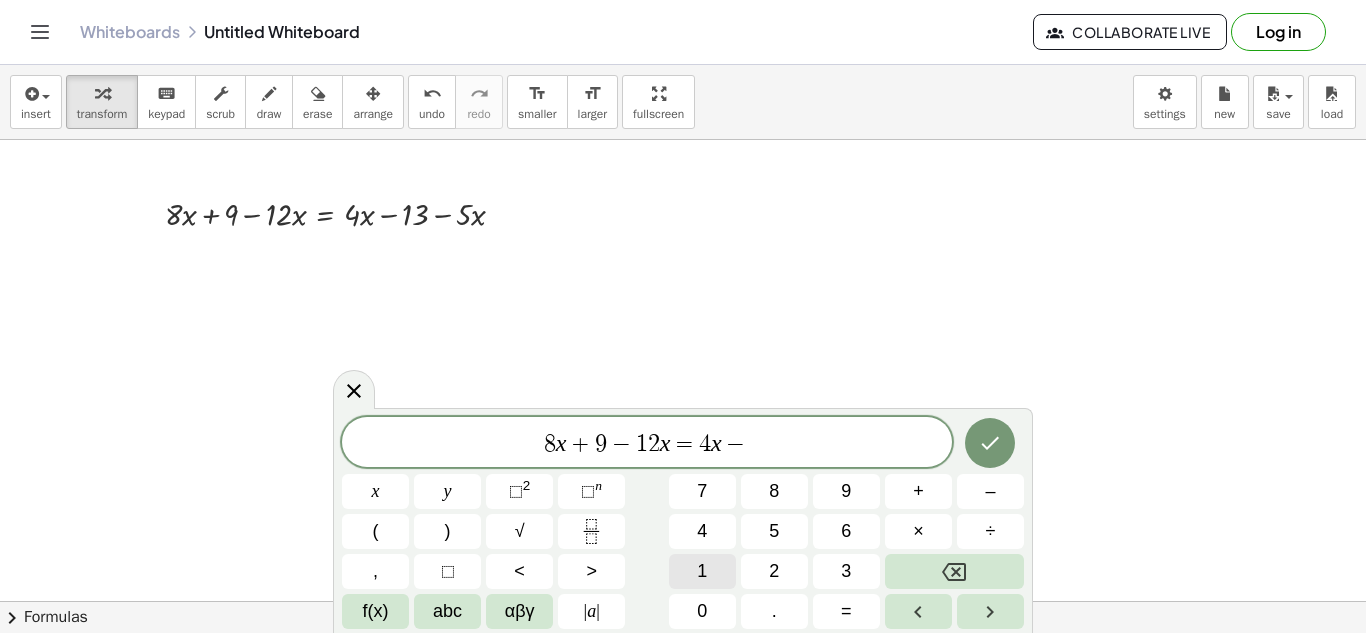 click on "1" at bounding box center (702, 571) 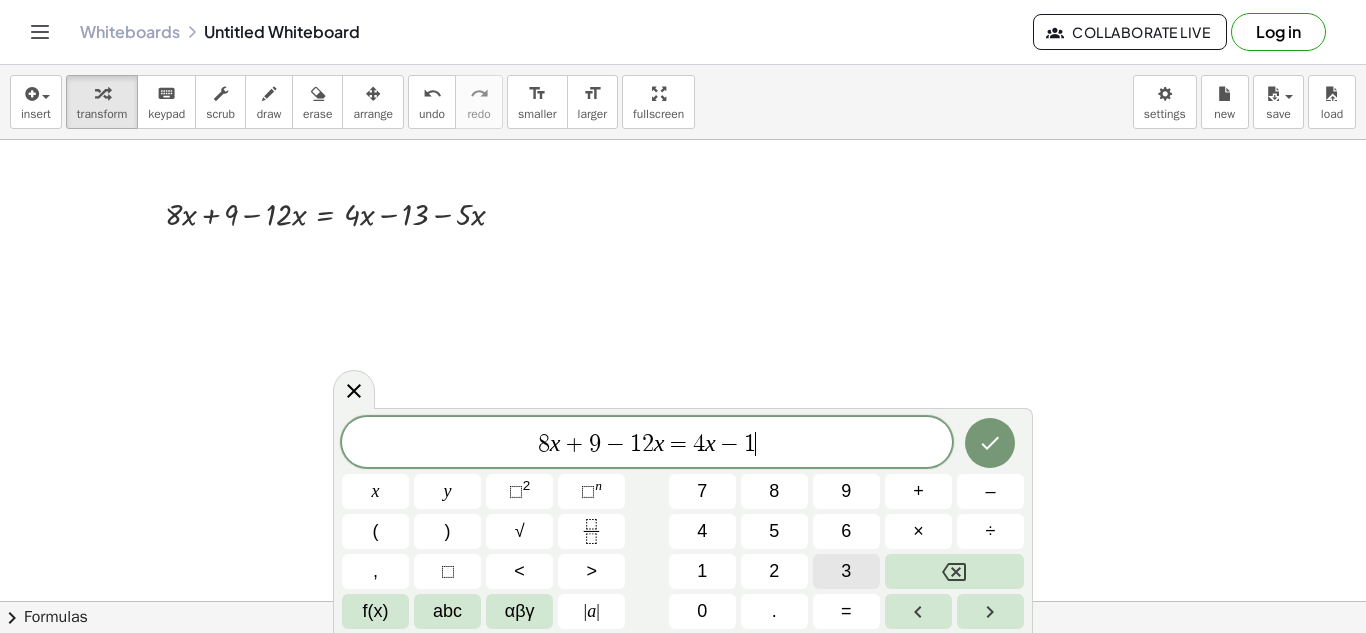 click on "3" at bounding box center [846, 571] 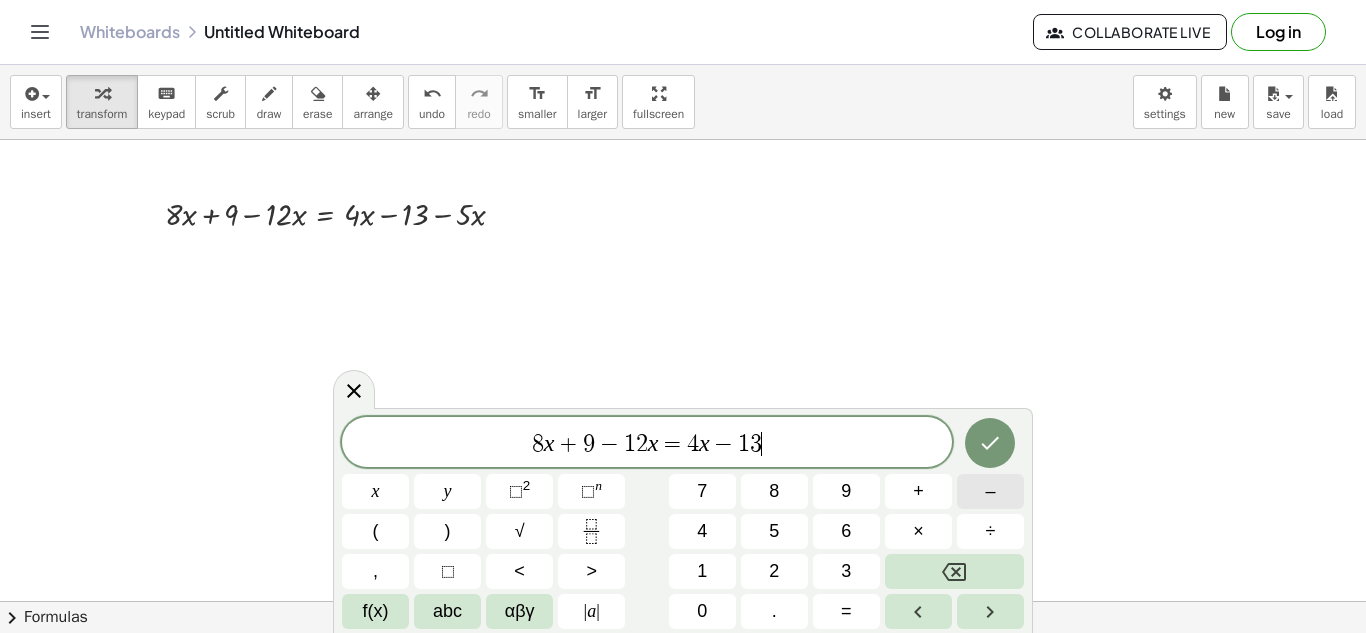 click on "–" at bounding box center [990, 491] 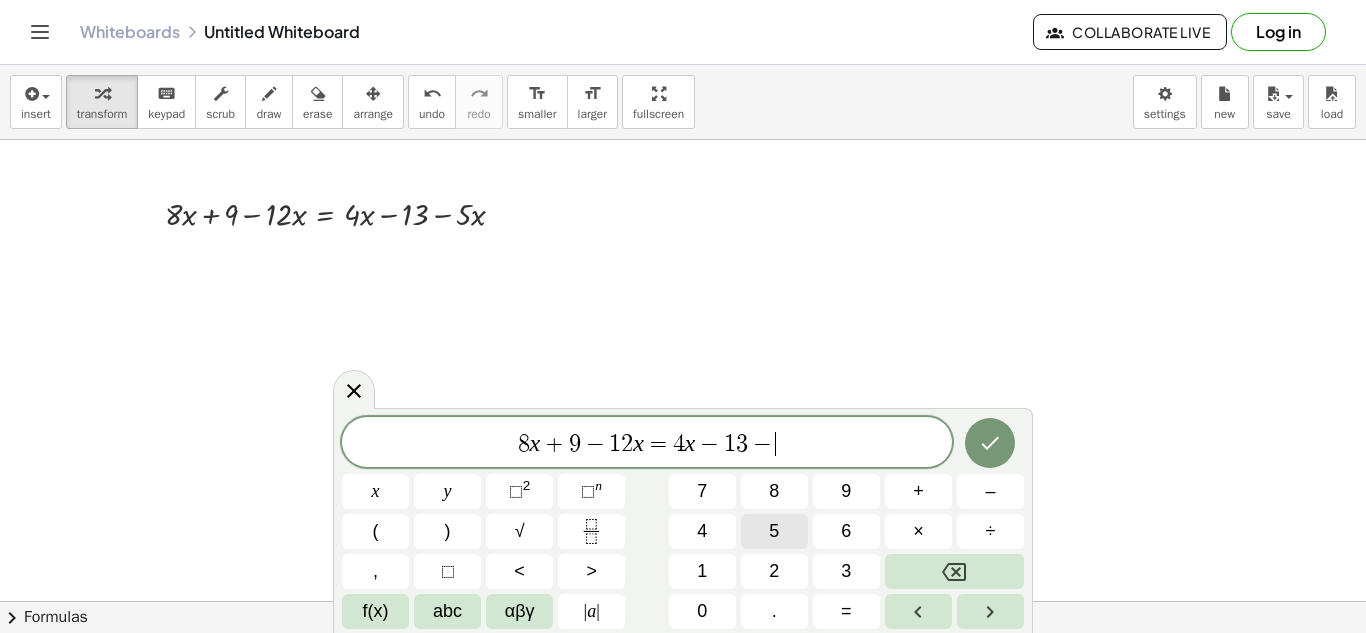 click on "5" at bounding box center [774, 531] 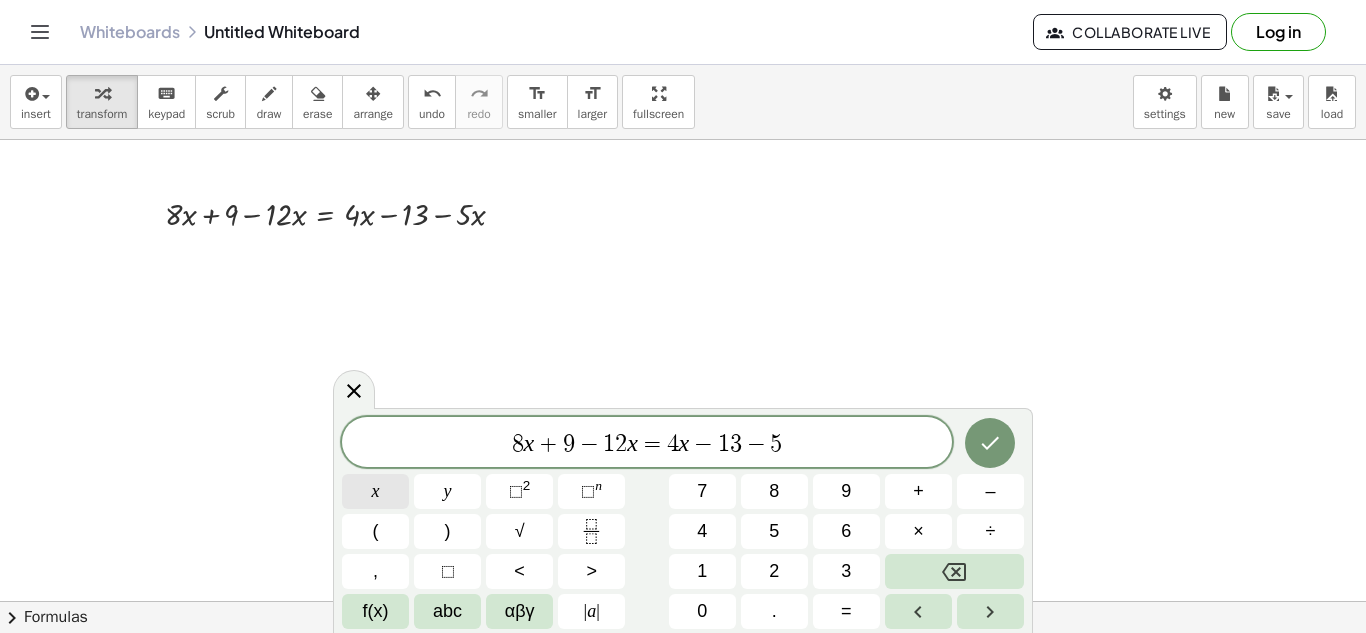 click on "x" at bounding box center (375, 491) 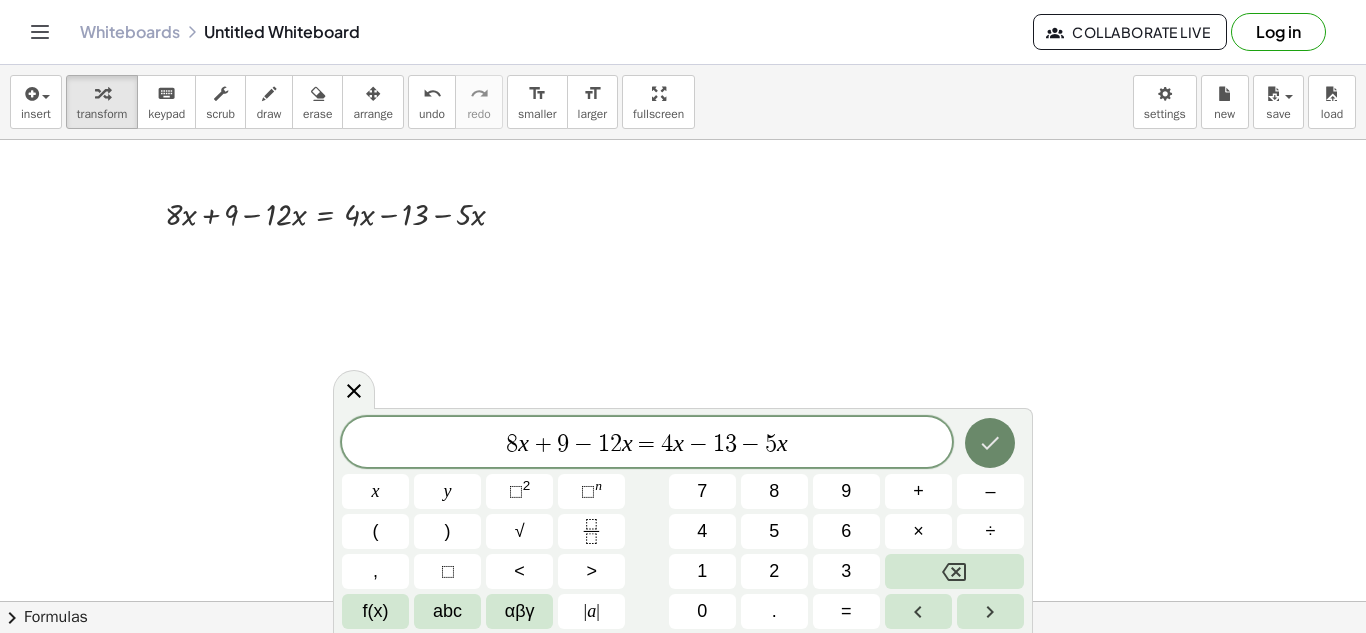 click 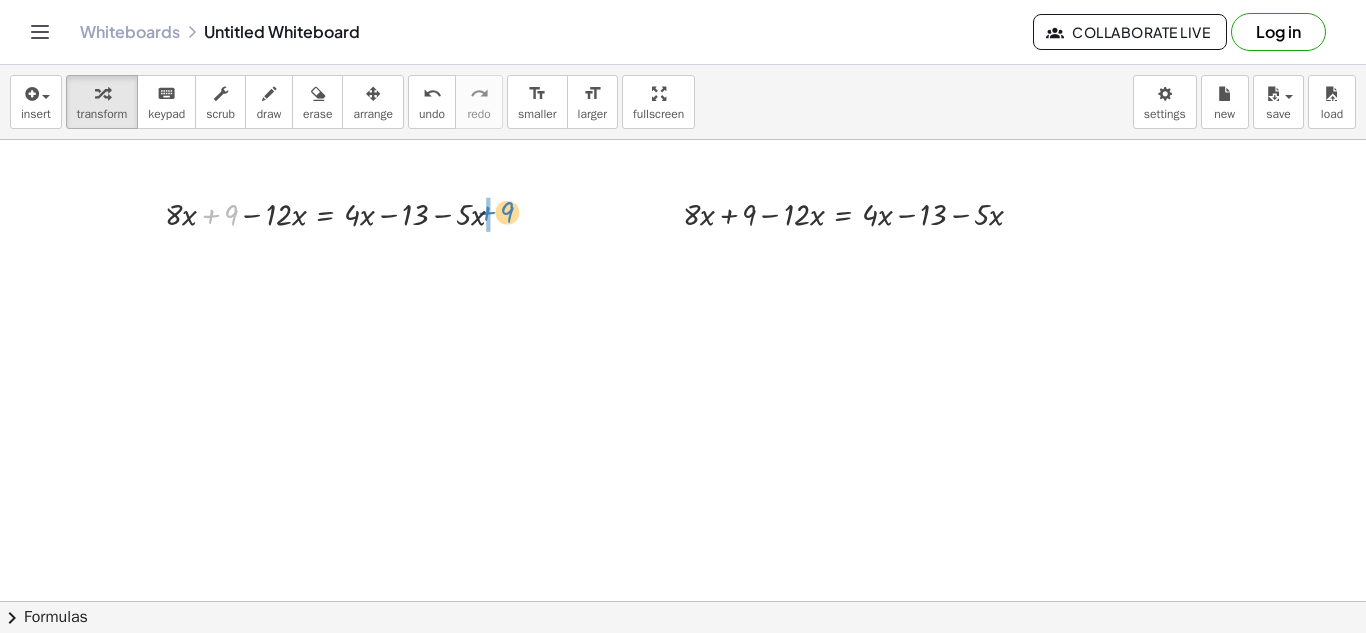 drag, startPoint x: 209, startPoint y: 214, endPoint x: 484, endPoint y: 211, distance: 275.01636 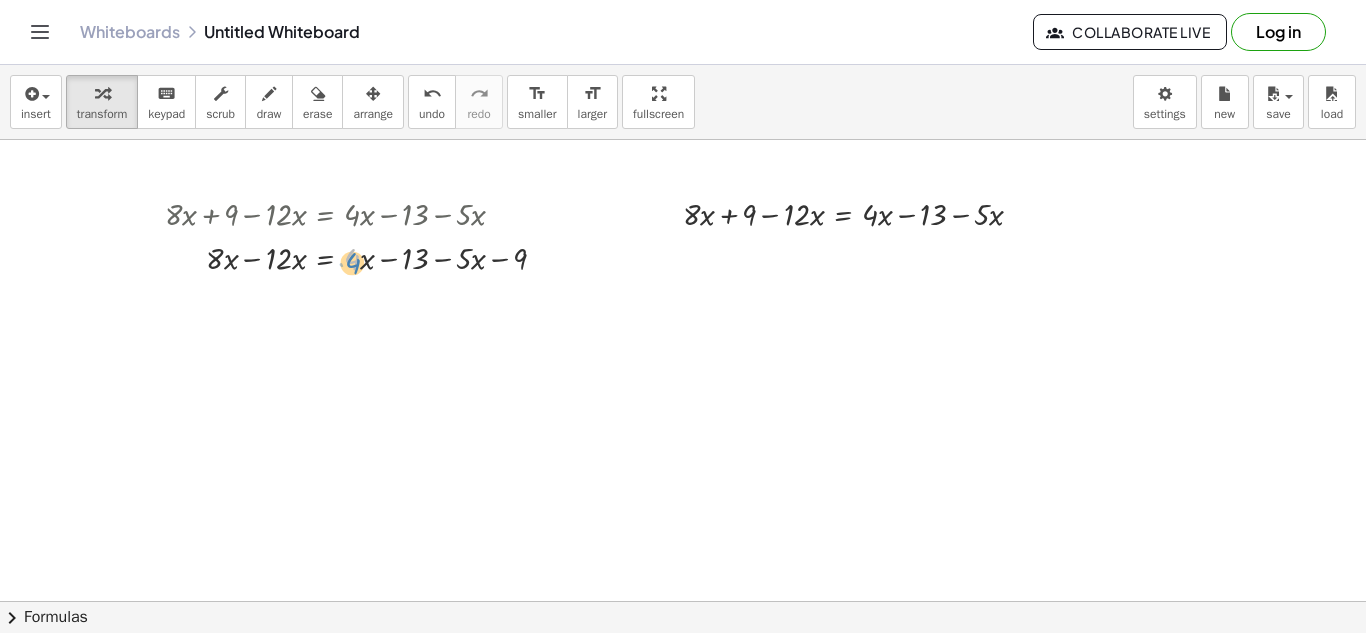 click at bounding box center (363, 257) 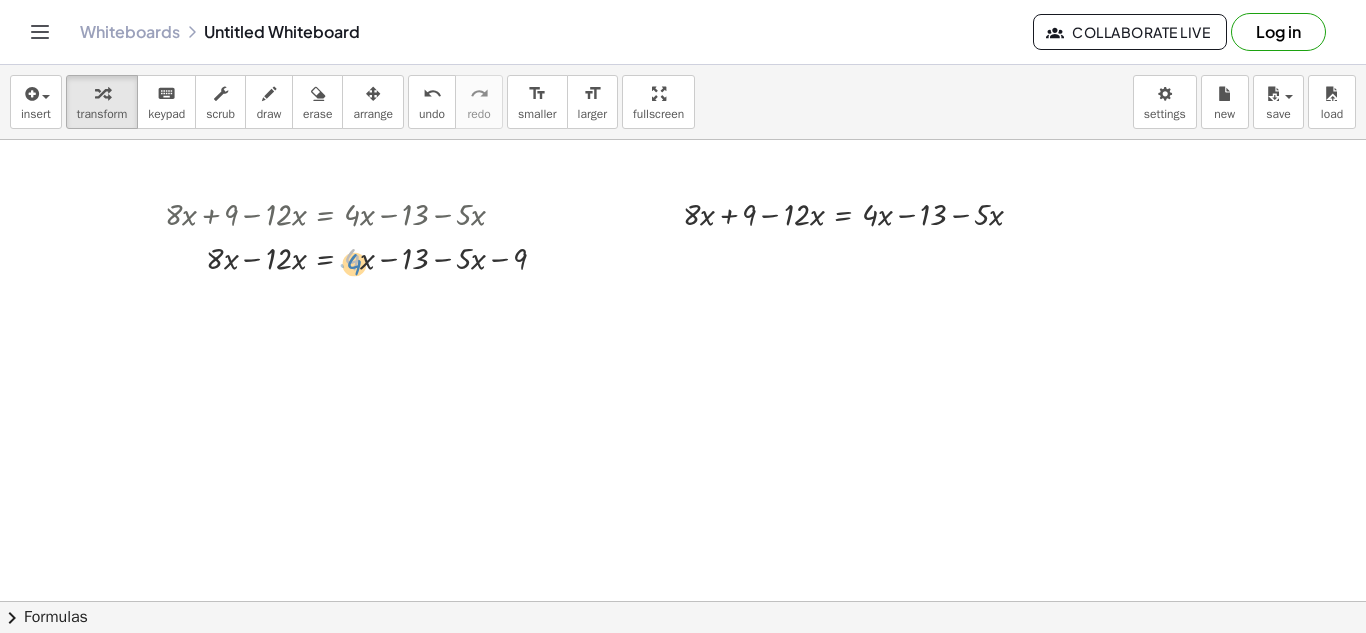 click at bounding box center [363, 257] 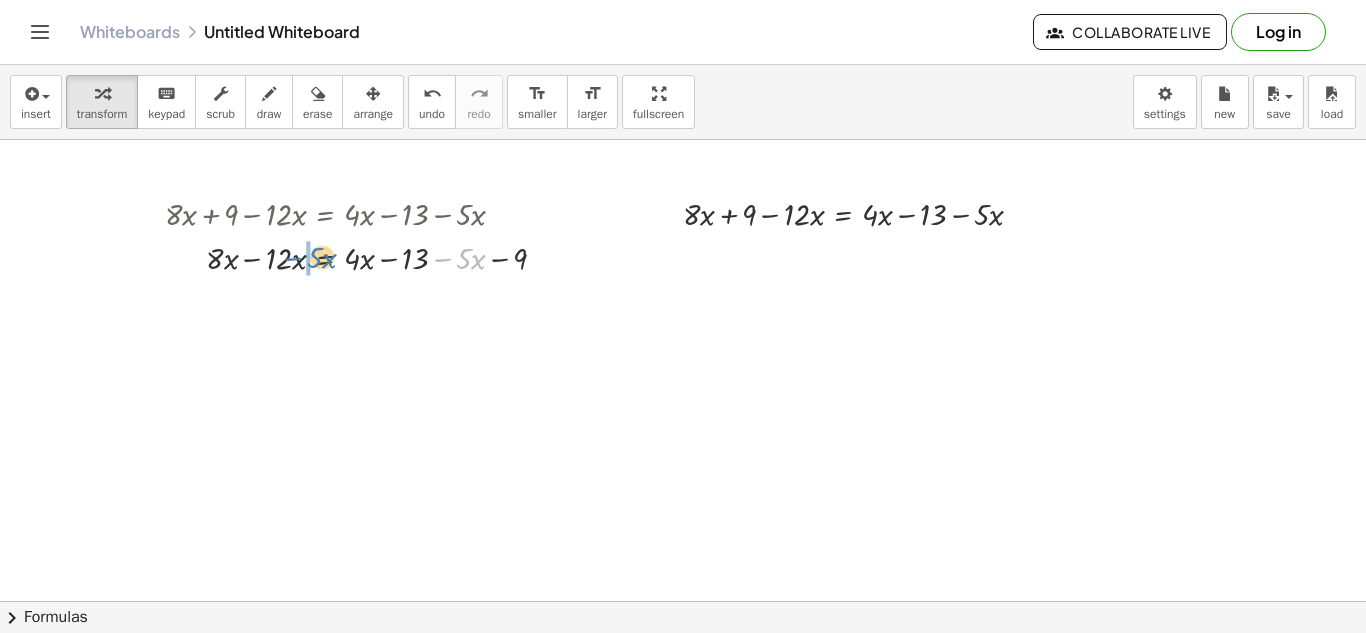drag, startPoint x: 440, startPoint y: 254, endPoint x: 291, endPoint y: 253, distance: 149.00336 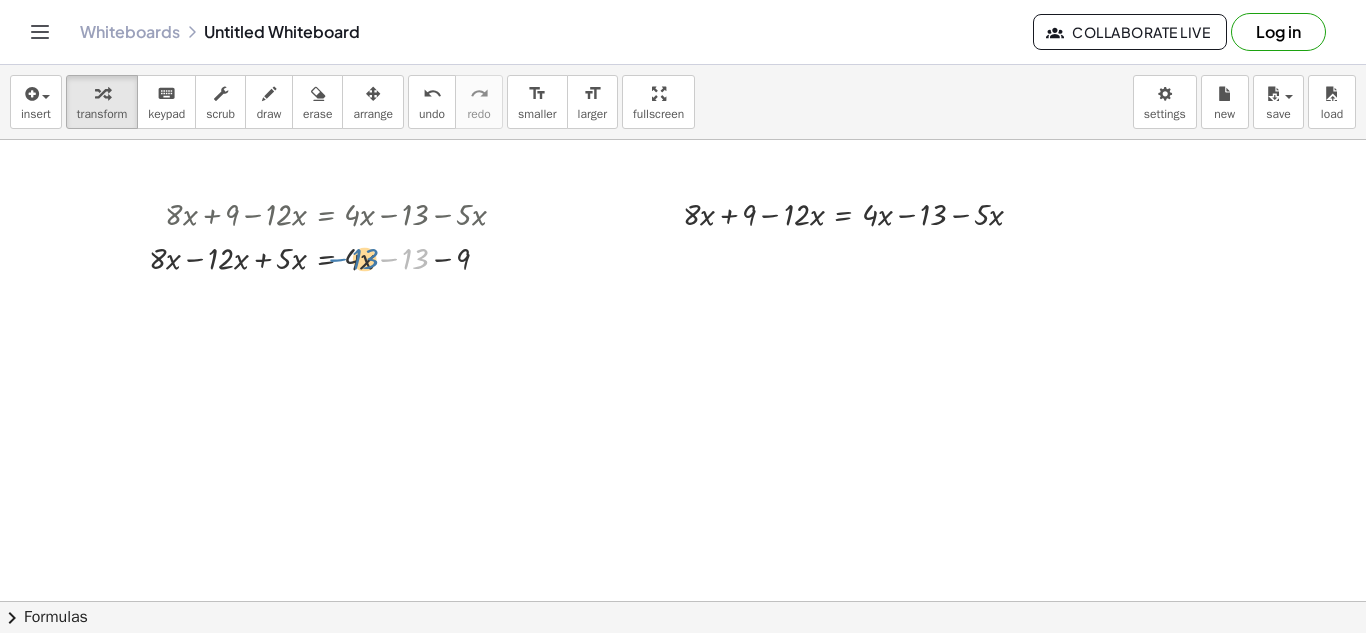 drag, startPoint x: 379, startPoint y: 256, endPoint x: 322, endPoint y: 257, distance: 57.00877 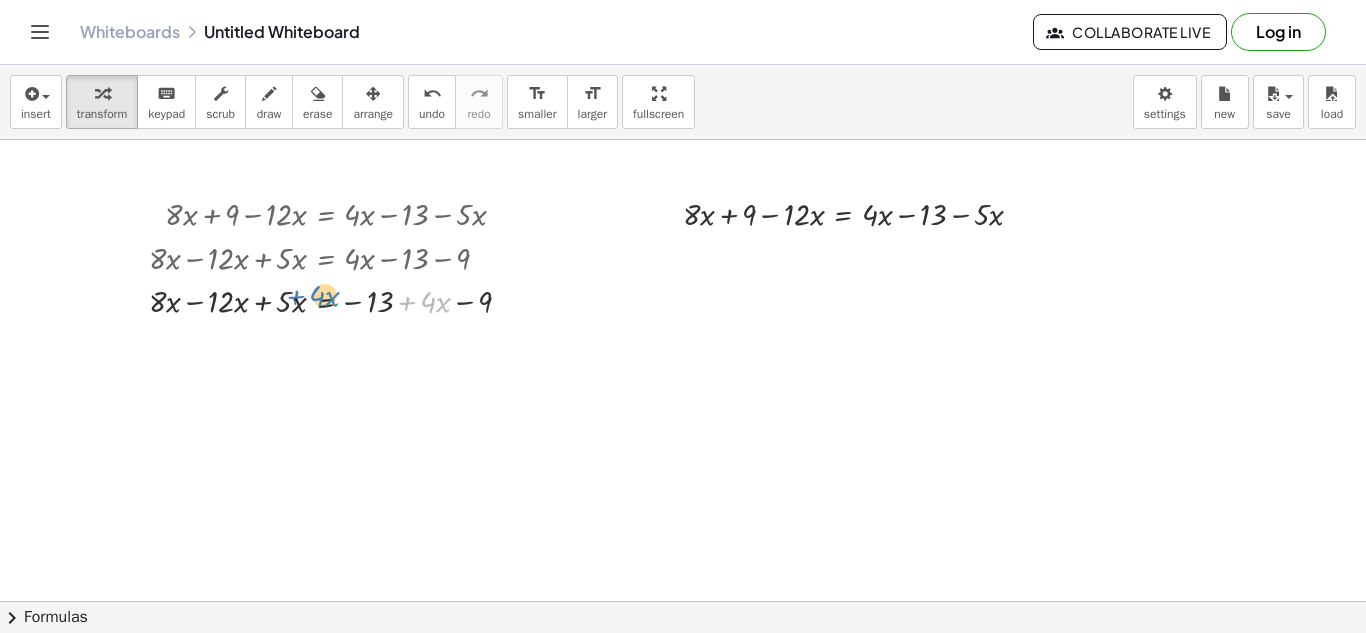 drag, startPoint x: 411, startPoint y: 299, endPoint x: 300, endPoint y: 293, distance: 111.16204 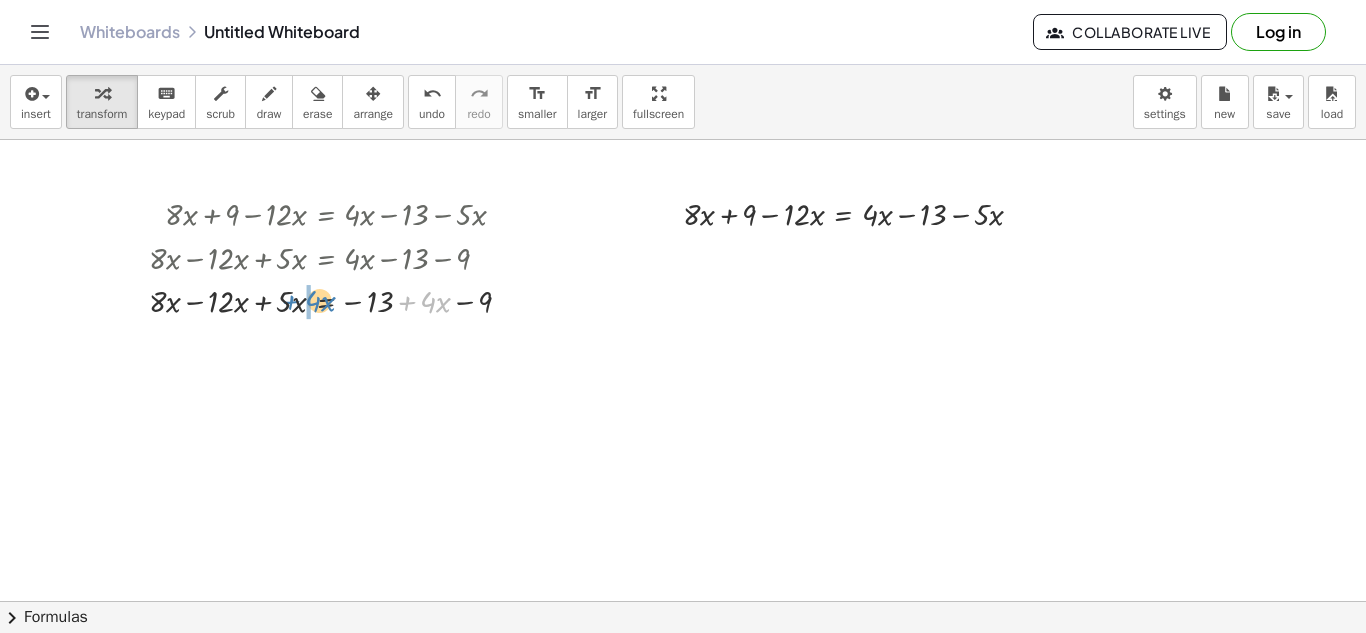 drag, startPoint x: 403, startPoint y: 297, endPoint x: 288, endPoint y: 295, distance: 115.01739 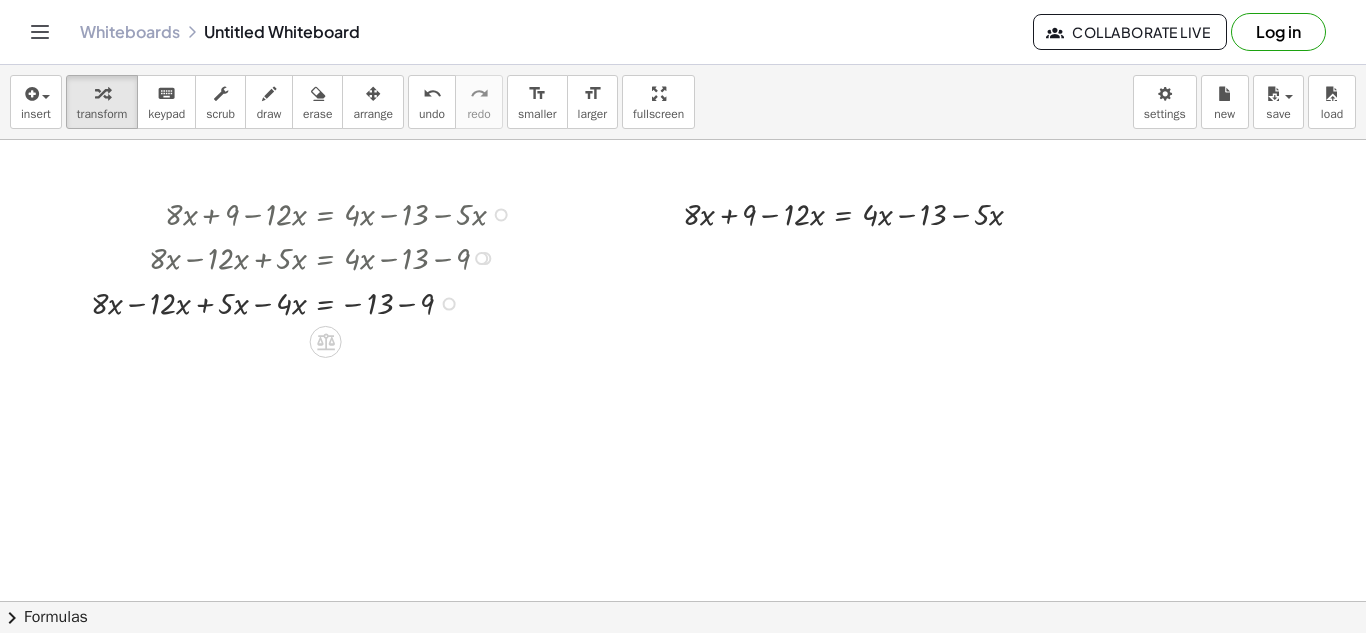 drag, startPoint x: 451, startPoint y: 341, endPoint x: 456, endPoint y: 291, distance: 50.24938 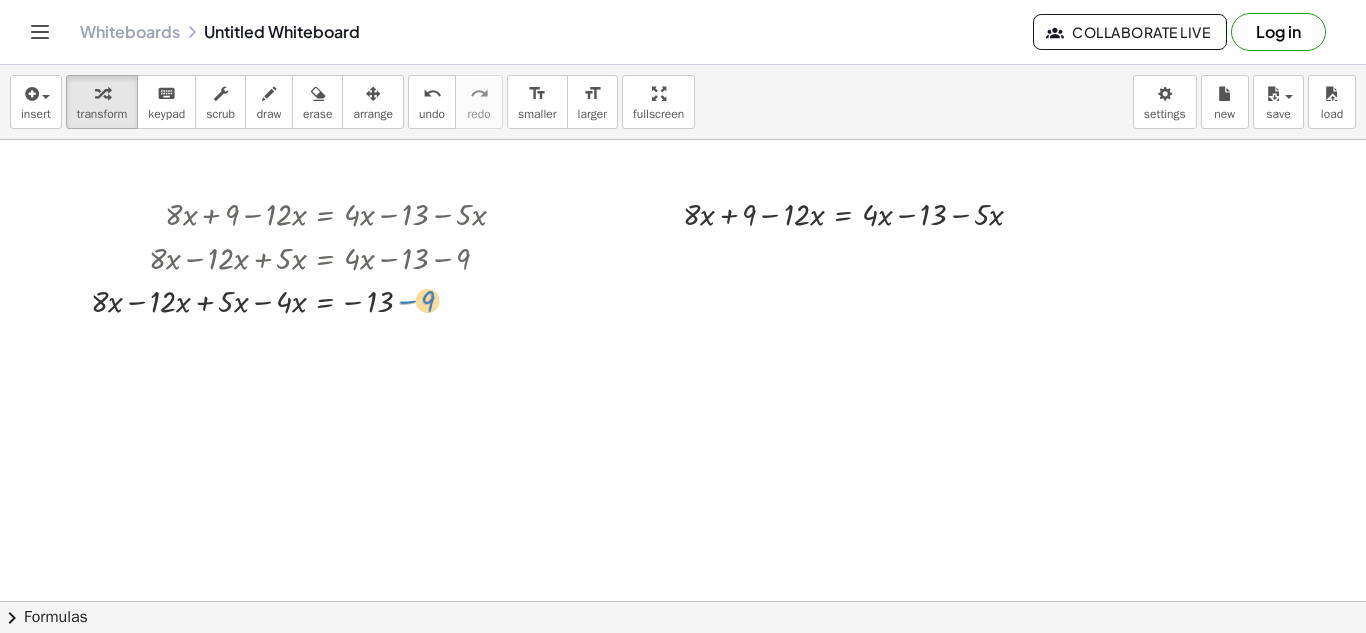 click at bounding box center (306, 300) 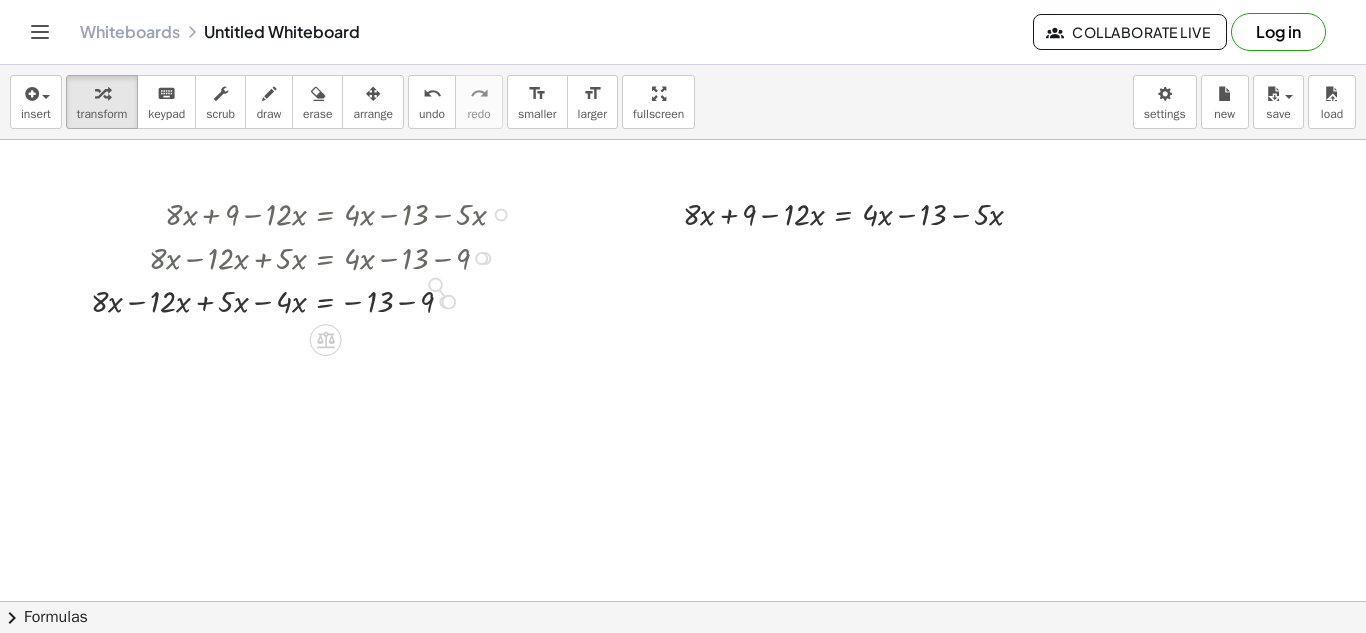 drag, startPoint x: 448, startPoint y: 304, endPoint x: 445, endPoint y: 289, distance: 15.297058 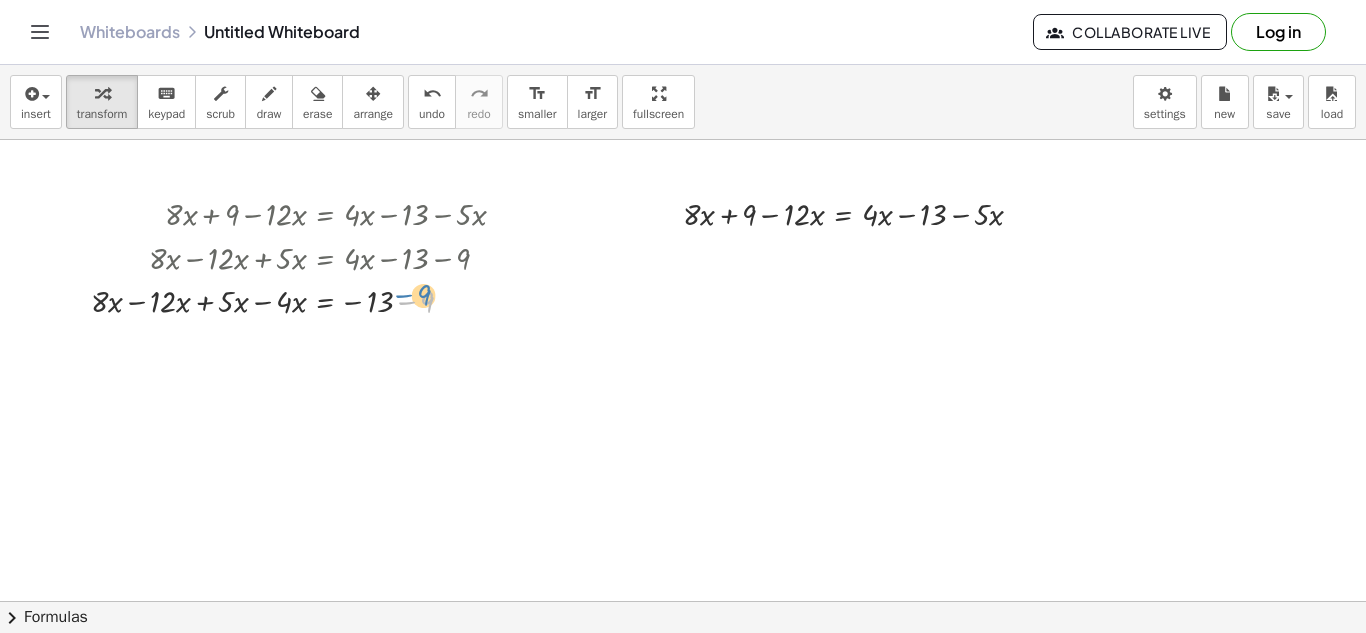 click at bounding box center [306, 300] 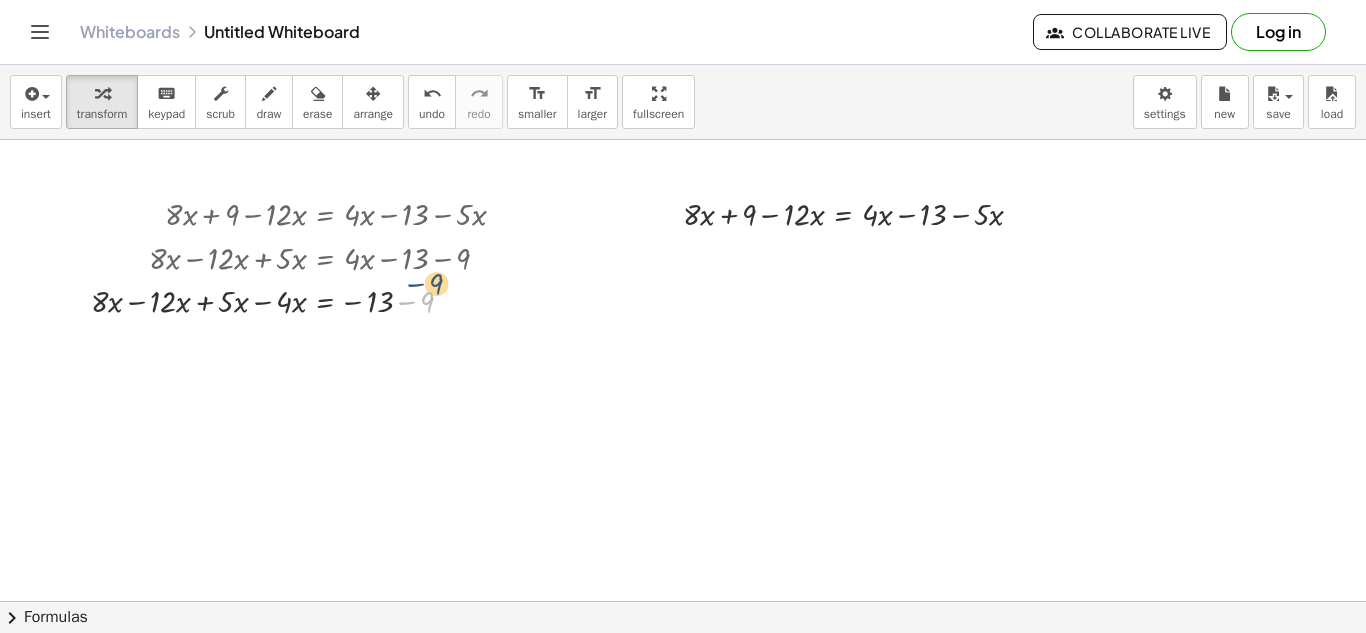 click at bounding box center (306, 300) 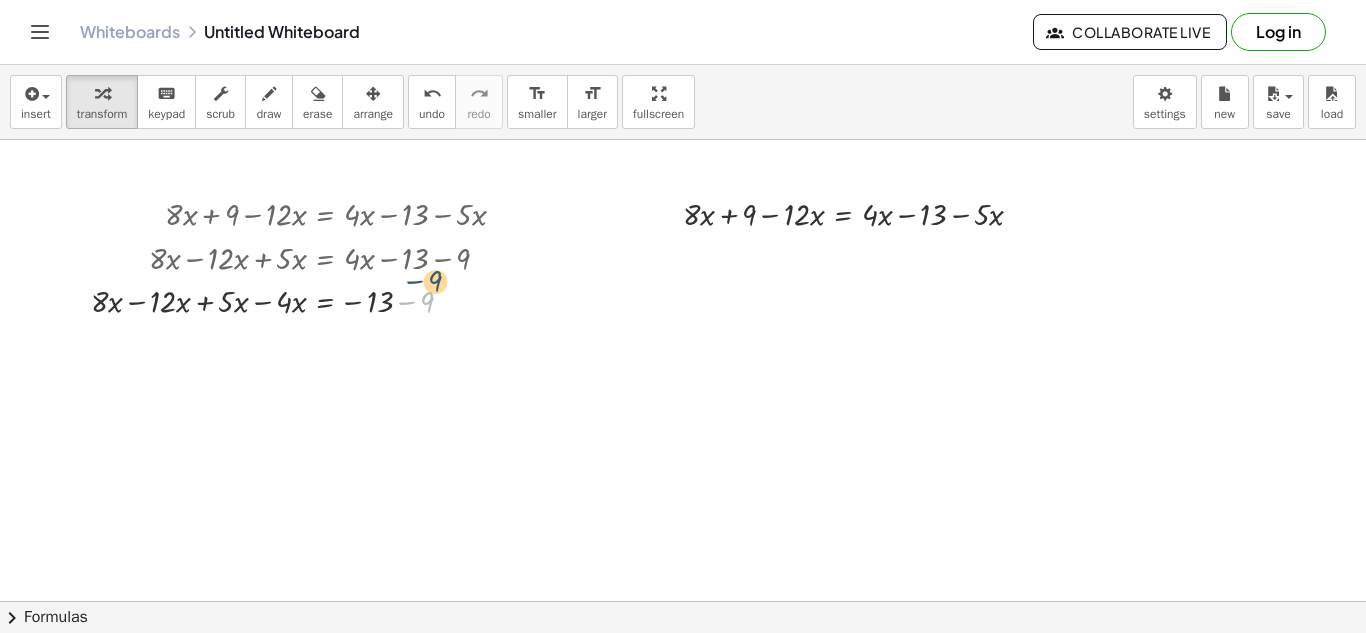 drag, startPoint x: 462, startPoint y: 312, endPoint x: 385, endPoint y: 352, distance: 86.76981 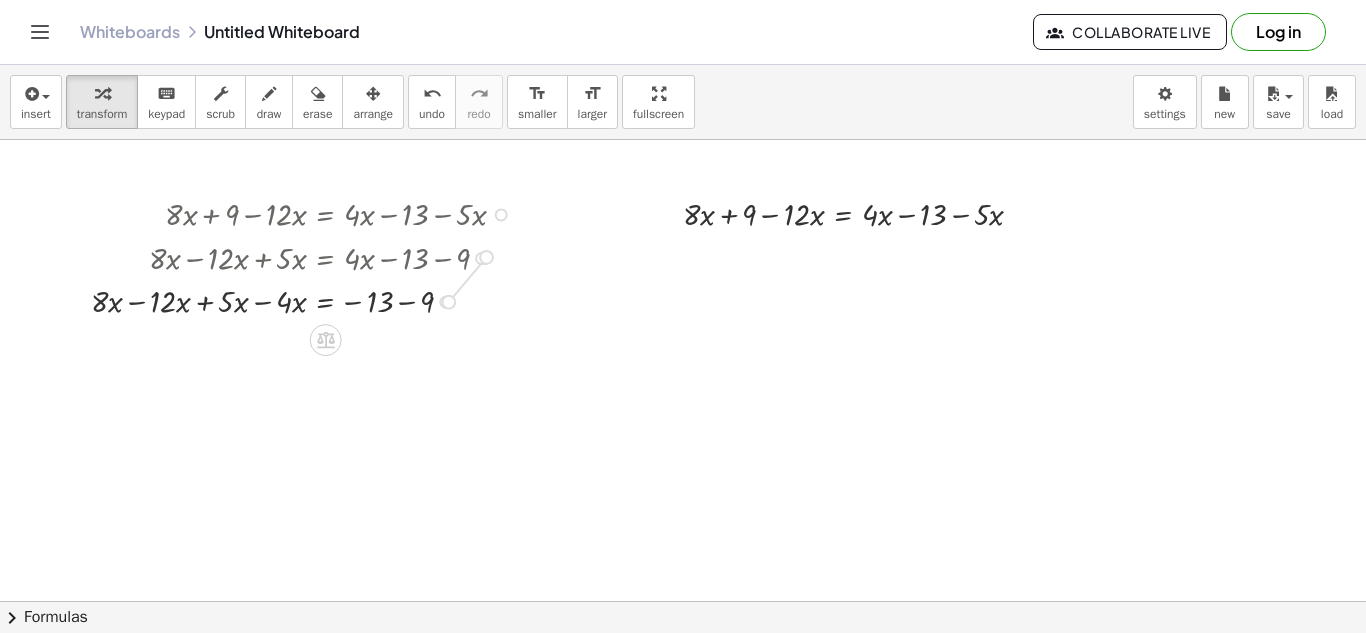 drag, startPoint x: 441, startPoint y: 302, endPoint x: 484, endPoint y: 254, distance: 64.44377 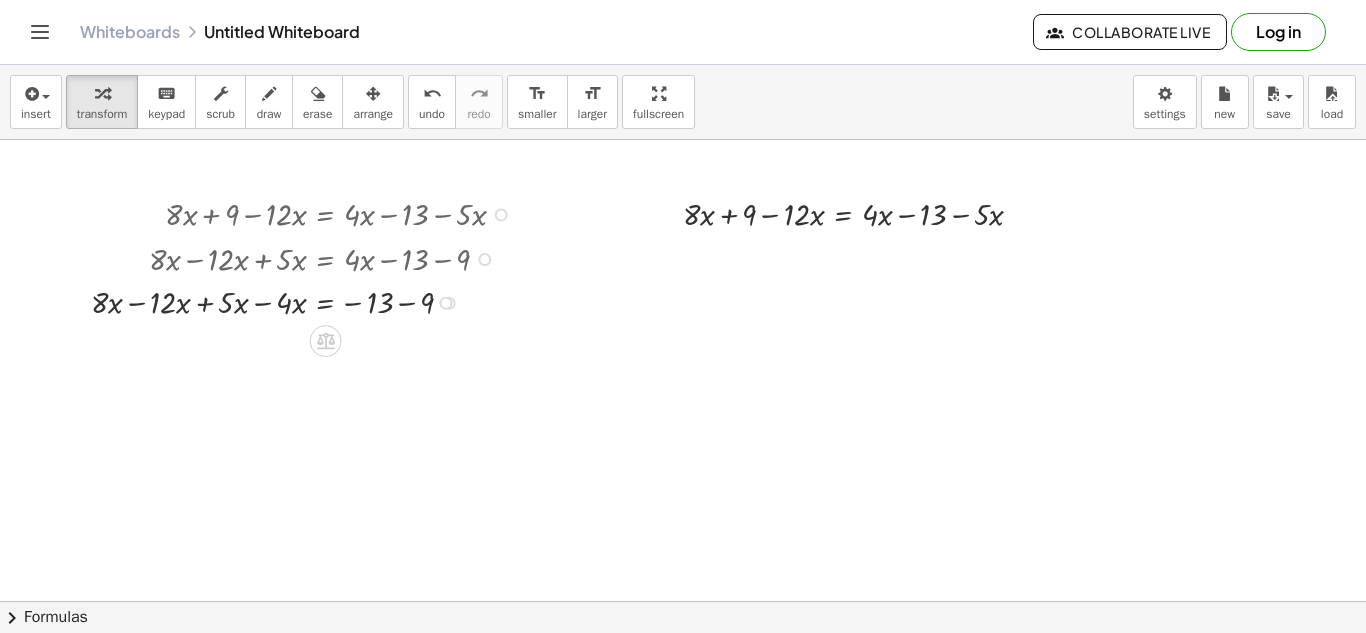drag, startPoint x: 482, startPoint y: 255, endPoint x: 481, endPoint y: 265, distance: 10.049875 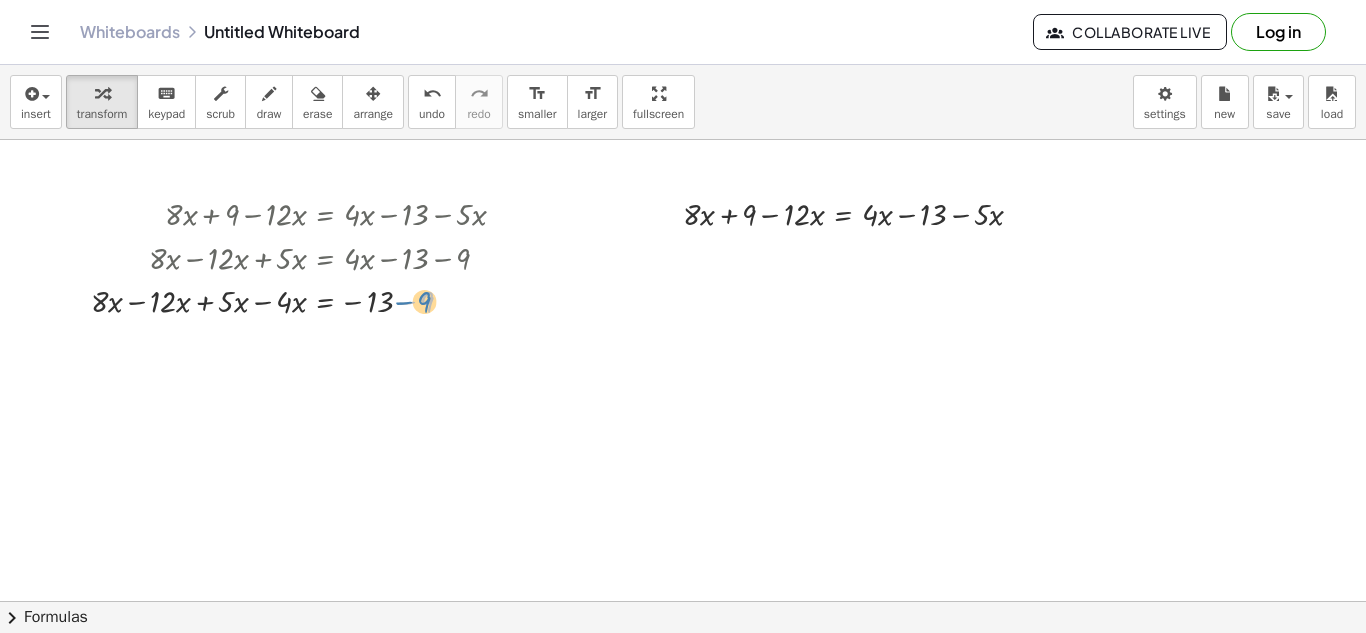click at bounding box center (306, 300) 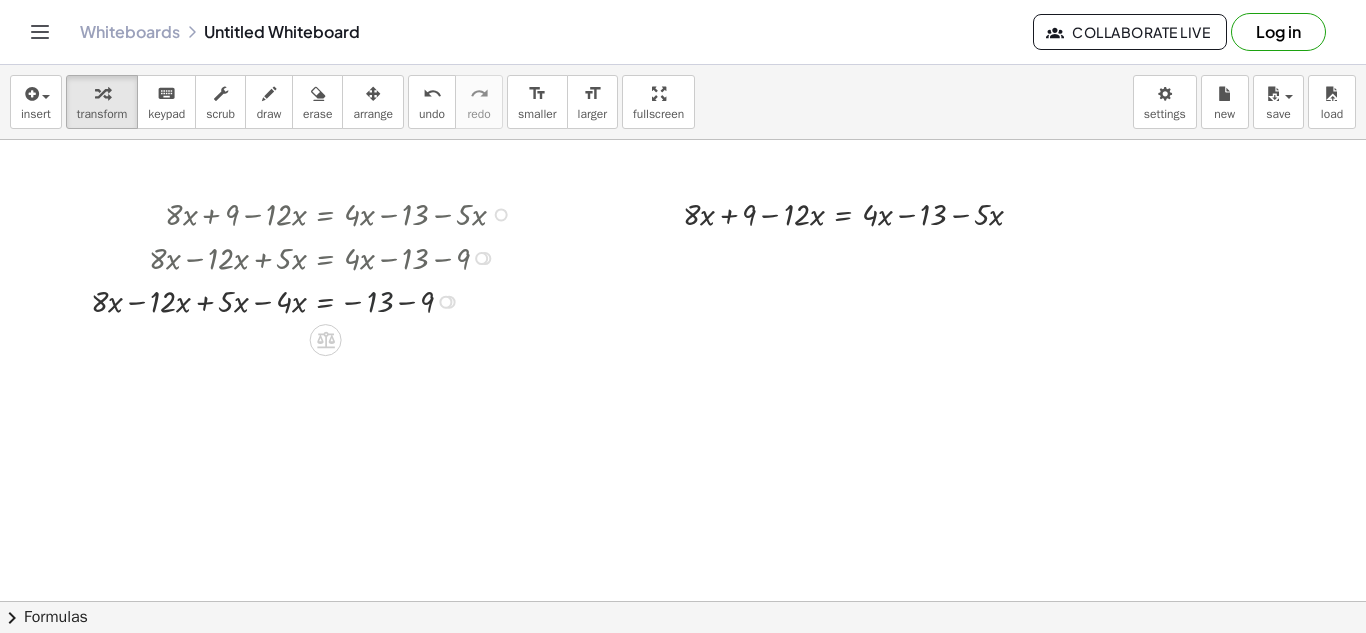 click at bounding box center [306, 300] 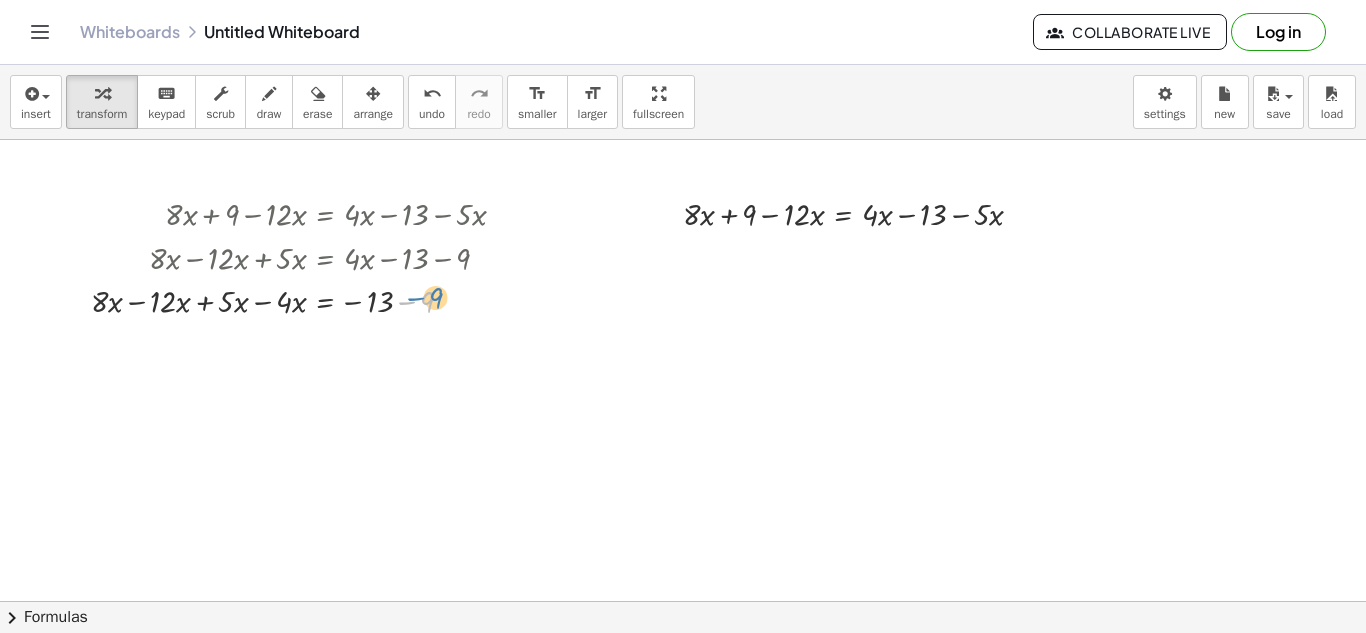 drag, startPoint x: 428, startPoint y: 319, endPoint x: 415, endPoint y: 317, distance: 13.152946 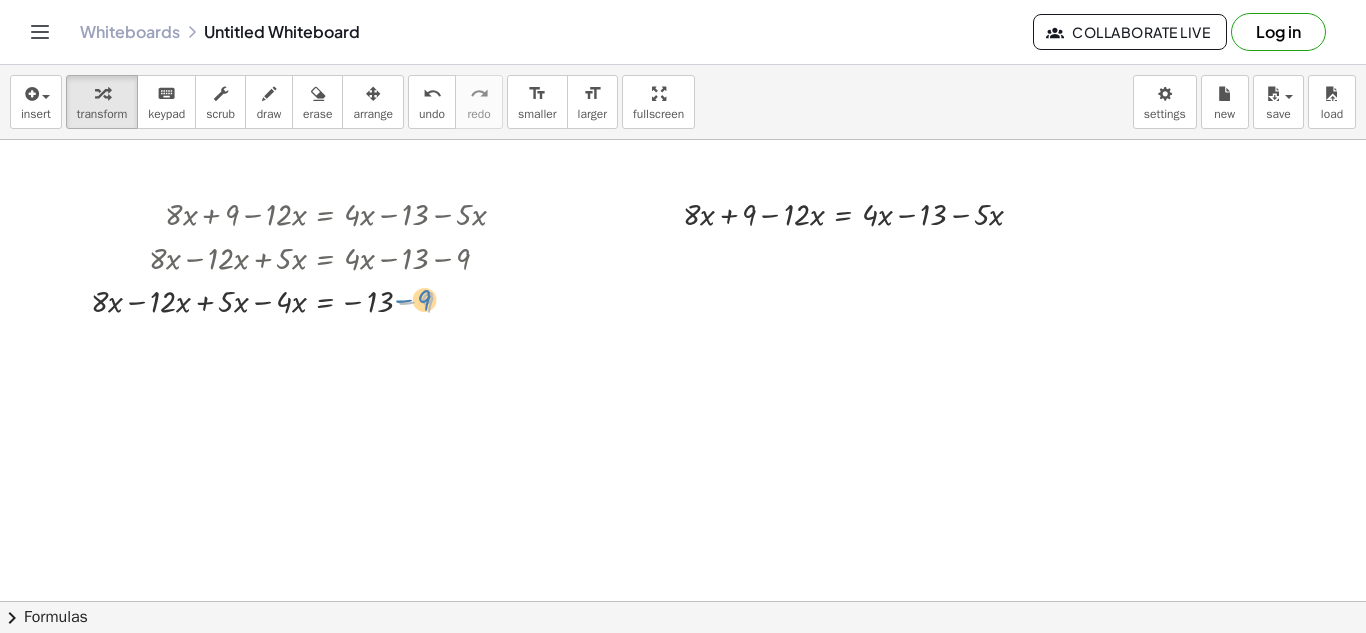 click at bounding box center [306, 300] 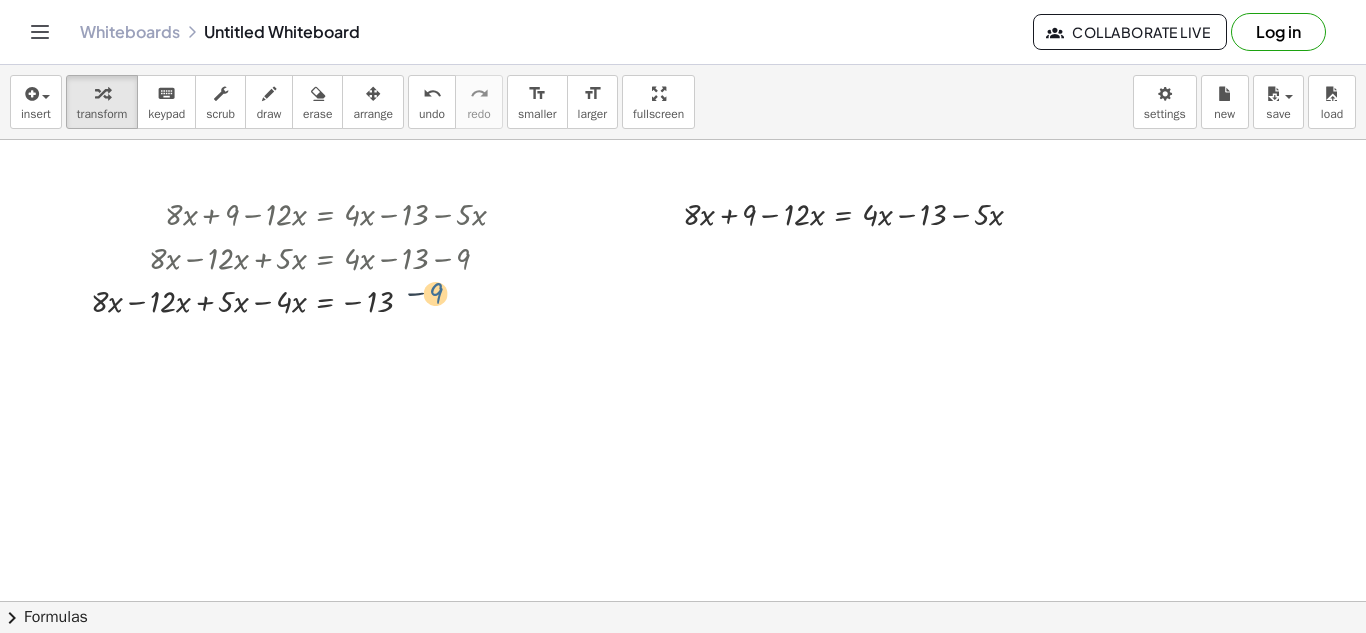click at bounding box center (306, 300) 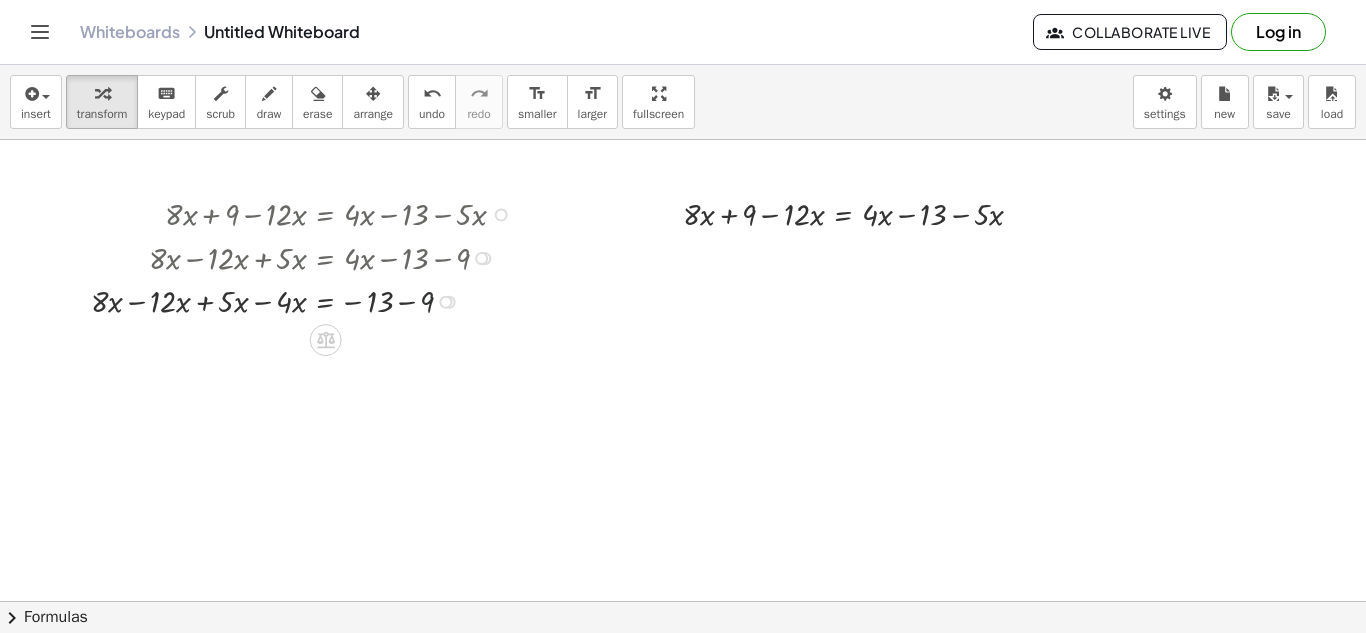 click at bounding box center (306, 300) 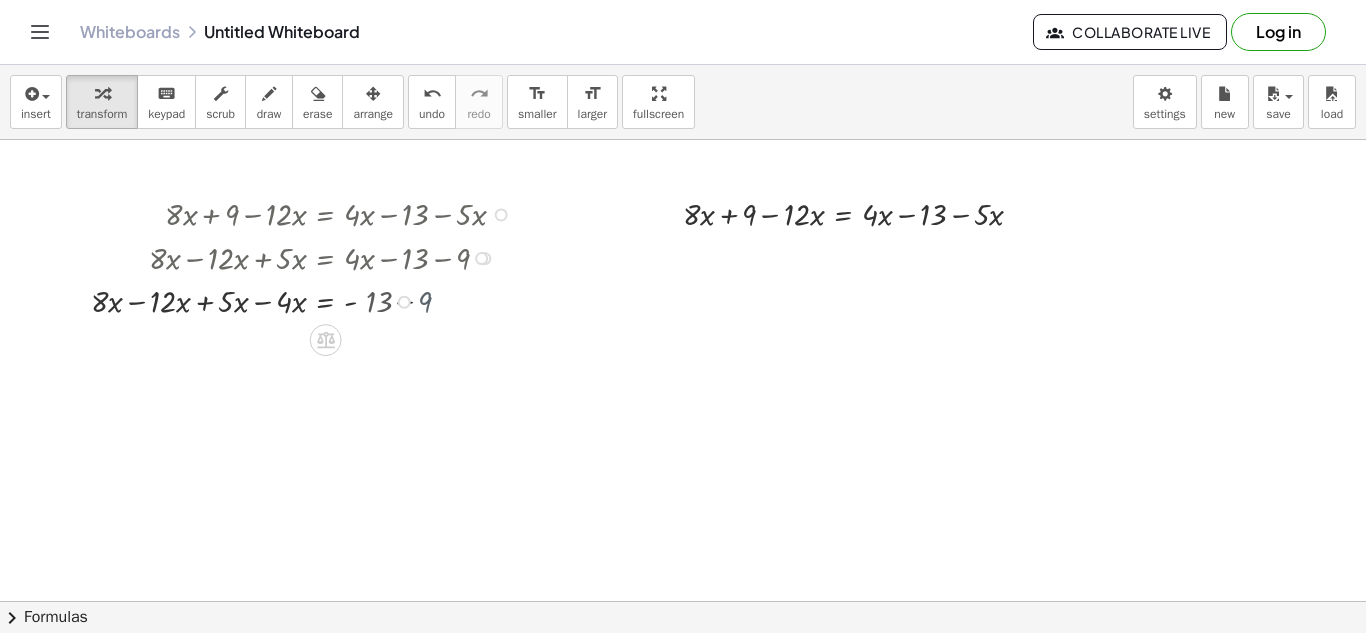 click at bounding box center (306, 300) 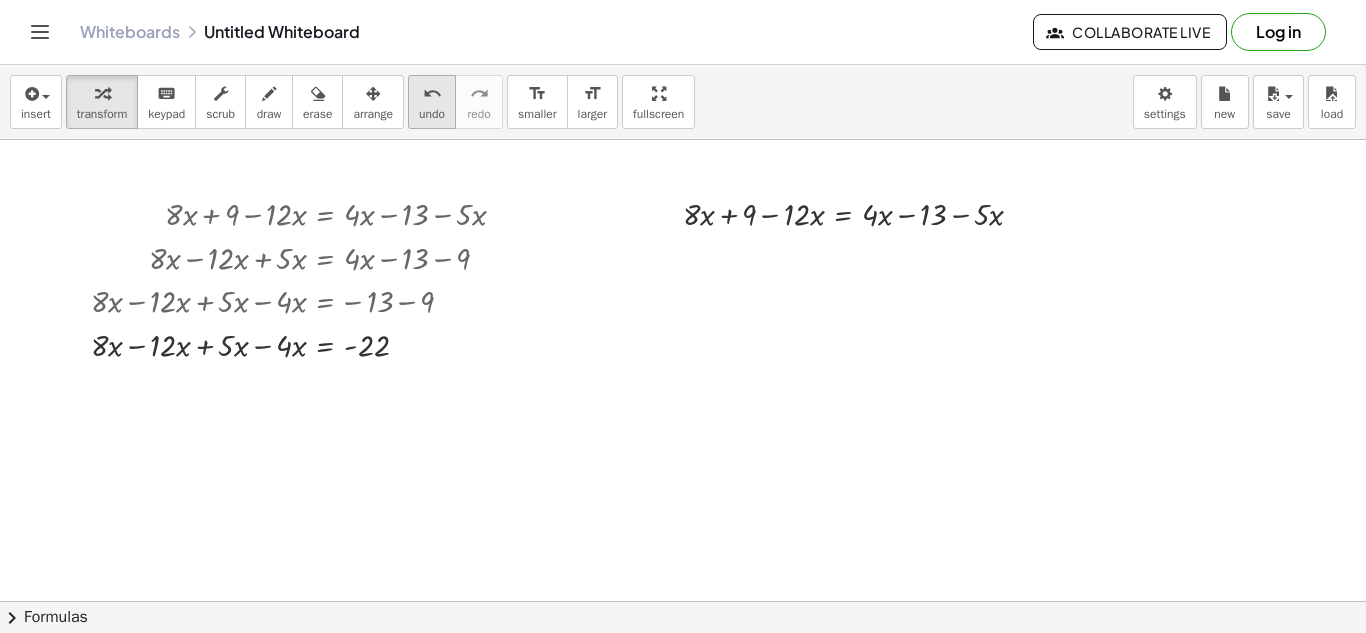 click on "undo" at bounding box center [432, 114] 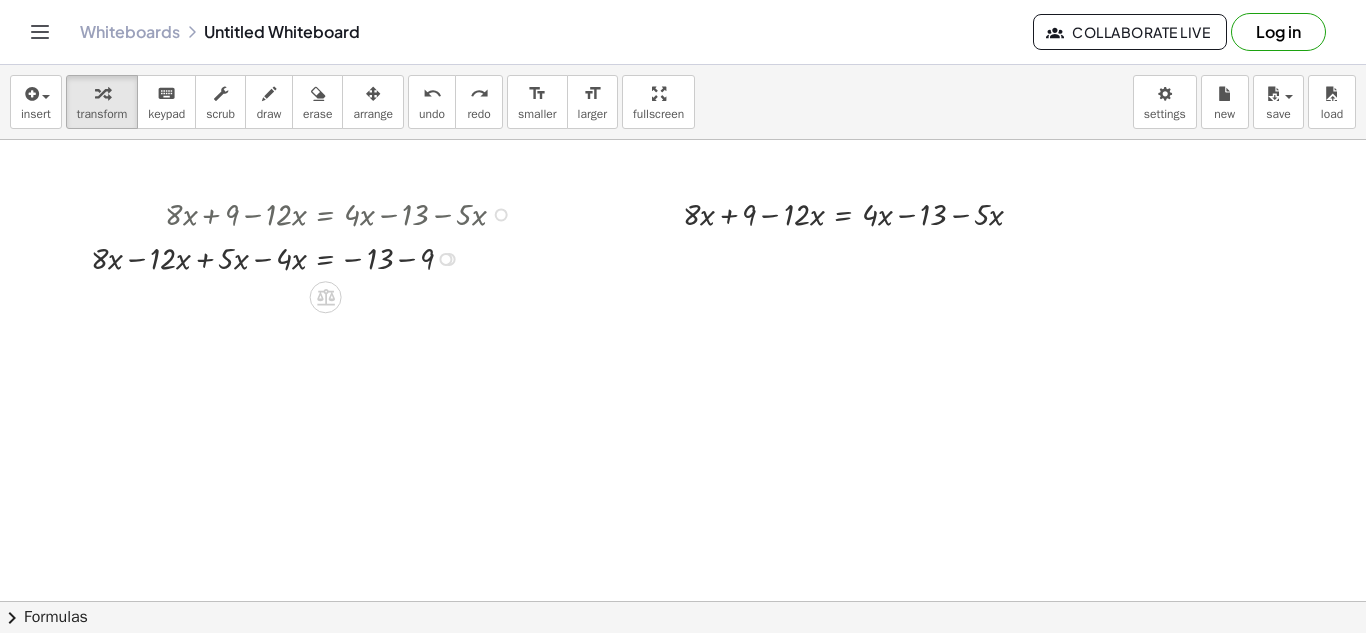 drag, startPoint x: 440, startPoint y: 301, endPoint x: 461, endPoint y: 250, distance: 55.154327 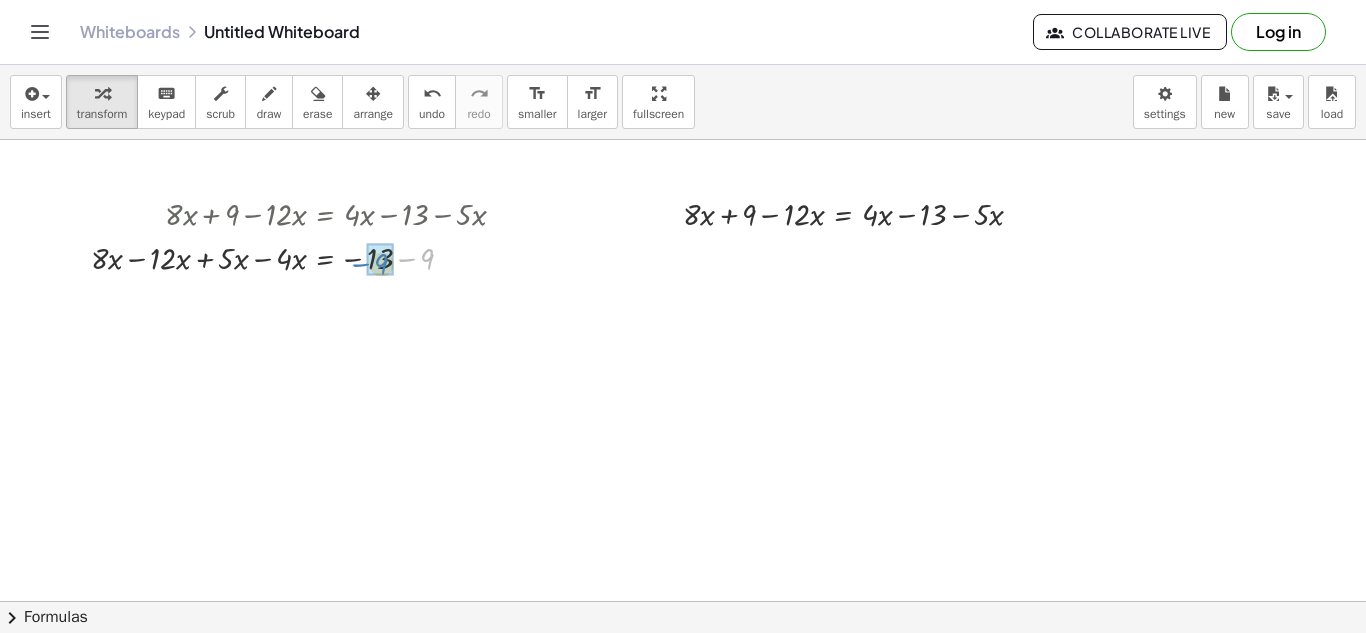 drag, startPoint x: 401, startPoint y: 259, endPoint x: 355, endPoint y: 264, distance: 46.270943 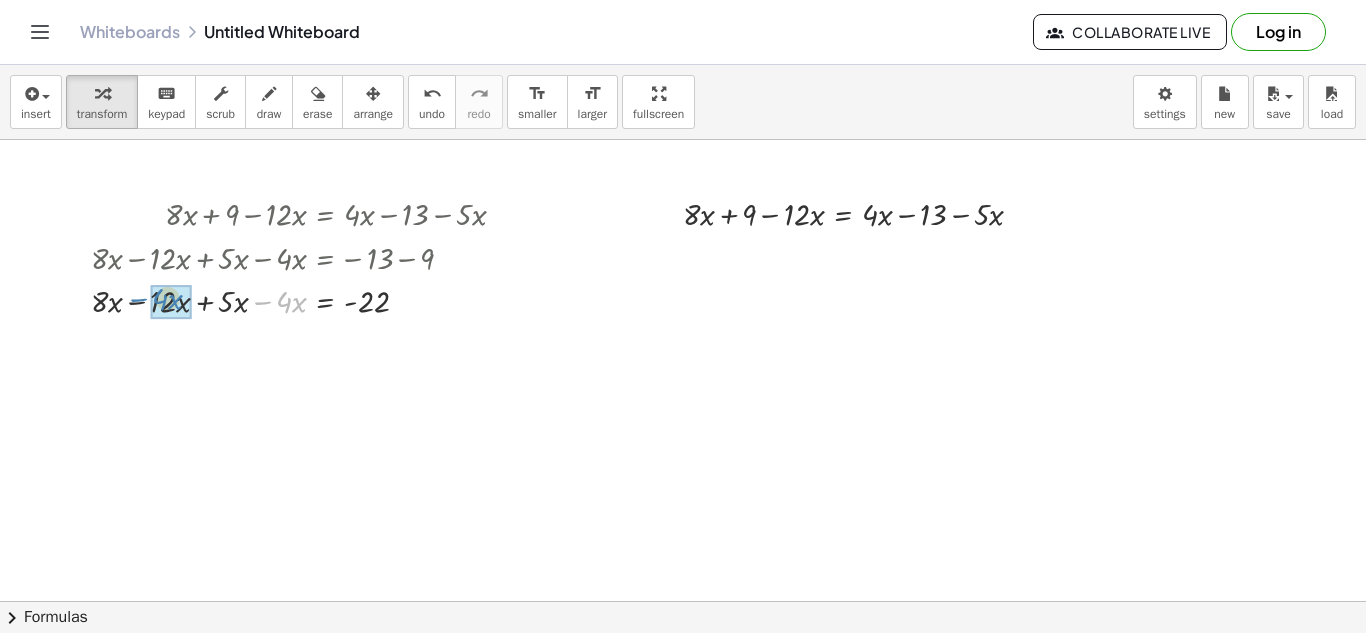drag, startPoint x: 266, startPoint y: 302, endPoint x: 142, endPoint y: 299, distance: 124.036285 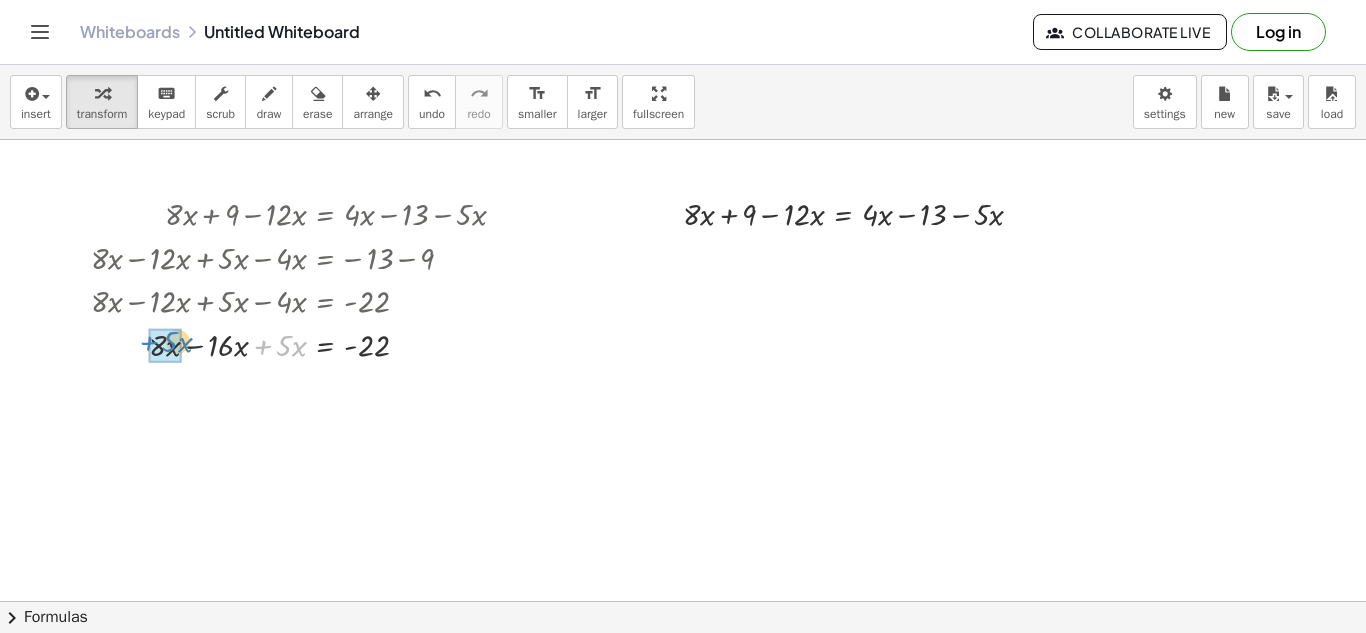 drag, startPoint x: 265, startPoint y: 344, endPoint x: 150, endPoint y: 340, distance: 115.06954 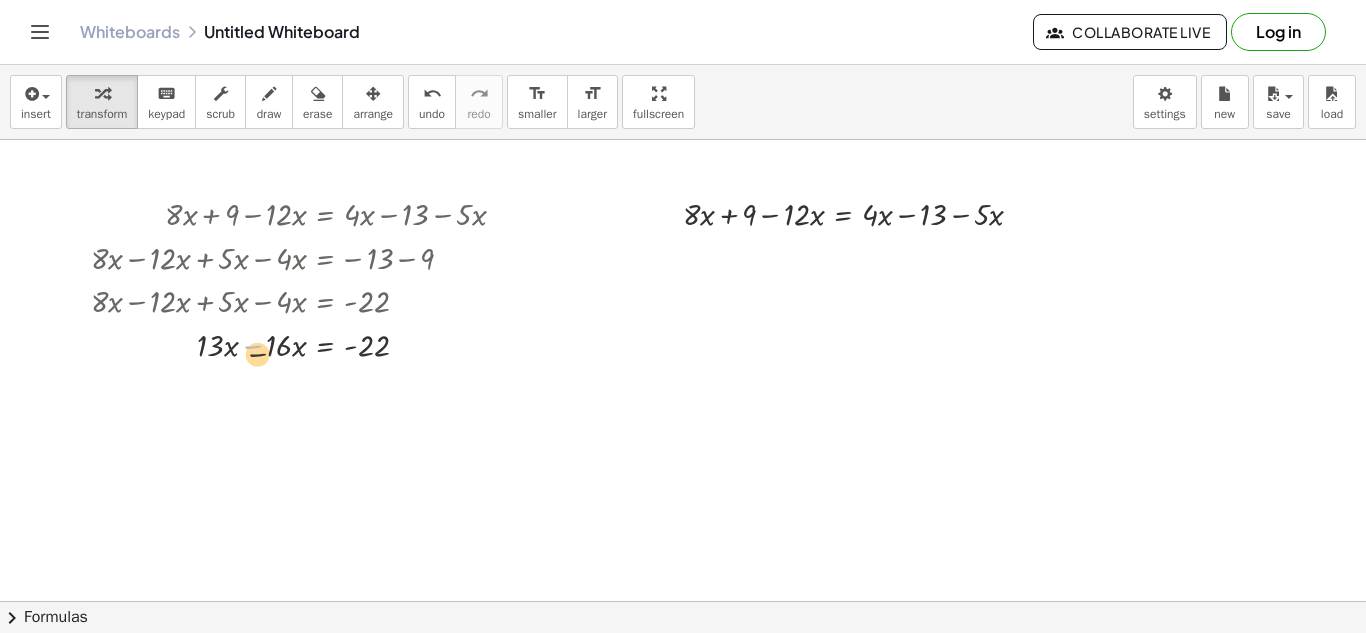 click at bounding box center [306, 344] 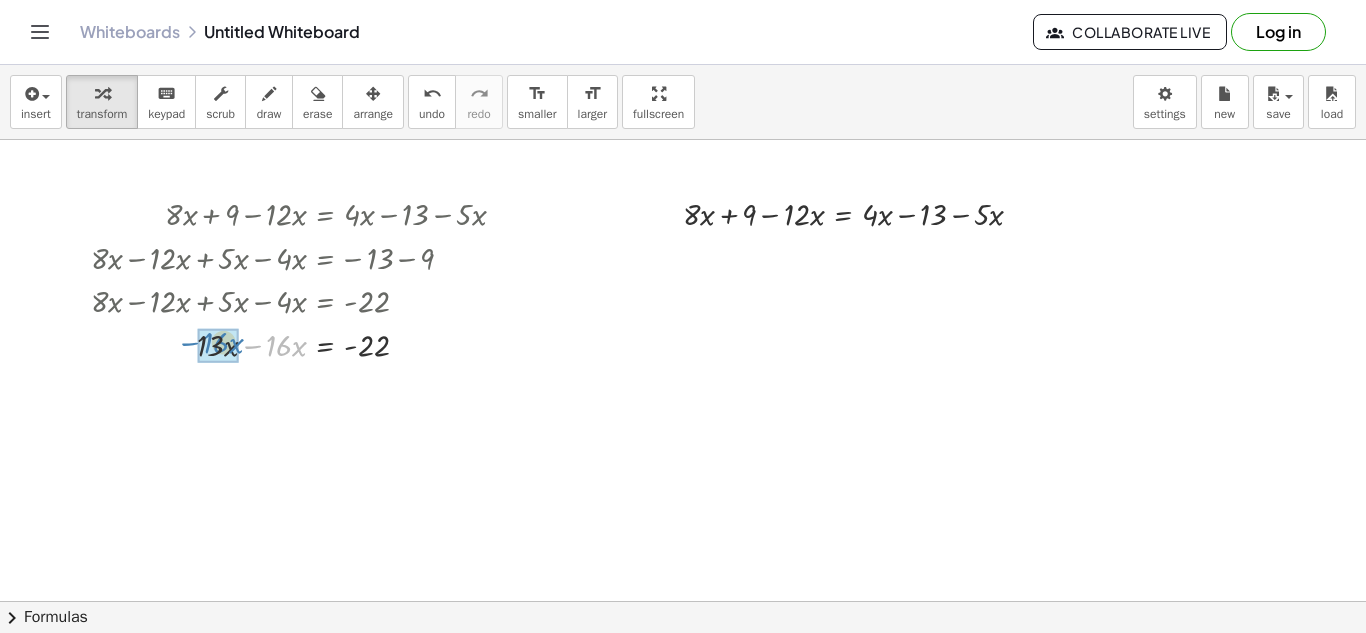 drag, startPoint x: 252, startPoint y: 344, endPoint x: 207, endPoint y: 343, distance: 45.01111 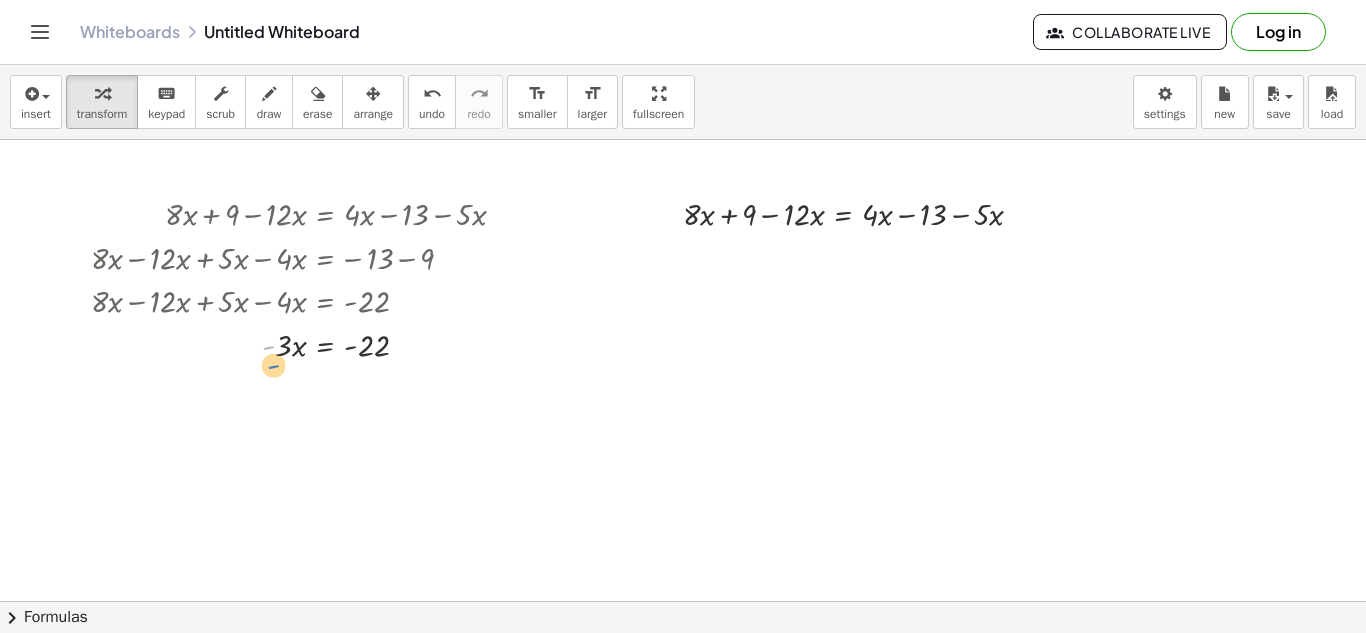 click at bounding box center [306, 344] 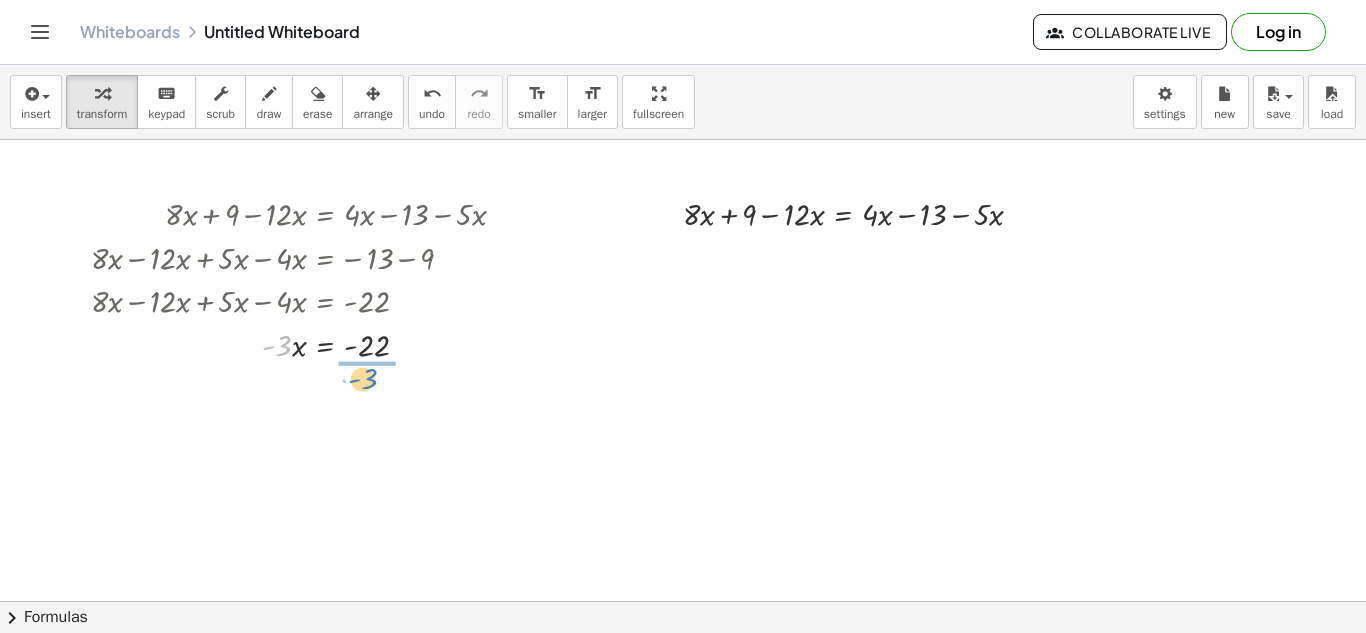 drag, startPoint x: 278, startPoint y: 348, endPoint x: 364, endPoint y: 382, distance: 92.47703 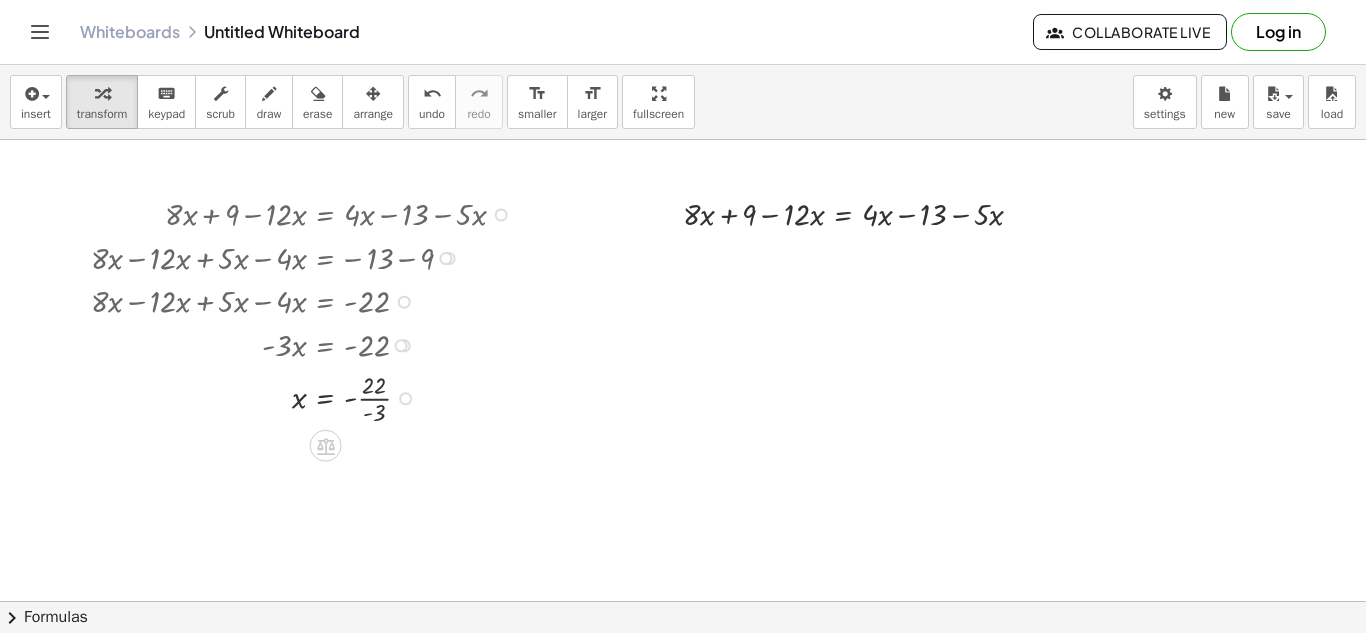 click at bounding box center (306, 397) 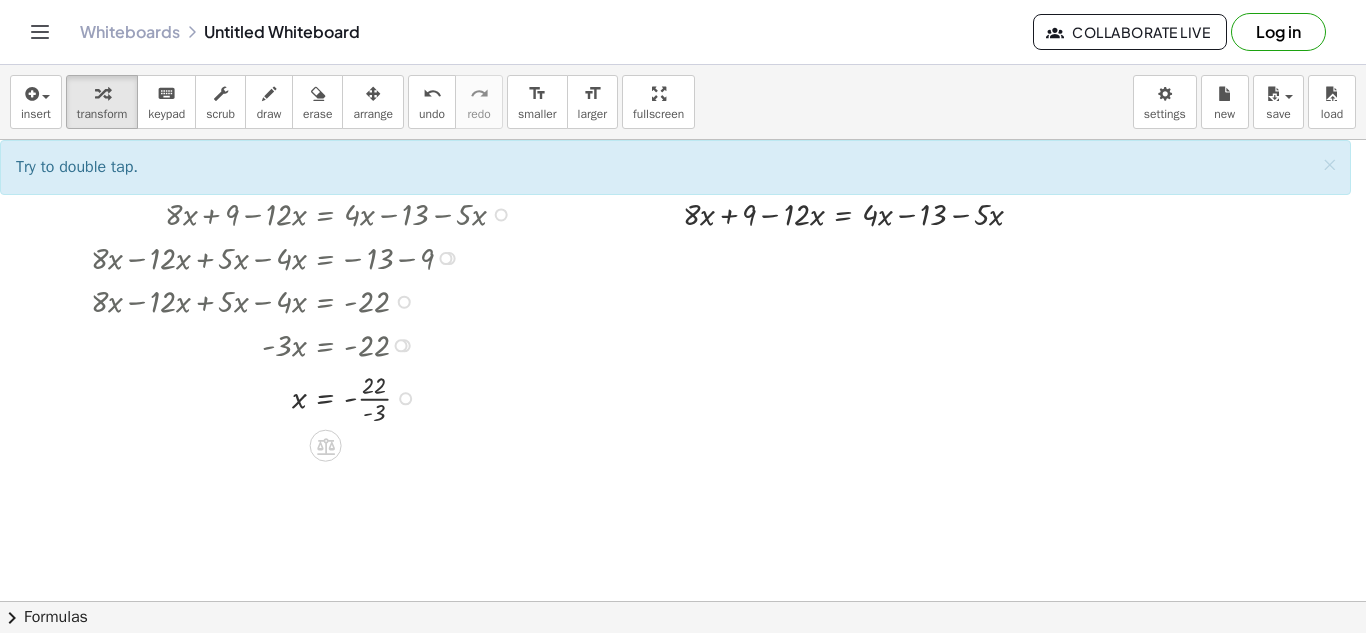 click at bounding box center [306, 397] 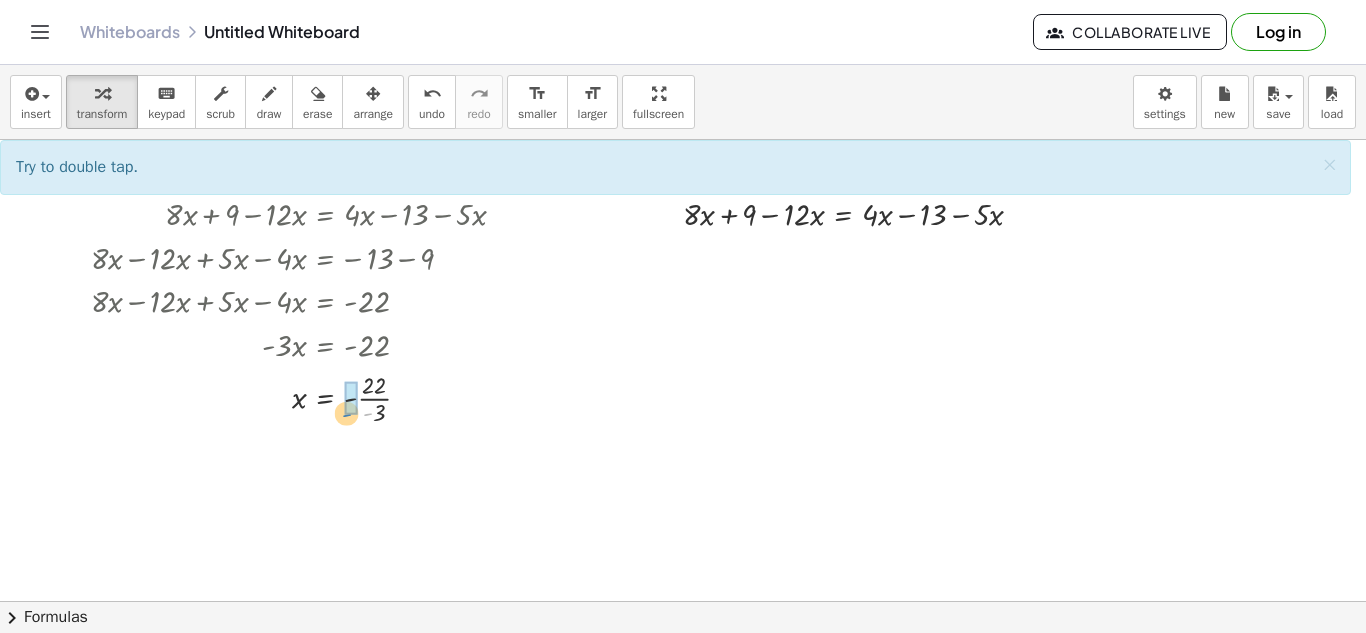 drag, startPoint x: 366, startPoint y: 417, endPoint x: 354, endPoint y: 421, distance: 12.649111 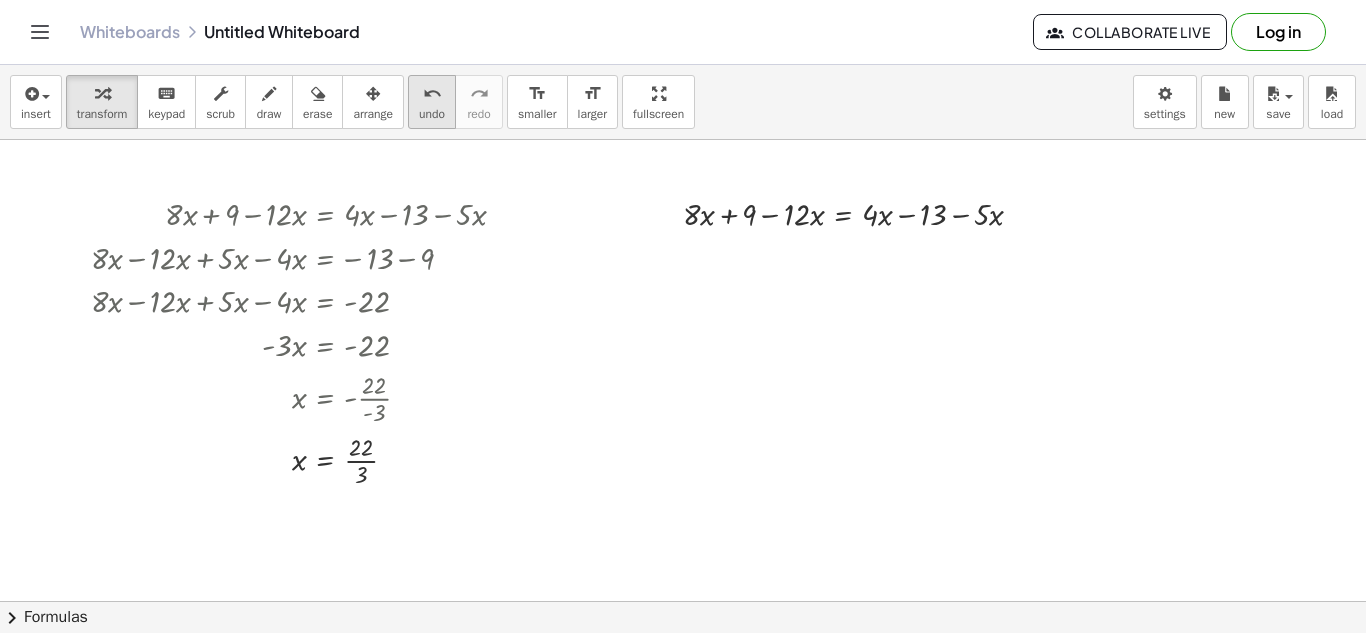 click on "undo" at bounding box center (432, 114) 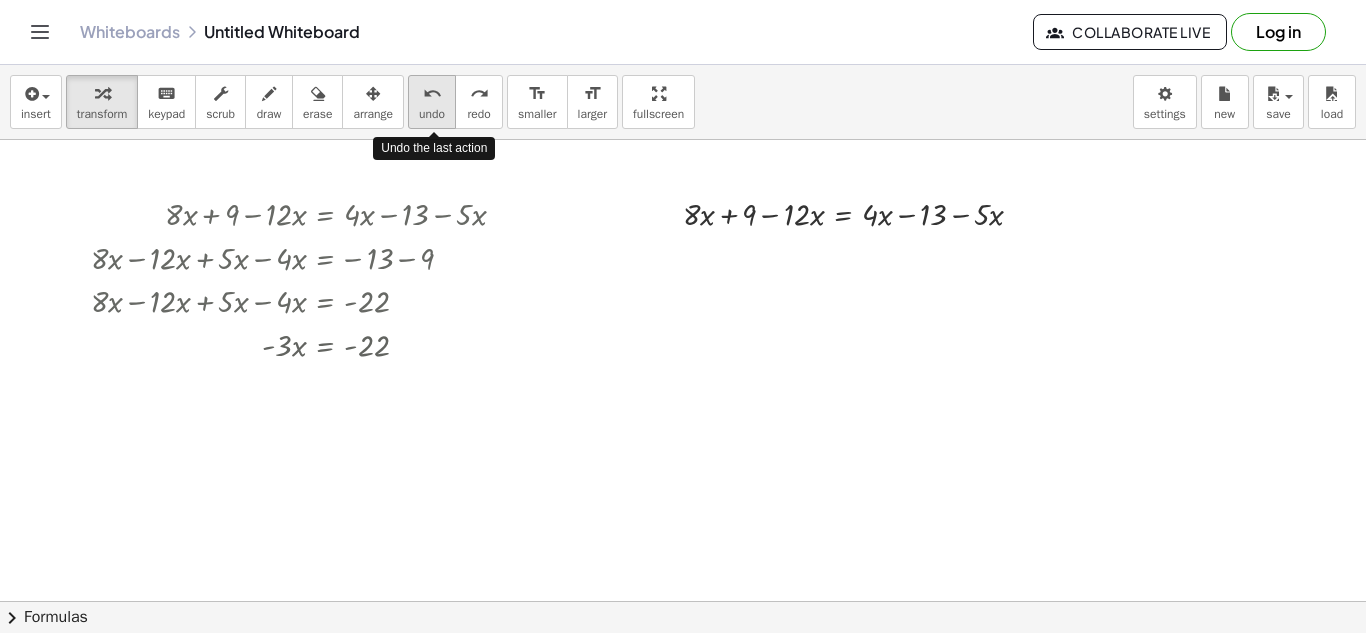 click on "undo" at bounding box center (432, 114) 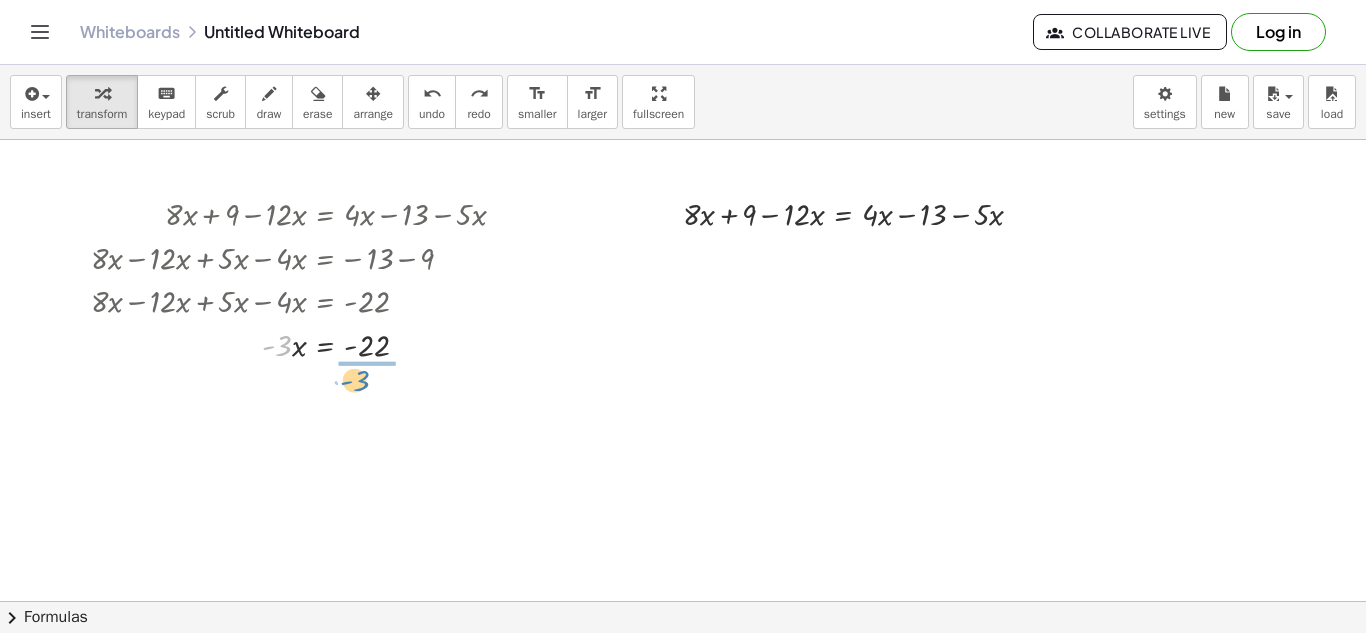 drag, startPoint x: 283, startPoint y: 347, endPoint x: 372, endPoint y: 387, distance: 97.575615 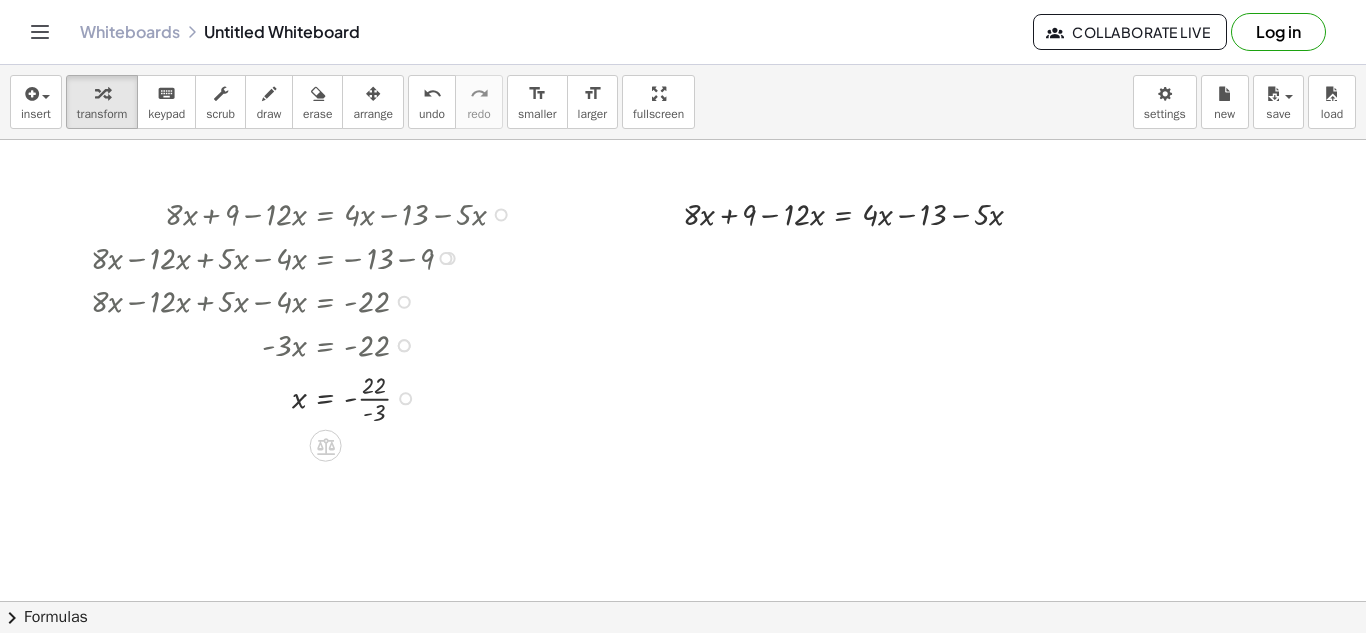 click at bounding box center [306, 397] 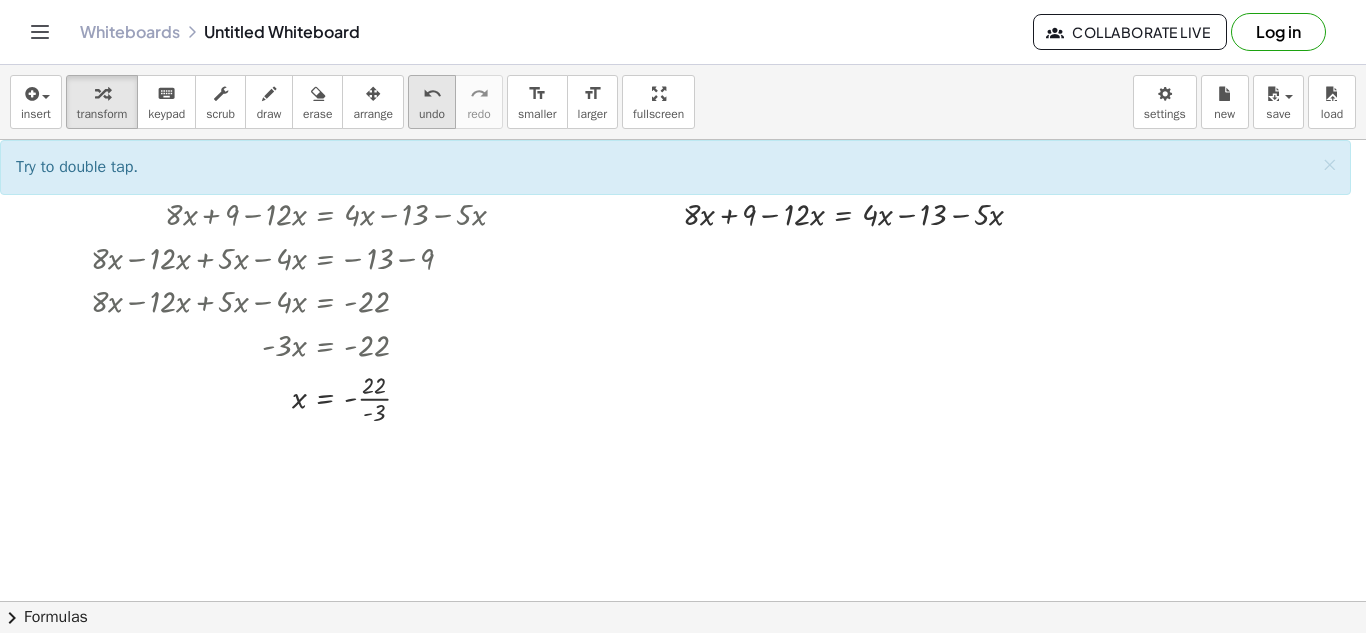 click on "undo" at bounding box center [432, 114] 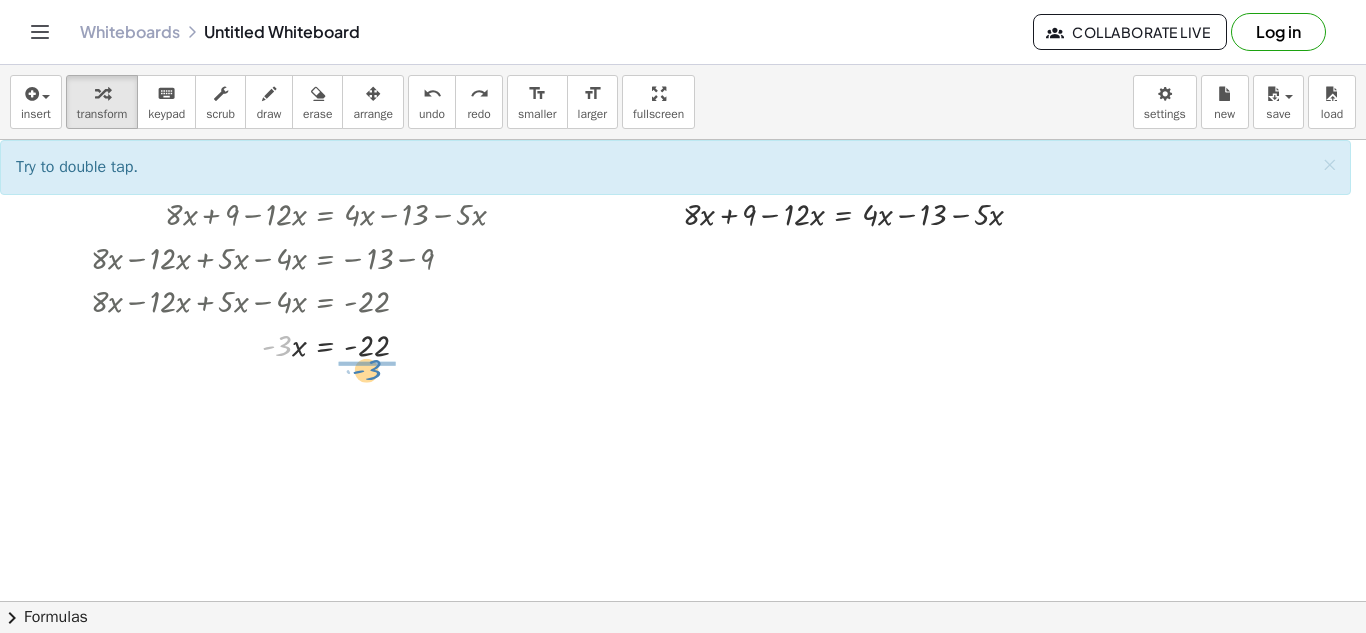 drag, startPoint x: 282, startPoint y: 349, endPoint x: 372, endPoint y: 373, distance: 93.14505 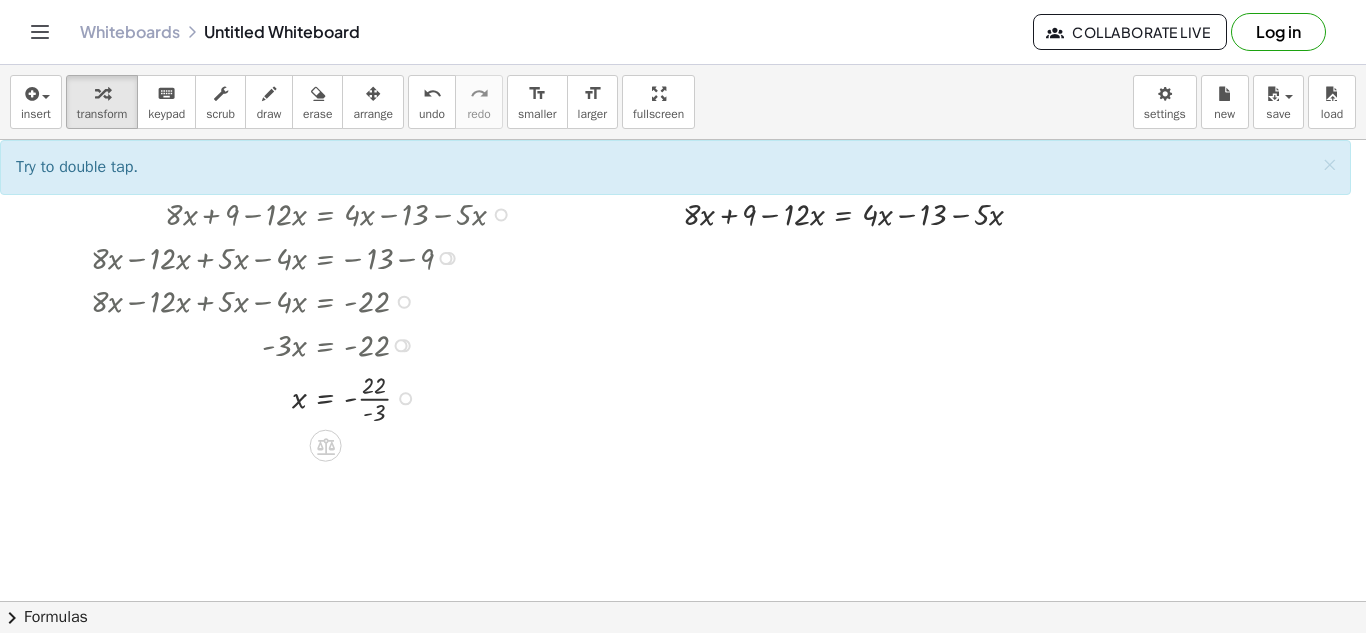 click at bounding box center (306, 397) 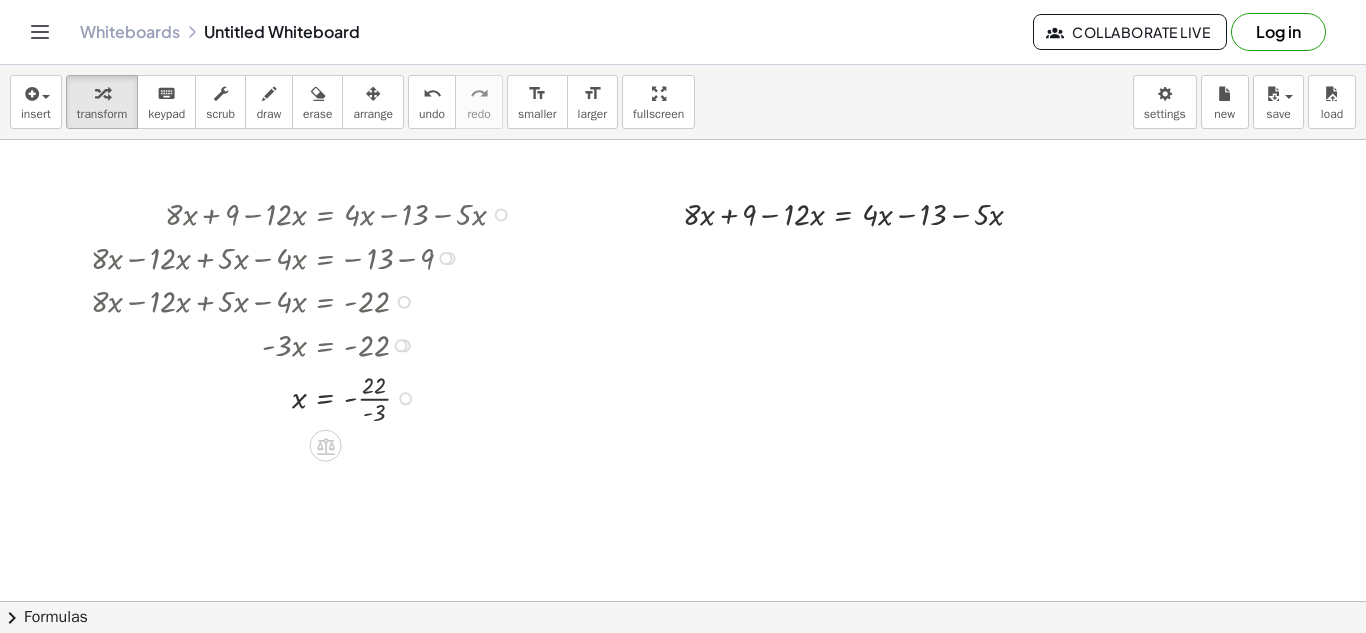 click at bounding box center [306, 397] 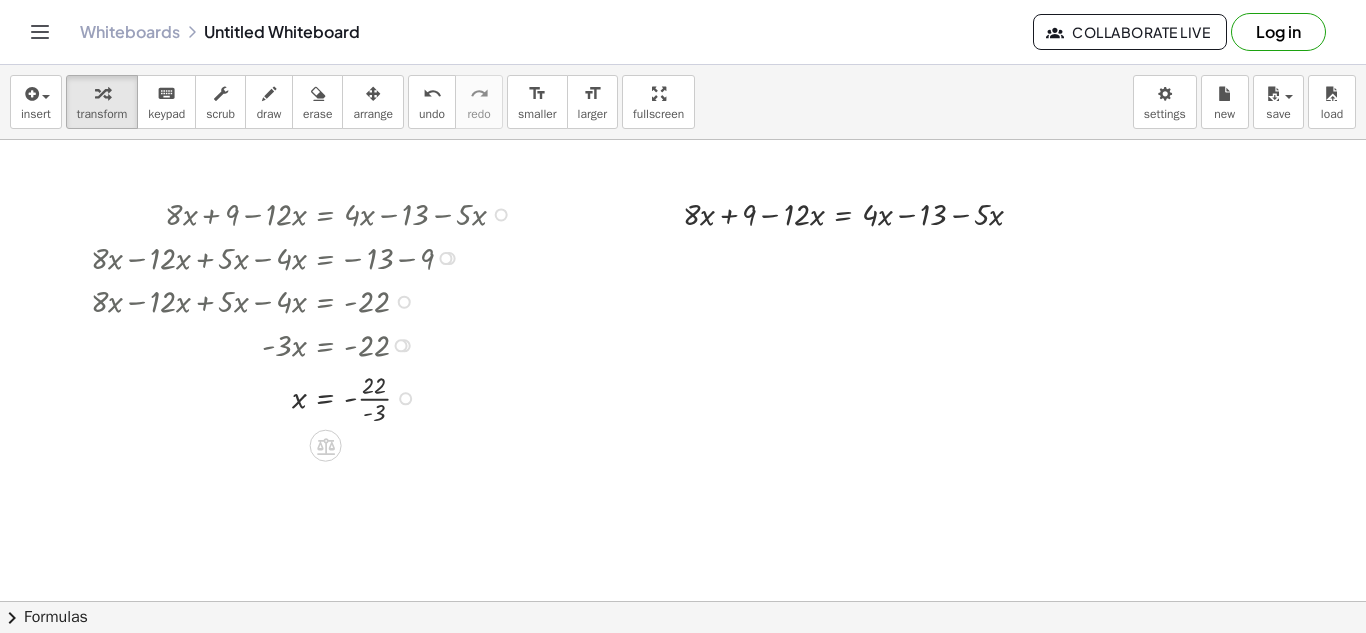 click at bounding box center (306, 397) 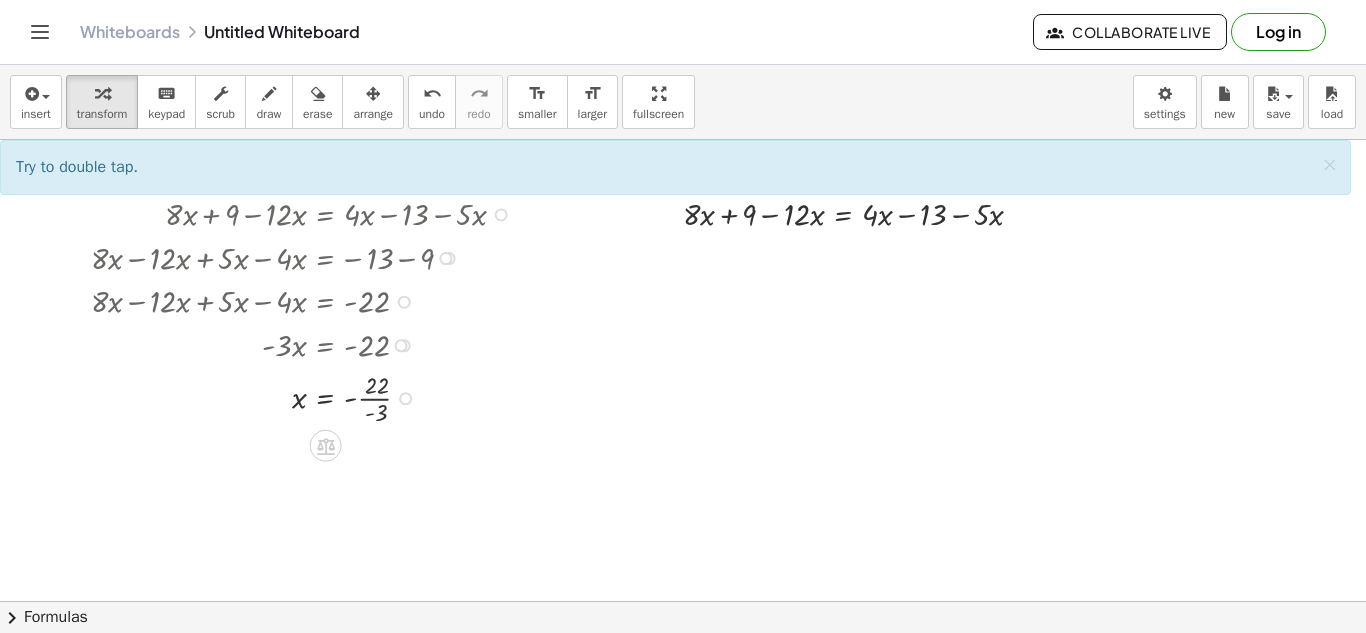 click at bounding box center (306, 397) 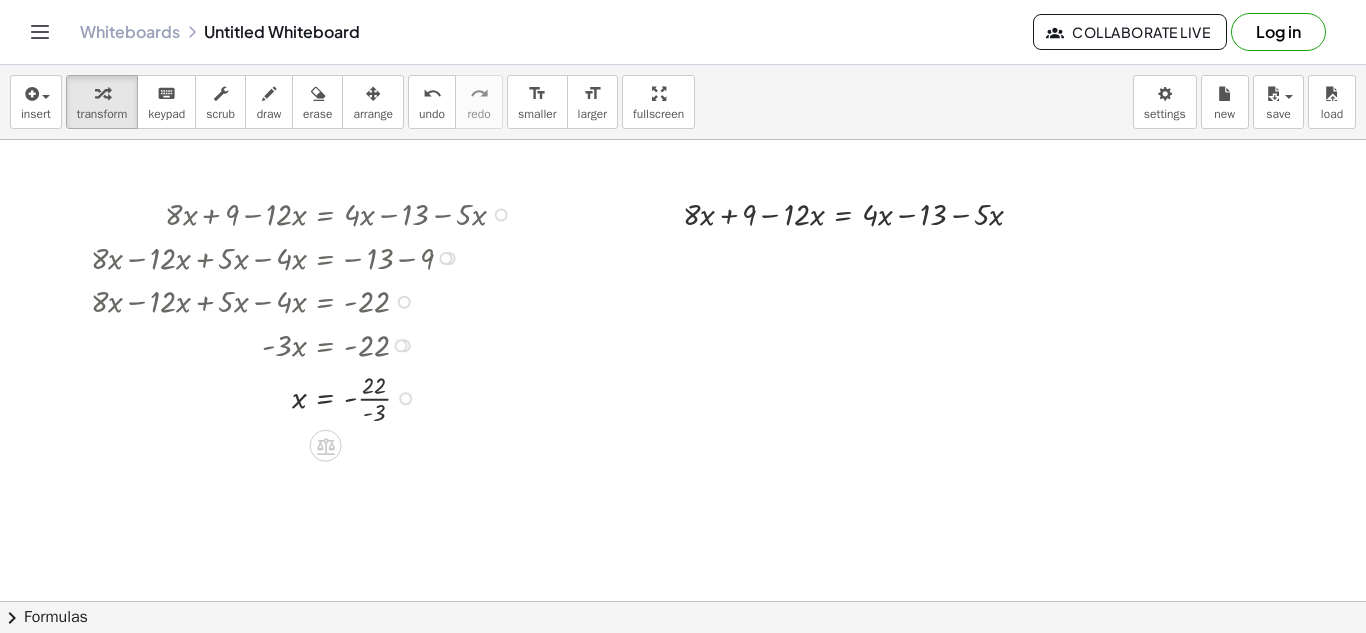 click at bounding box center (306, 397) 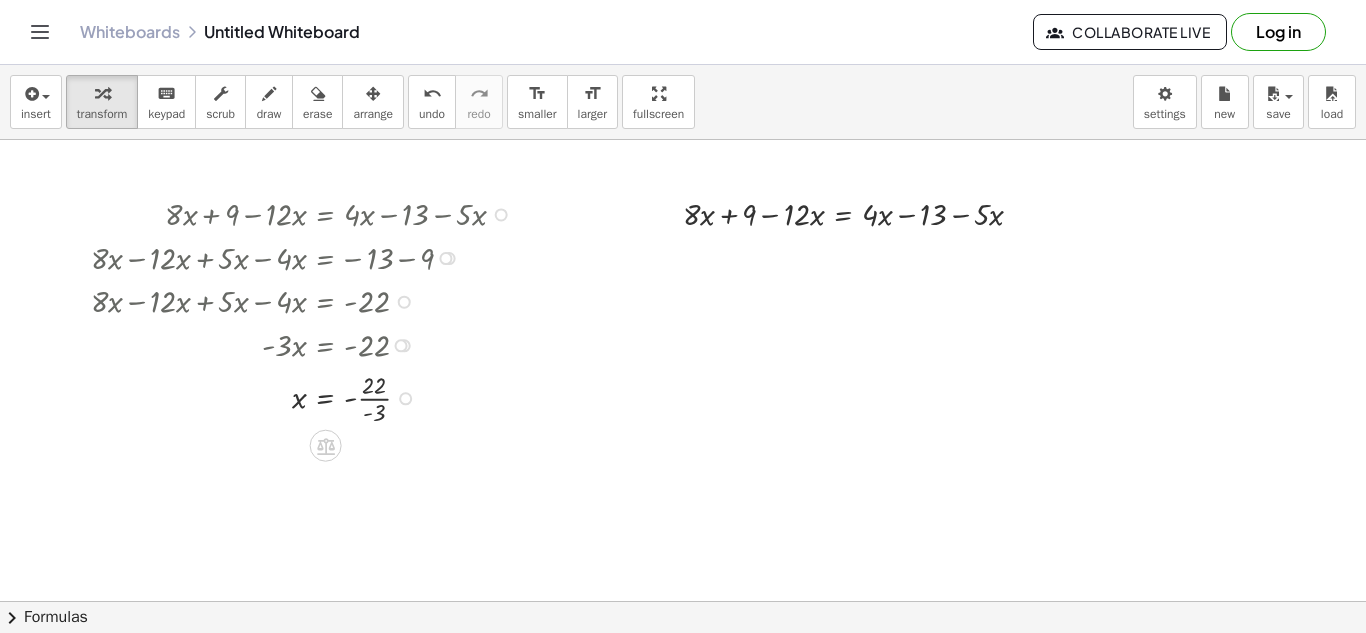 click at bounding box center [306, 397] 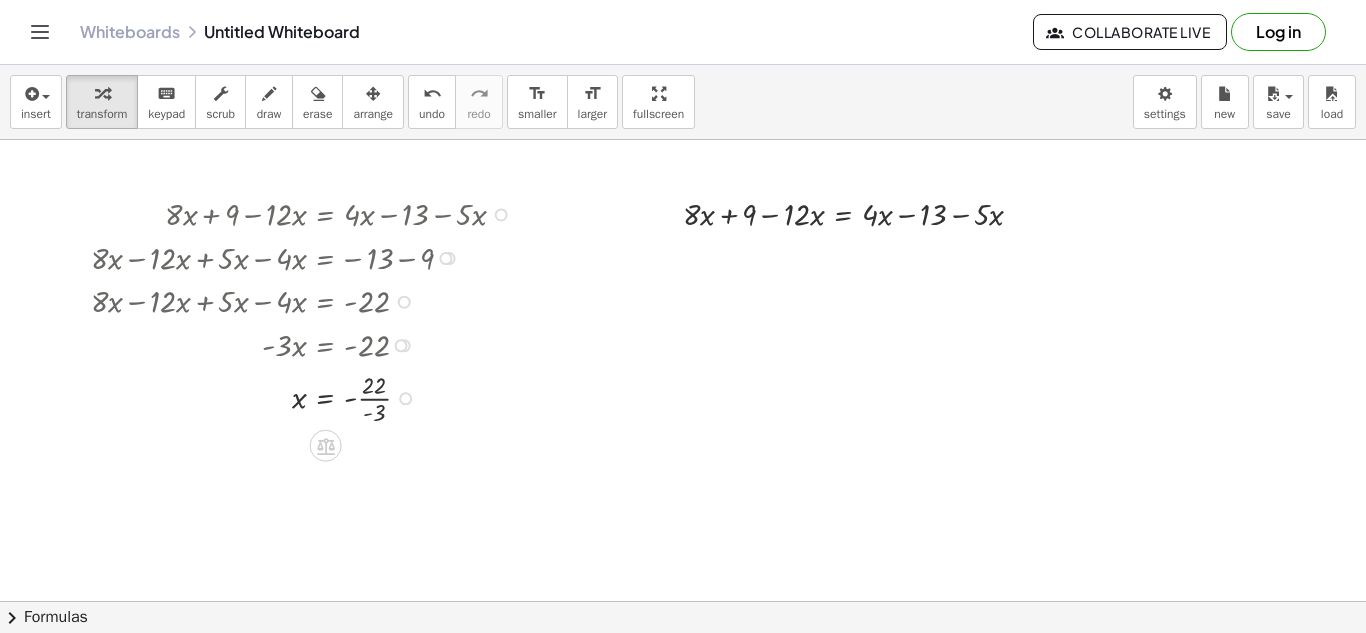 click at bounding box center (306, 397) 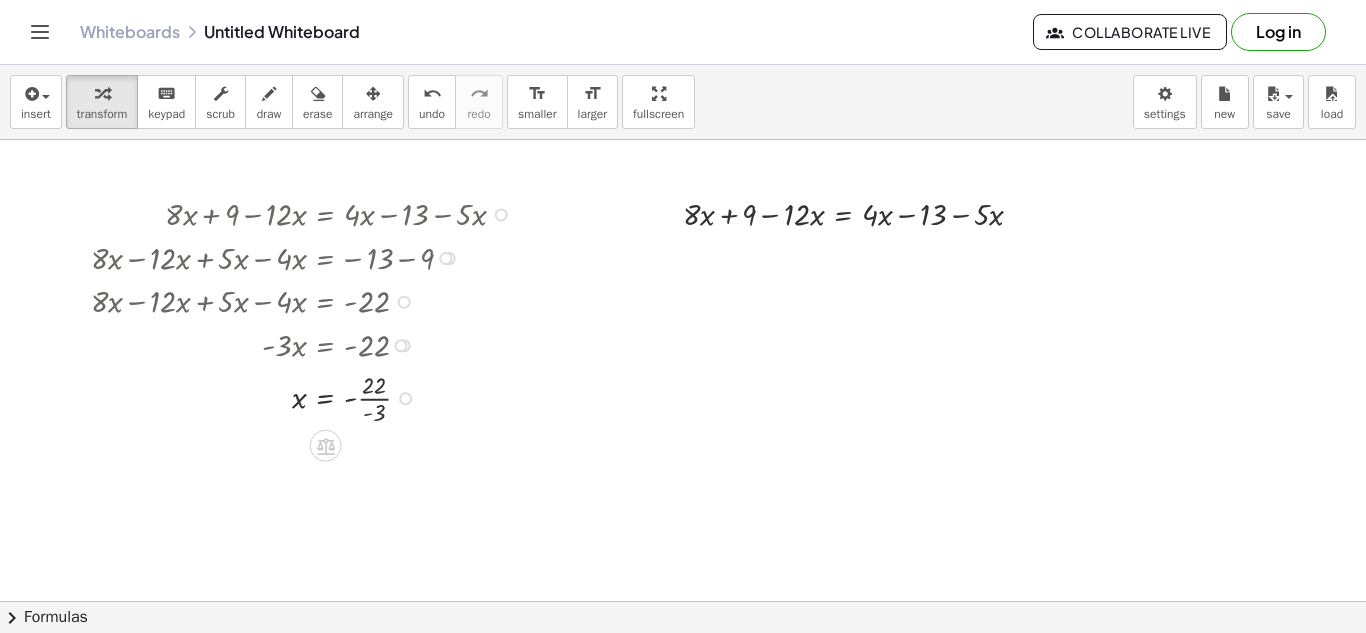 click at bounding box center [306, 397] 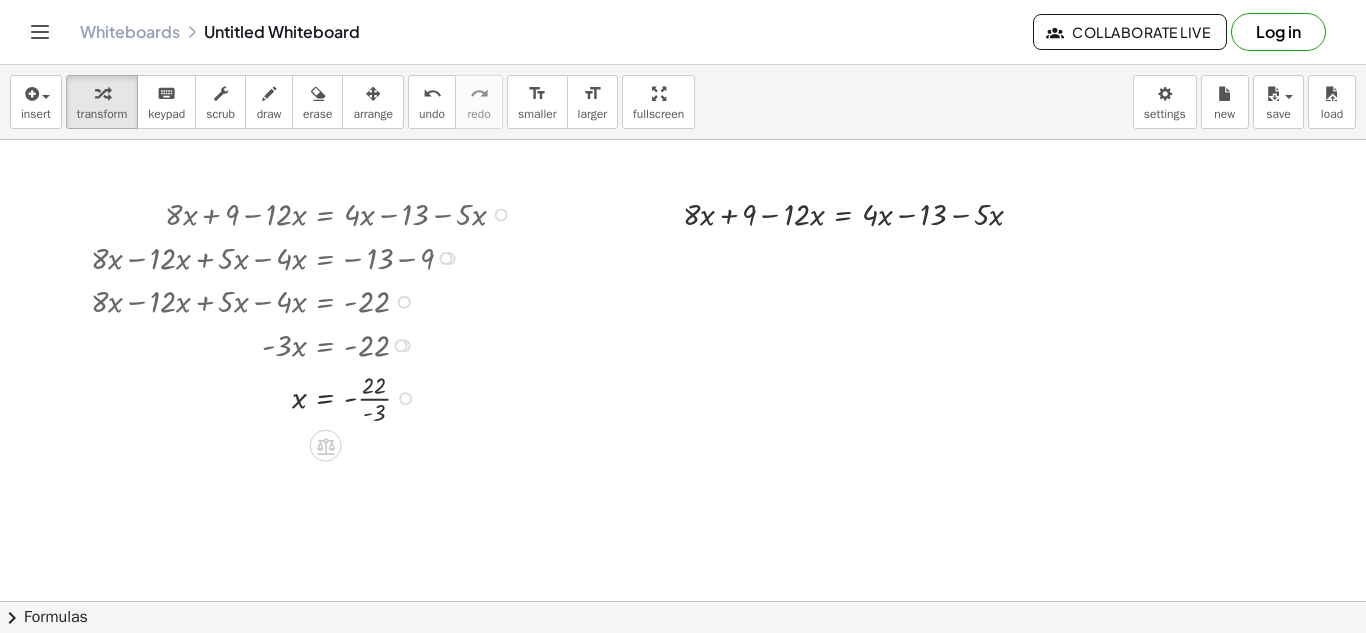 click at bounding box center [306, 397] 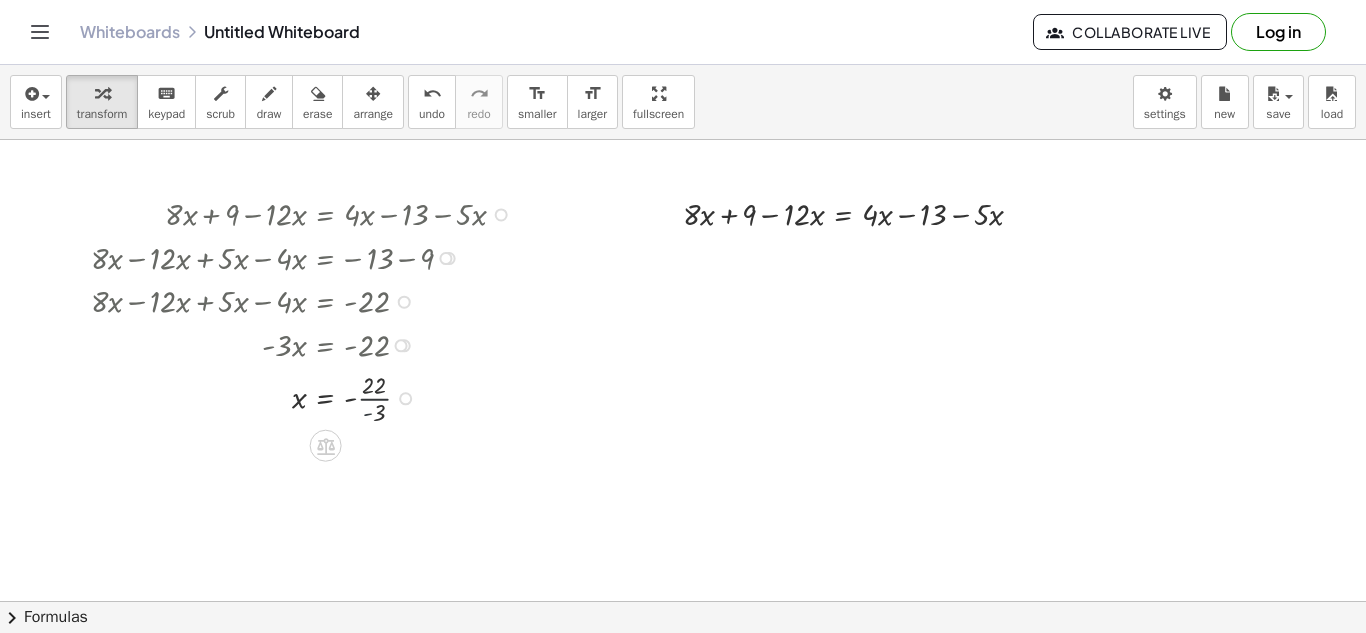click at bounding box center (306, 397) 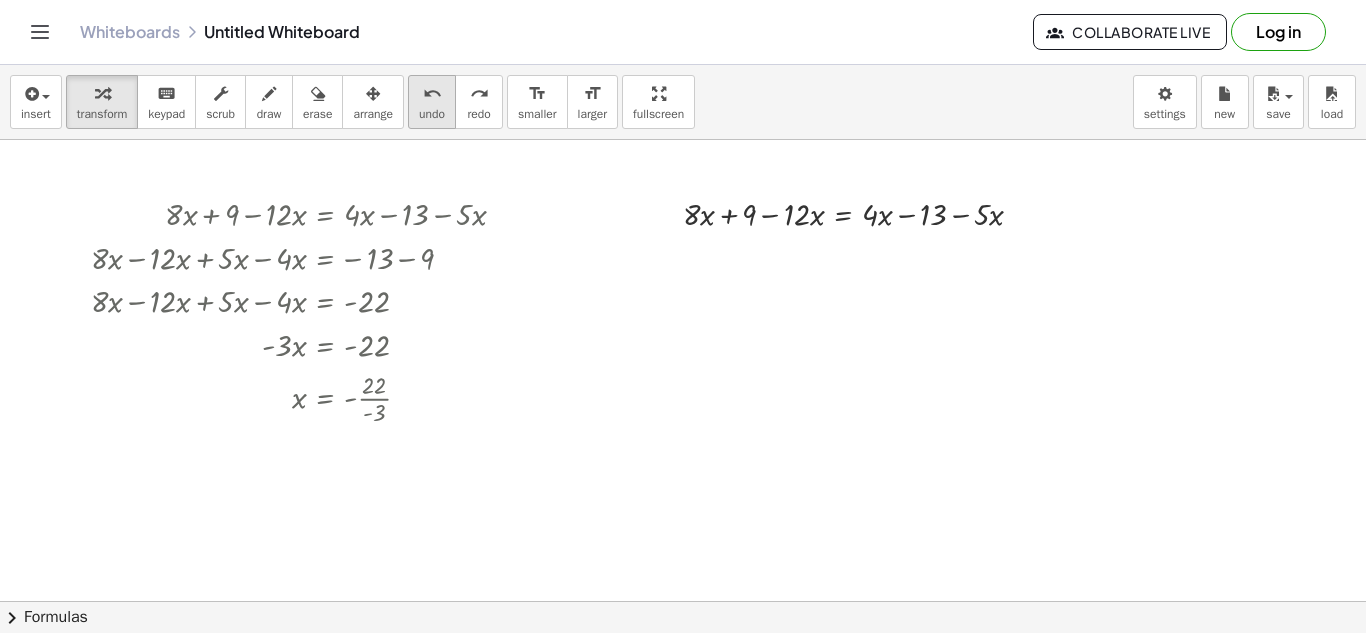 click on "undo" at bounding box center (432, 114) 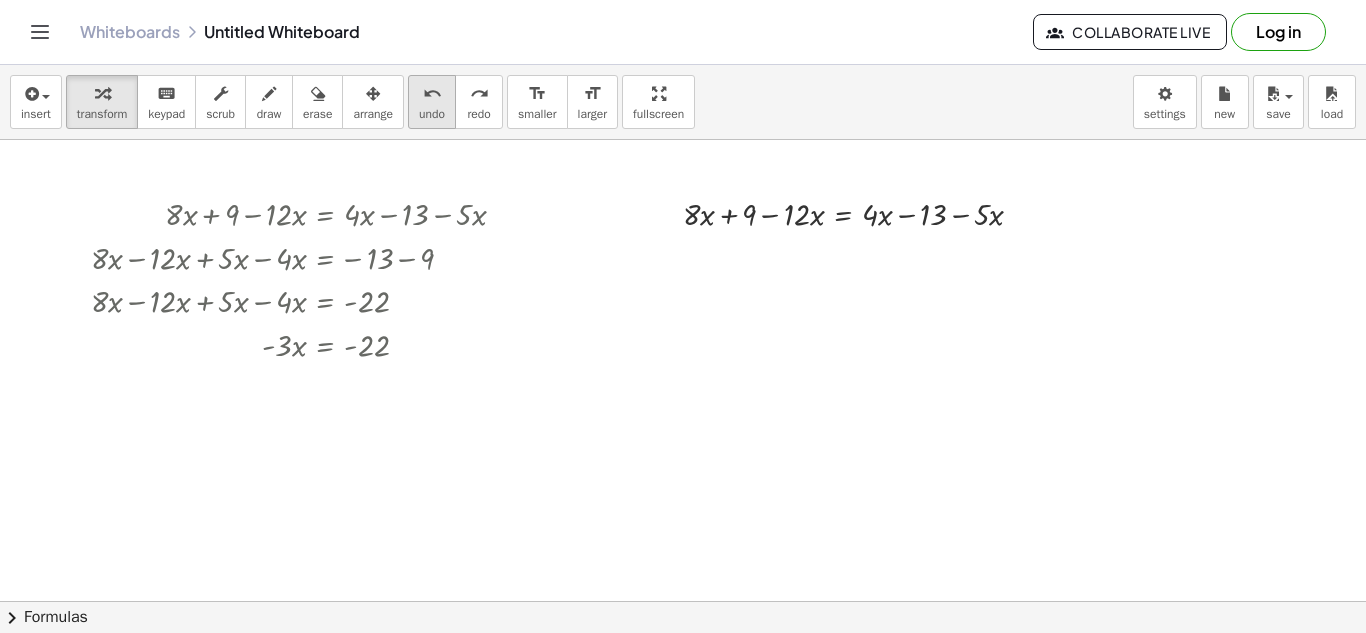 click on "undo" at bounding box center [432, 93] 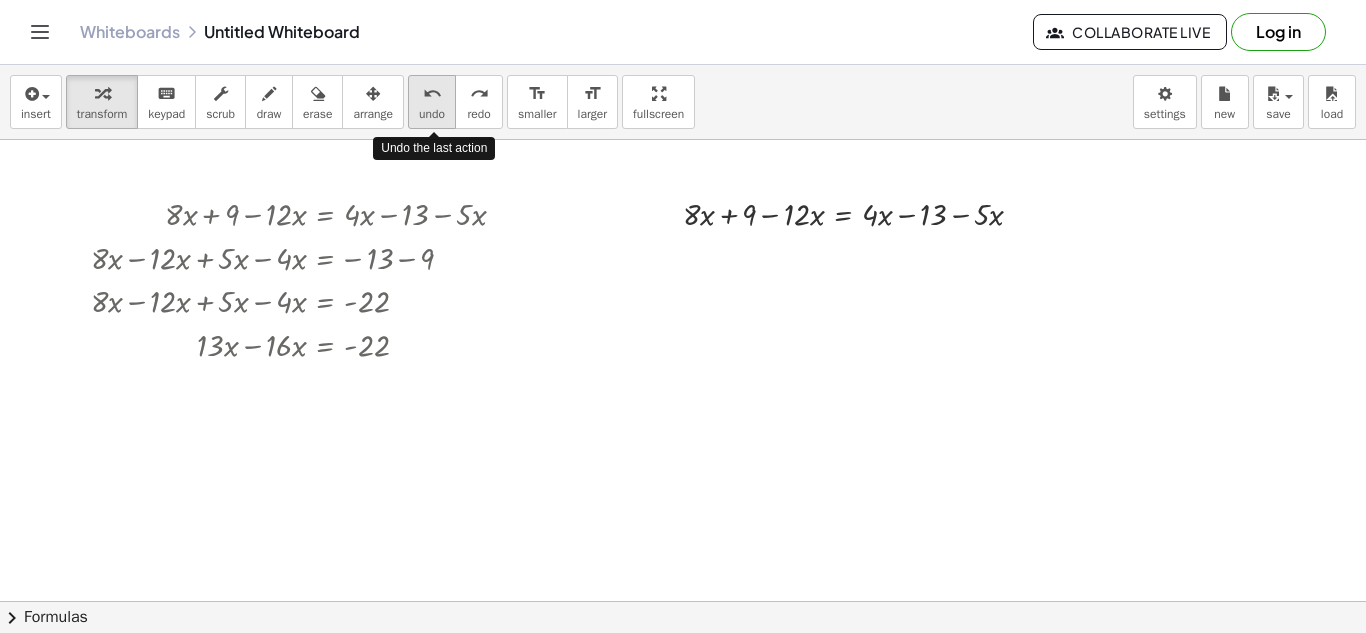 click on "undo" at bounding box center (432, 93) 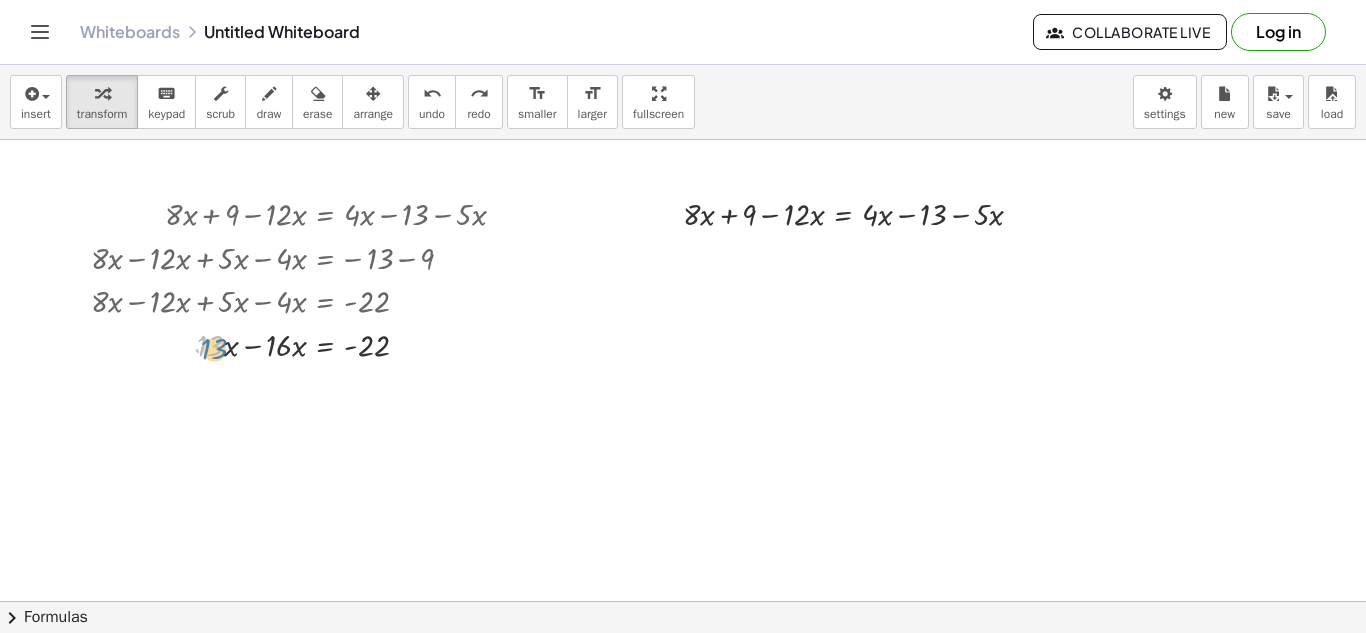 click at bounding box center (273, 344) 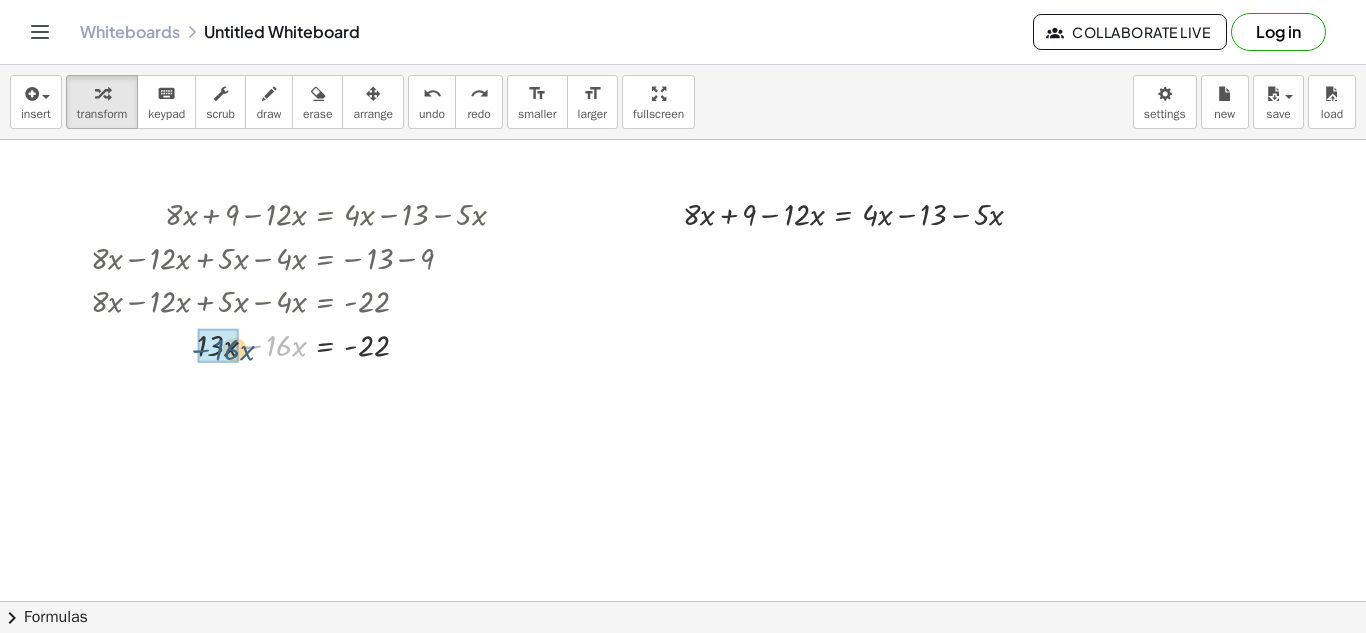 drag, startPoint x: 252, startPoint y: 344, endPoint x: 190, endPoint y: 349, distance: 62.201286 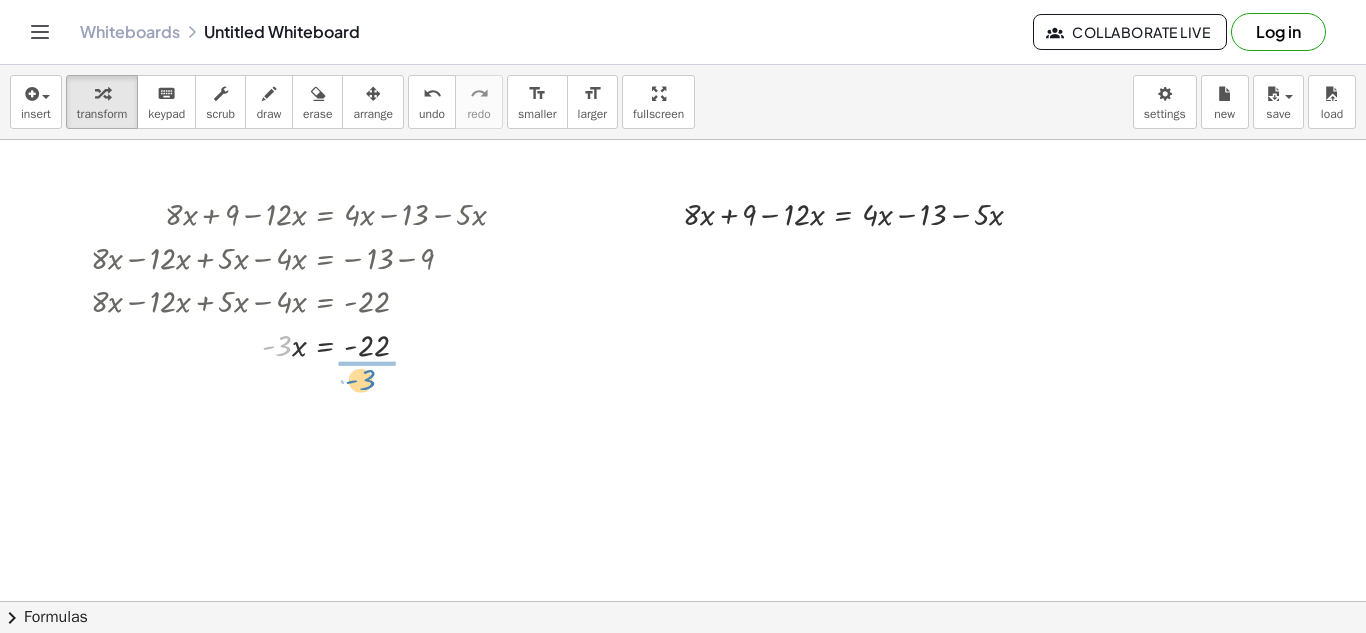 drag, startPoint x: 283, startPoint y: 343, endPoint x: 371, endPoint y: 377, distance: 94.33981 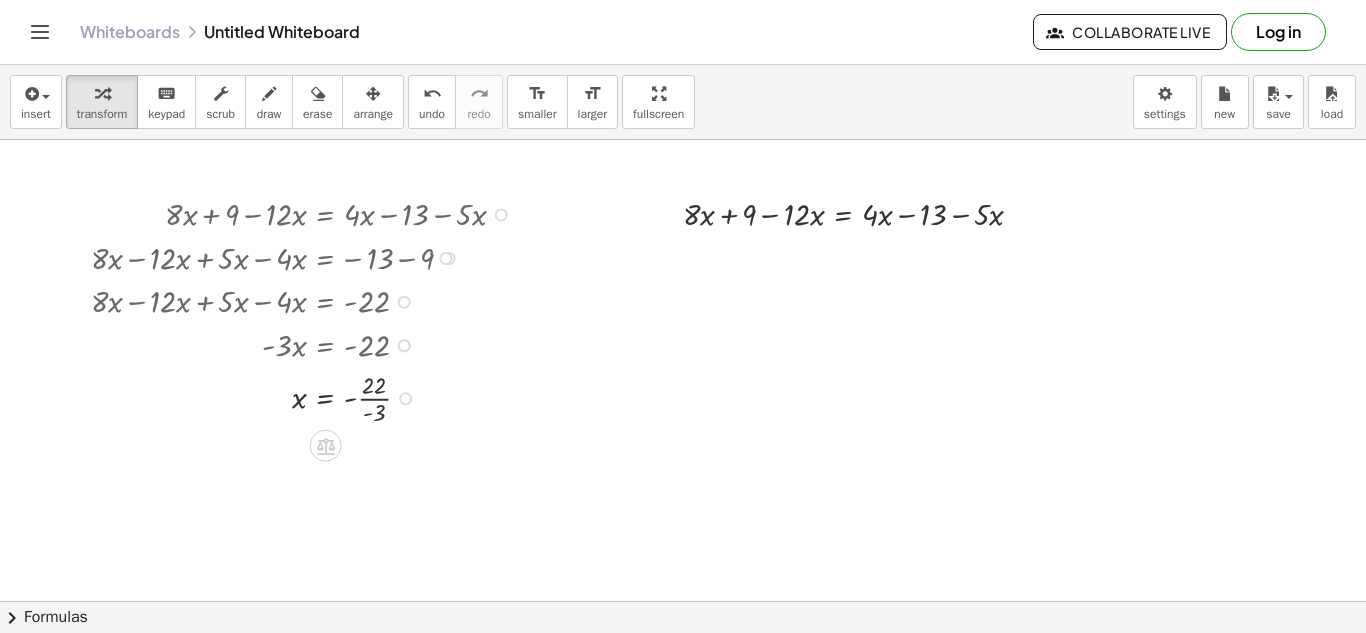 click at bounding box center (306, 397) 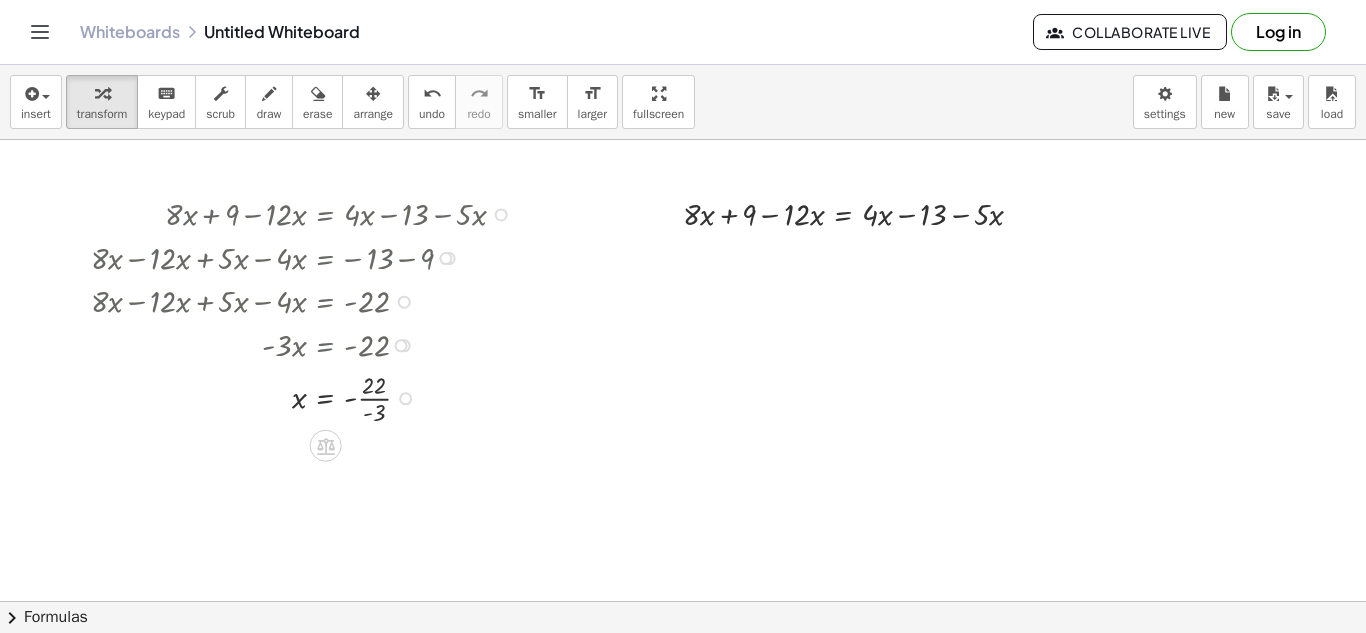 click at bounding box center [306, 397] 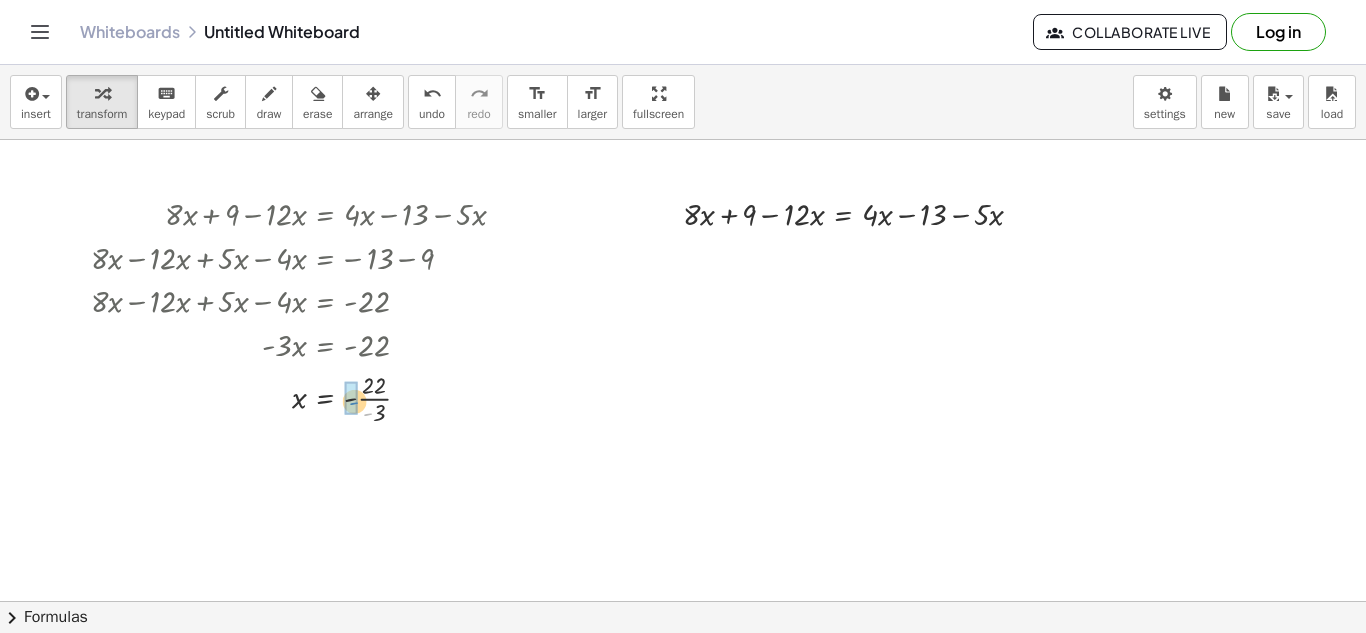 drag, startPoint x: 369, startPoint y: 414, endPoint x: 354, endPoint y: 403, distance: 18.601076 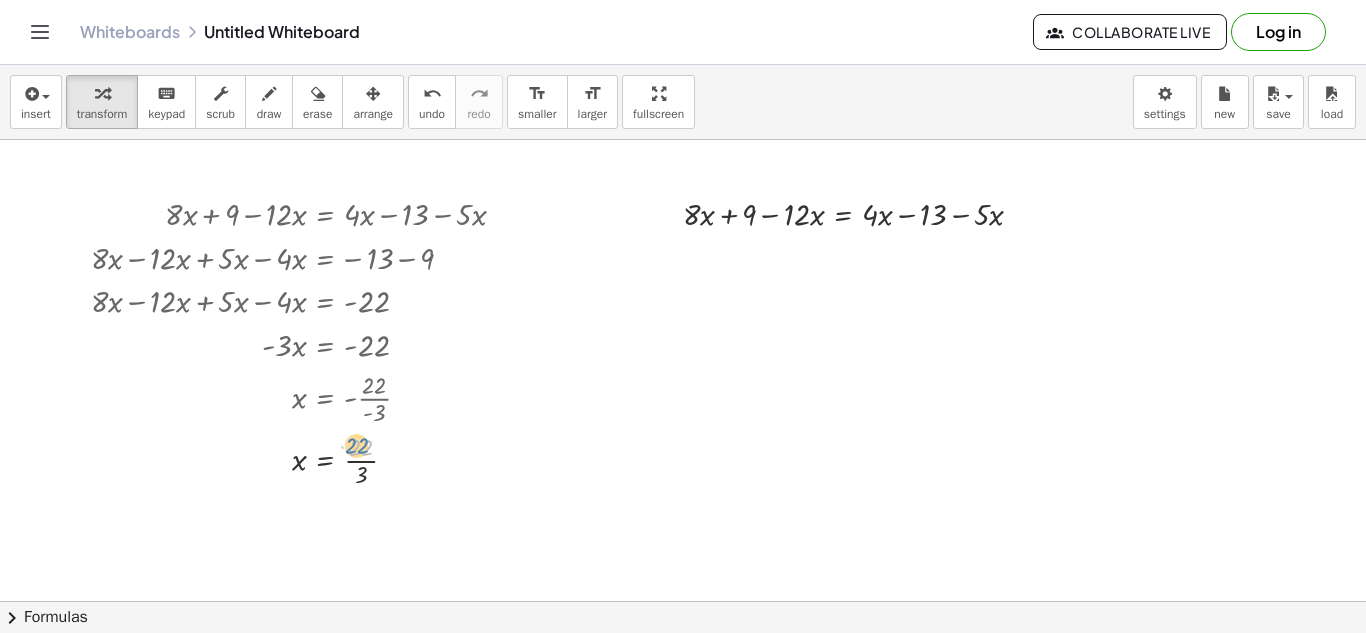 click at bounding box center (306, 459) 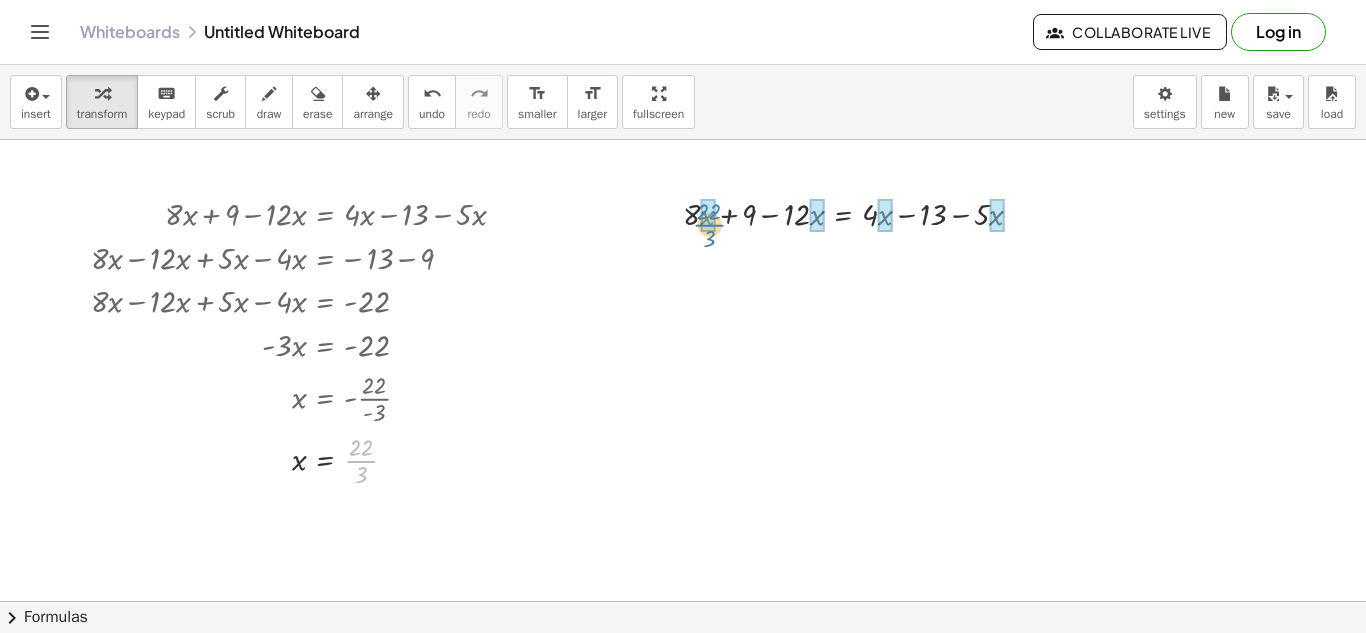 drag, startPoint x: 346, startPoint y: 462, endPoint x: 694, endPoint y: 226, distance: 420.47592 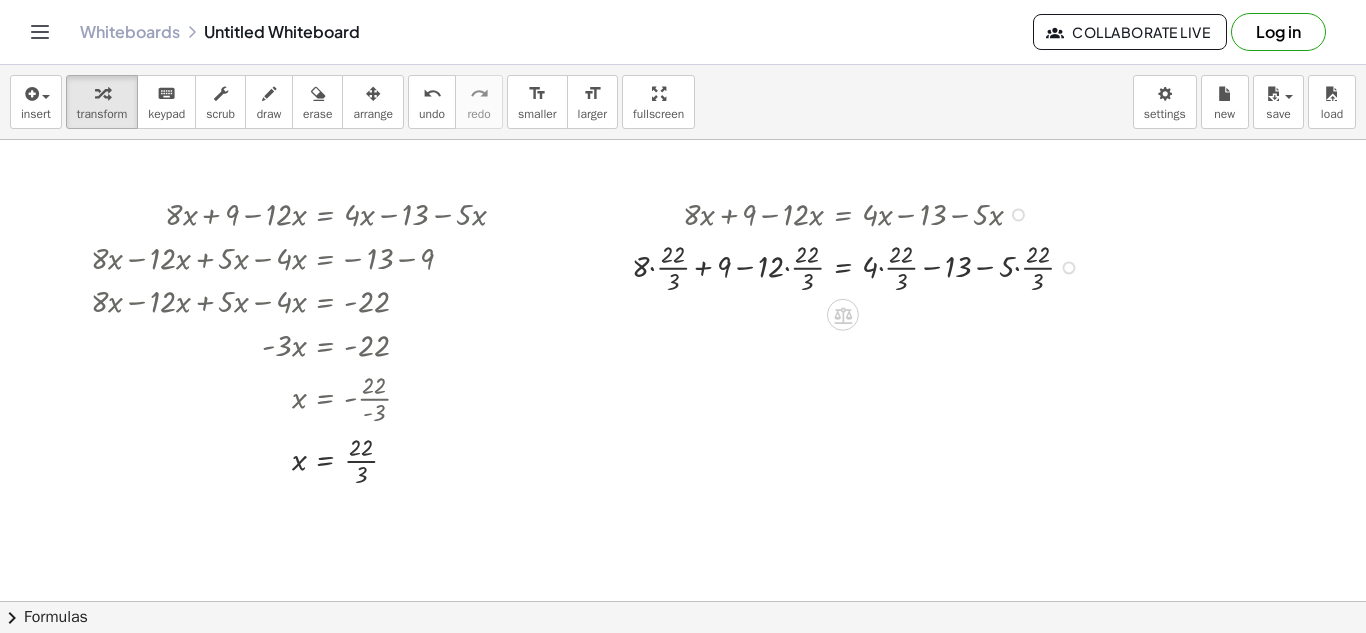click at bounding box center (860, 266) 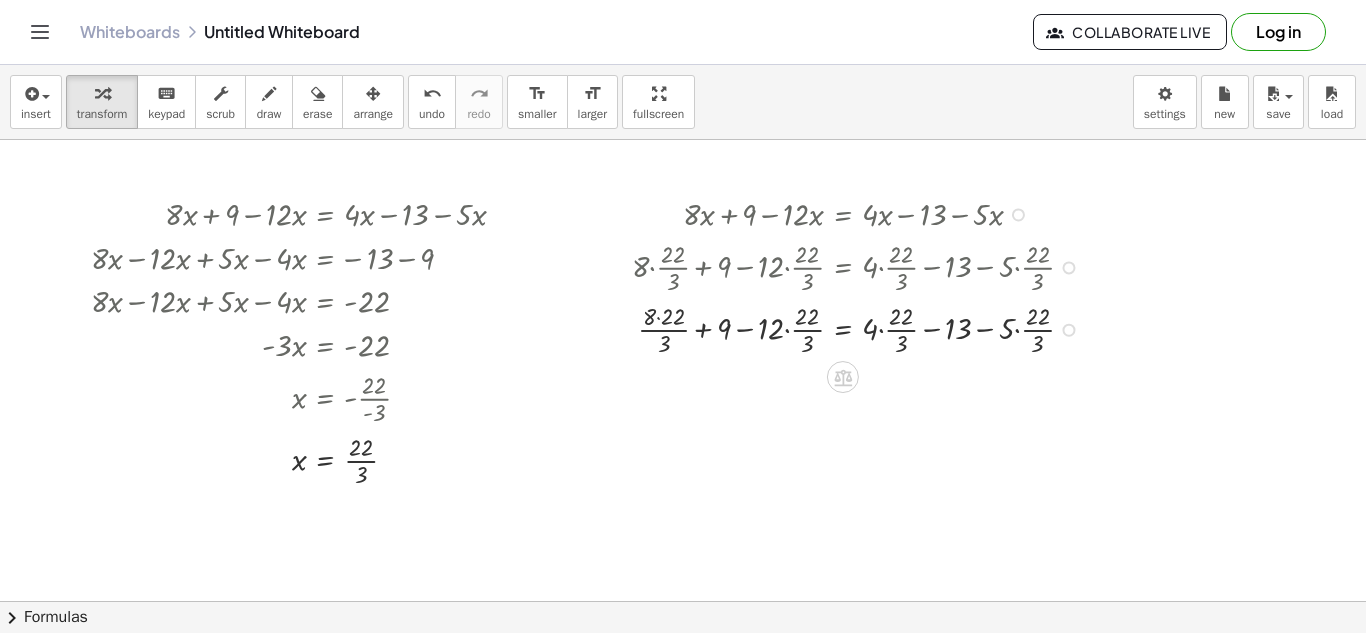 drag, startPoint x: 659, startPoint y: 319, endPoint x: 671, endPoint y: 316, distance: 12.369317 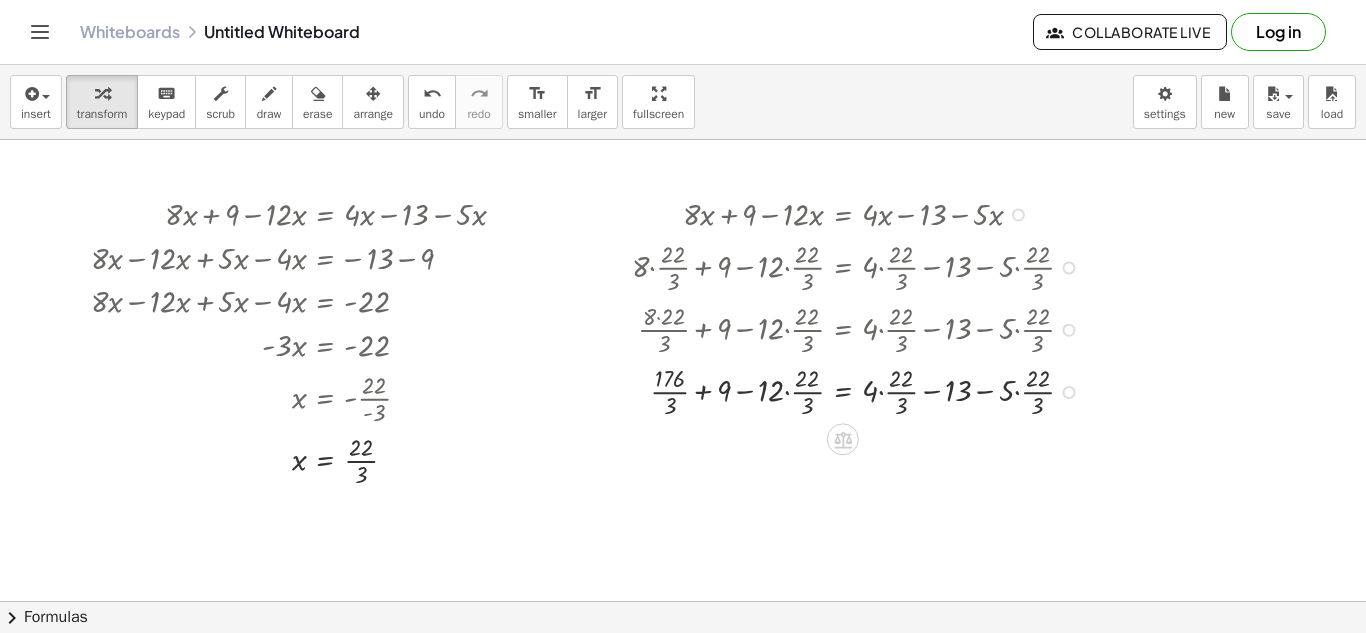click at bounding box center [860, 390] 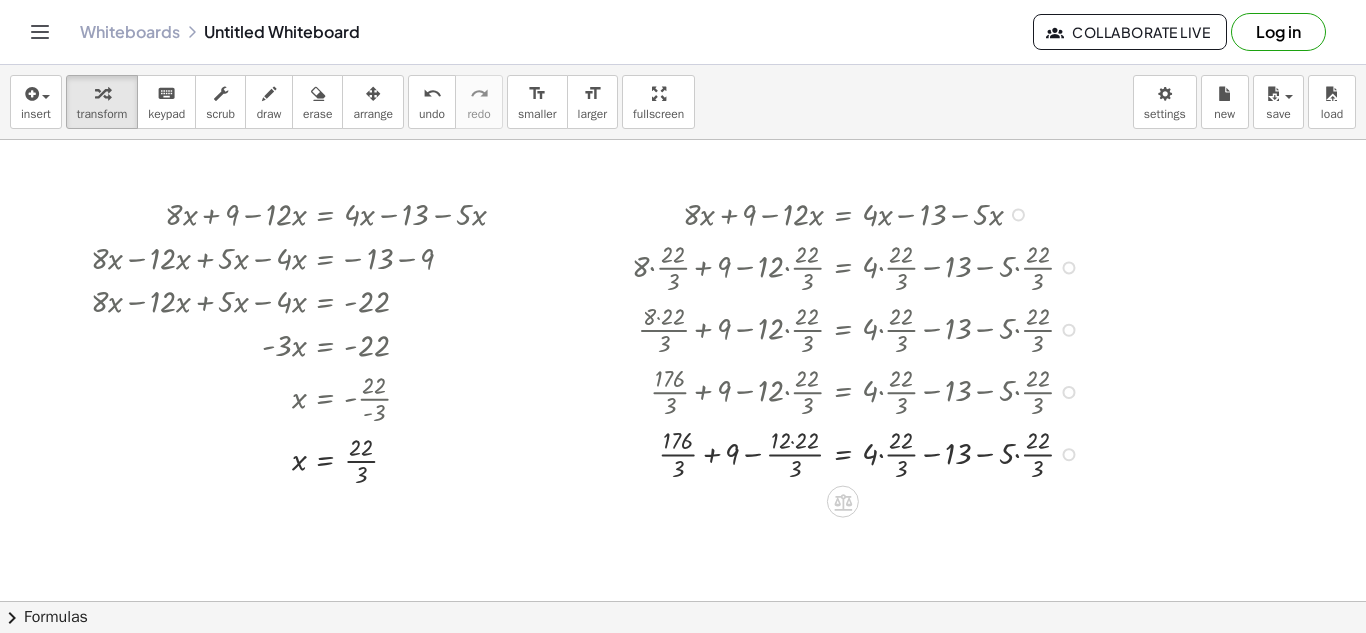 drag, startPoint x: 794, startPoint y: 440, endPoint x: 784, endPoint y: 445, distance: 11.18034 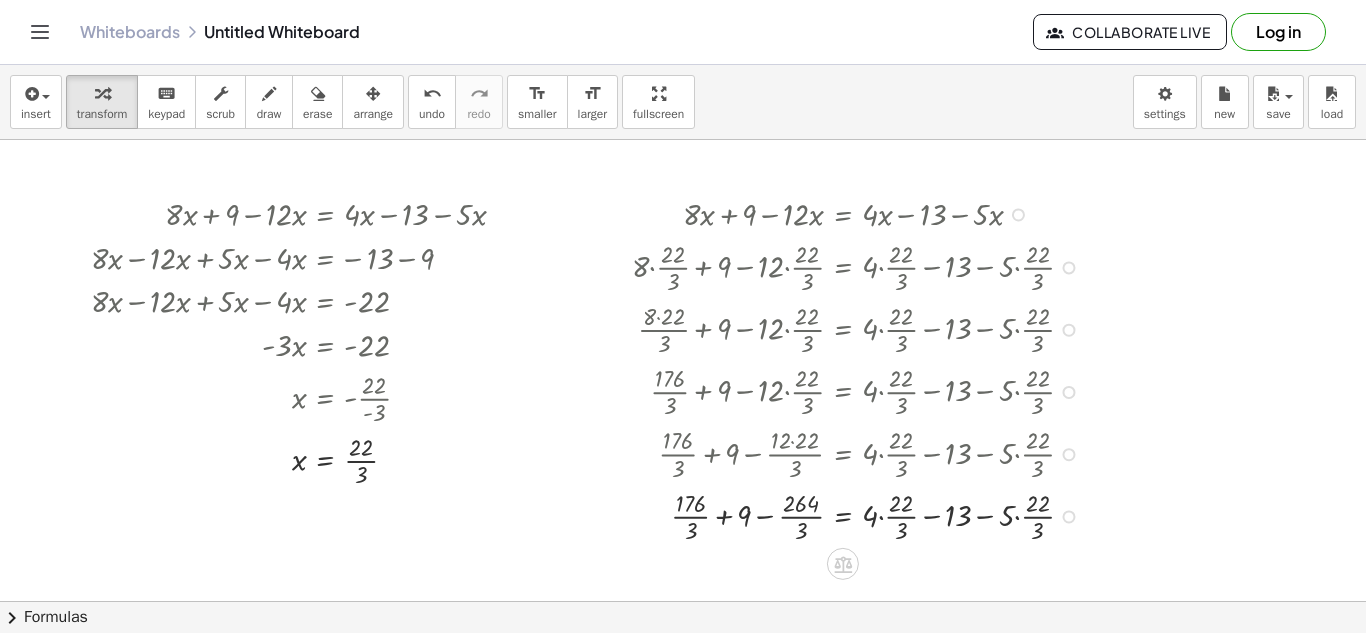 click at bounding box center [860, 515] 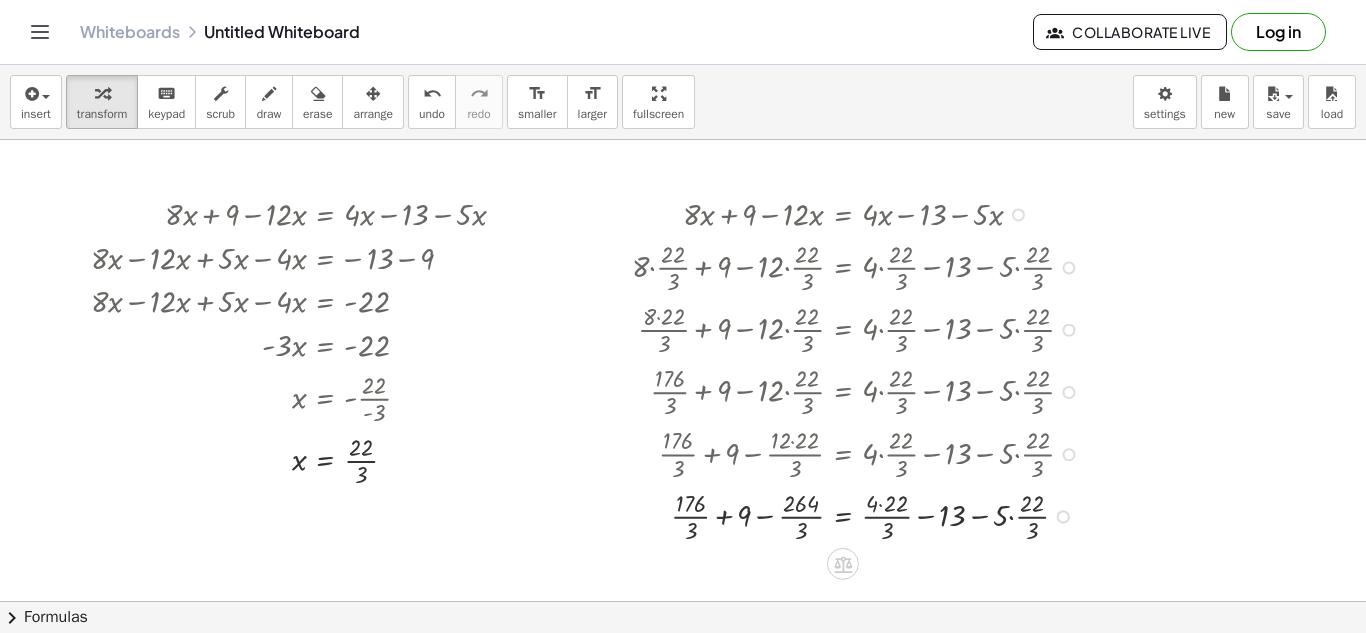 click at bounding box center (860, 515) 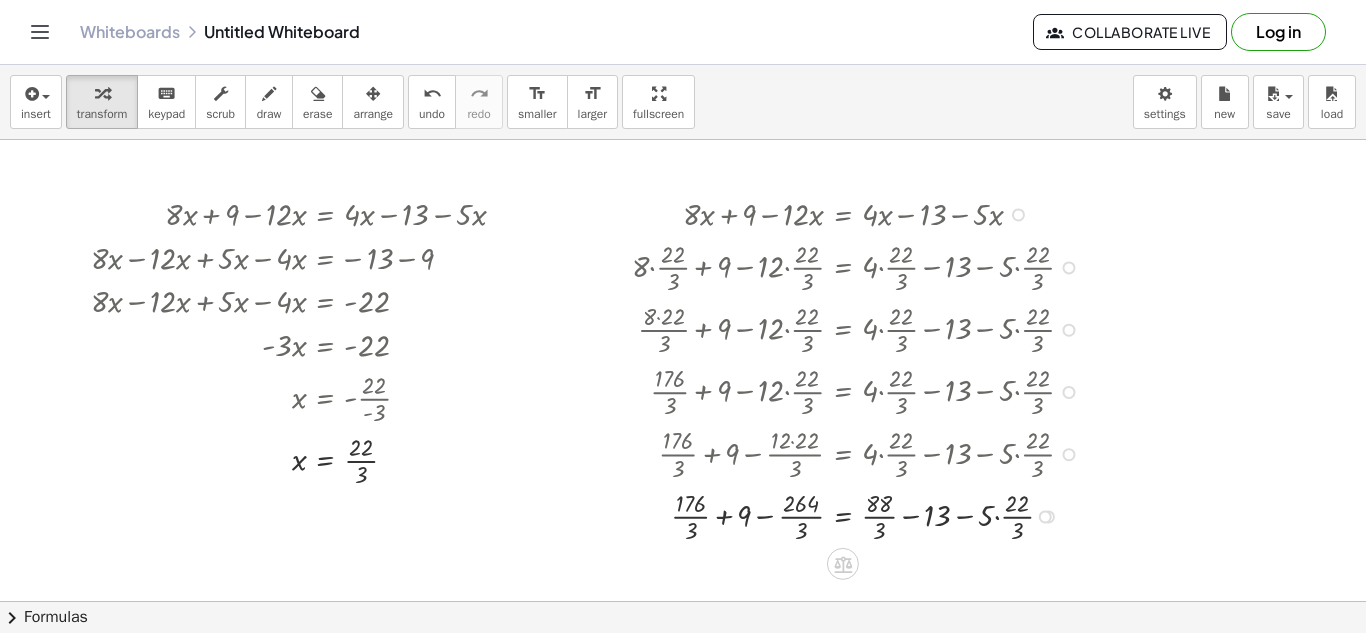 click at bounding box center (860, 515) 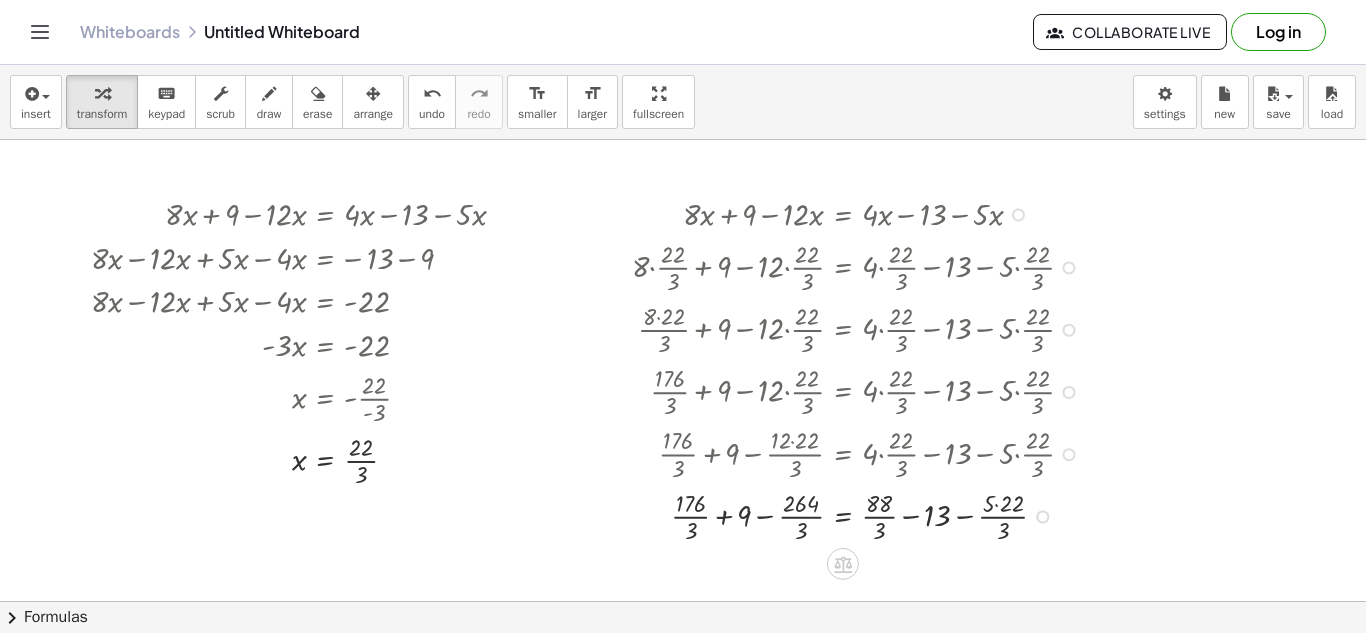 click at bounding box center [860, 515] 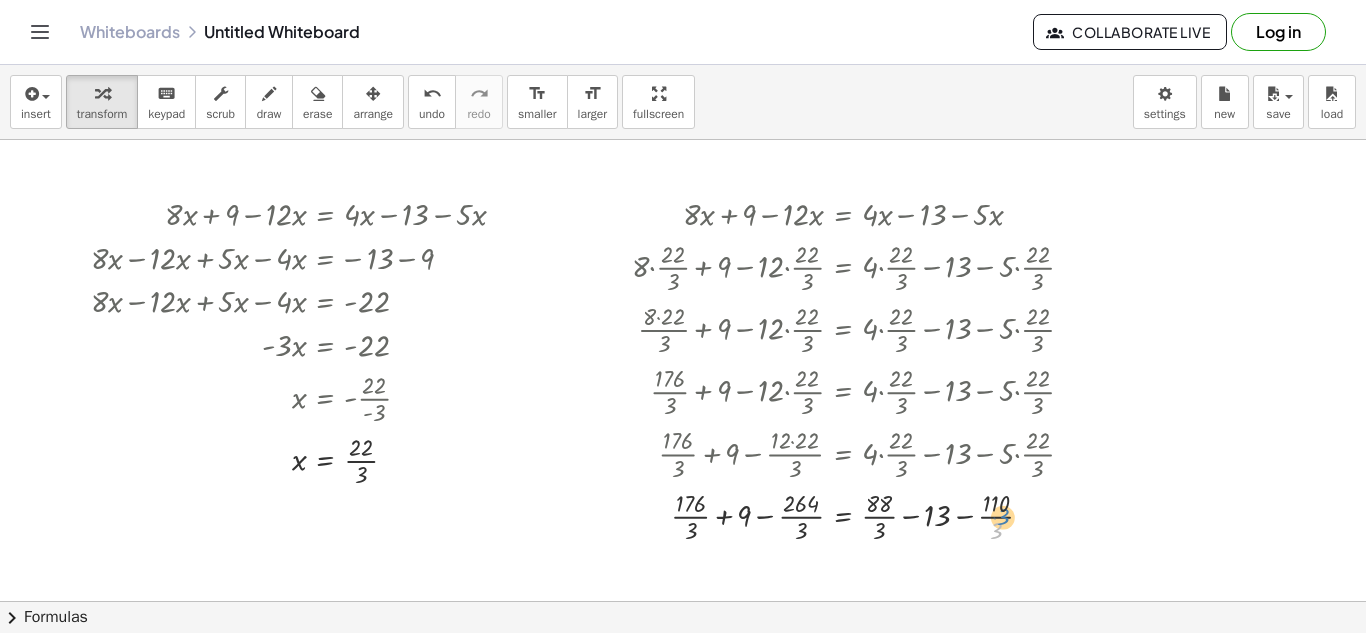 drag, startPoint x: 1038, startPoint y: 524, endPoint x: 1043, endPoint y: 514, distance: 11.18034 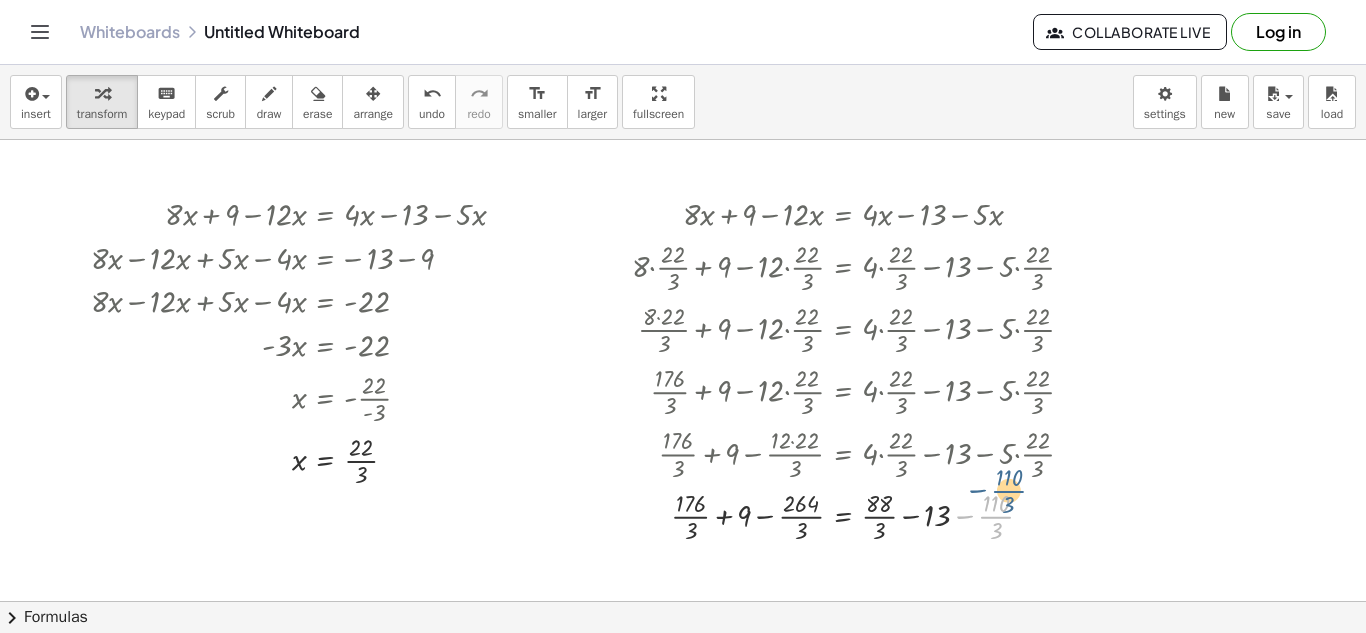drag, startPoint x: 1047, startPoint y: 512, endPoint x: 1038, endPoint y: 507, distance: 10.29563 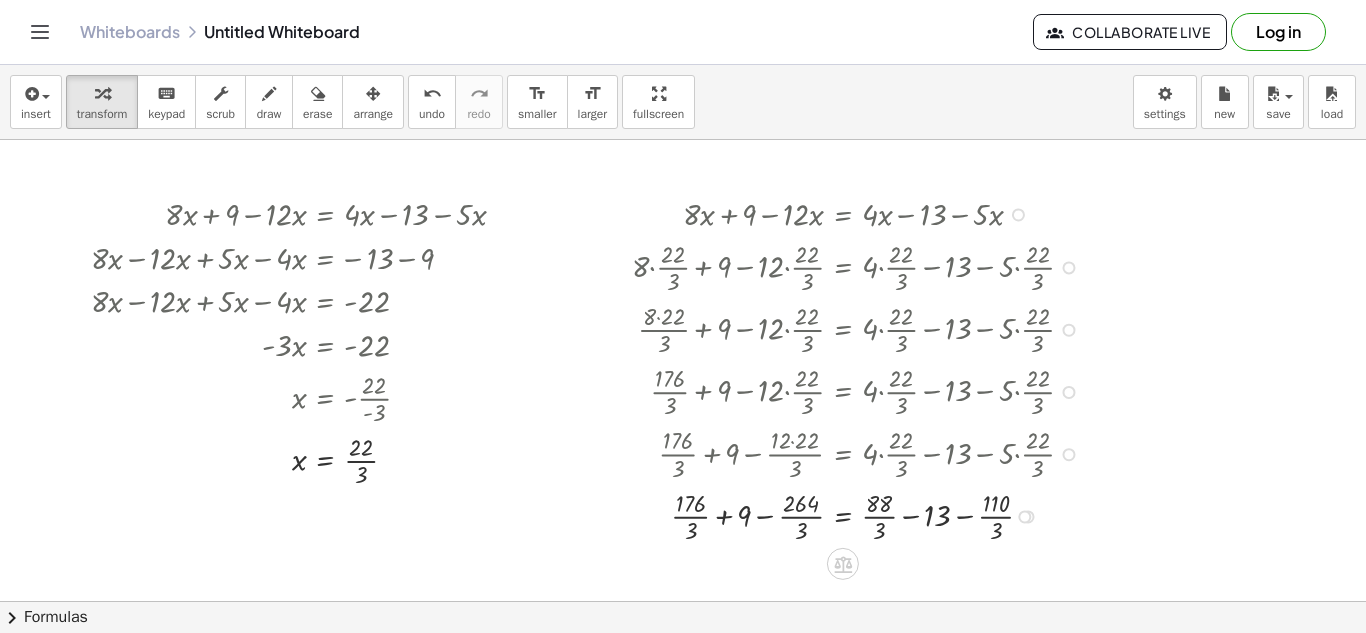click at bounding box center (860, 515) 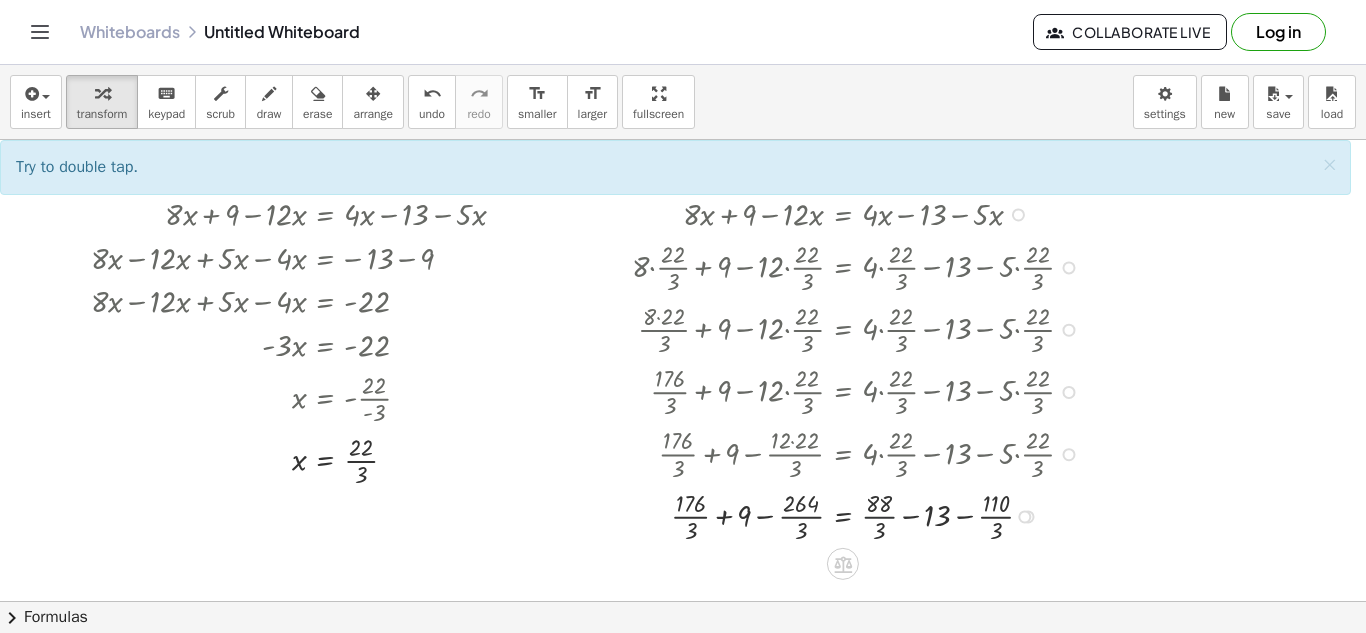 click at bounding box center [860, 515] 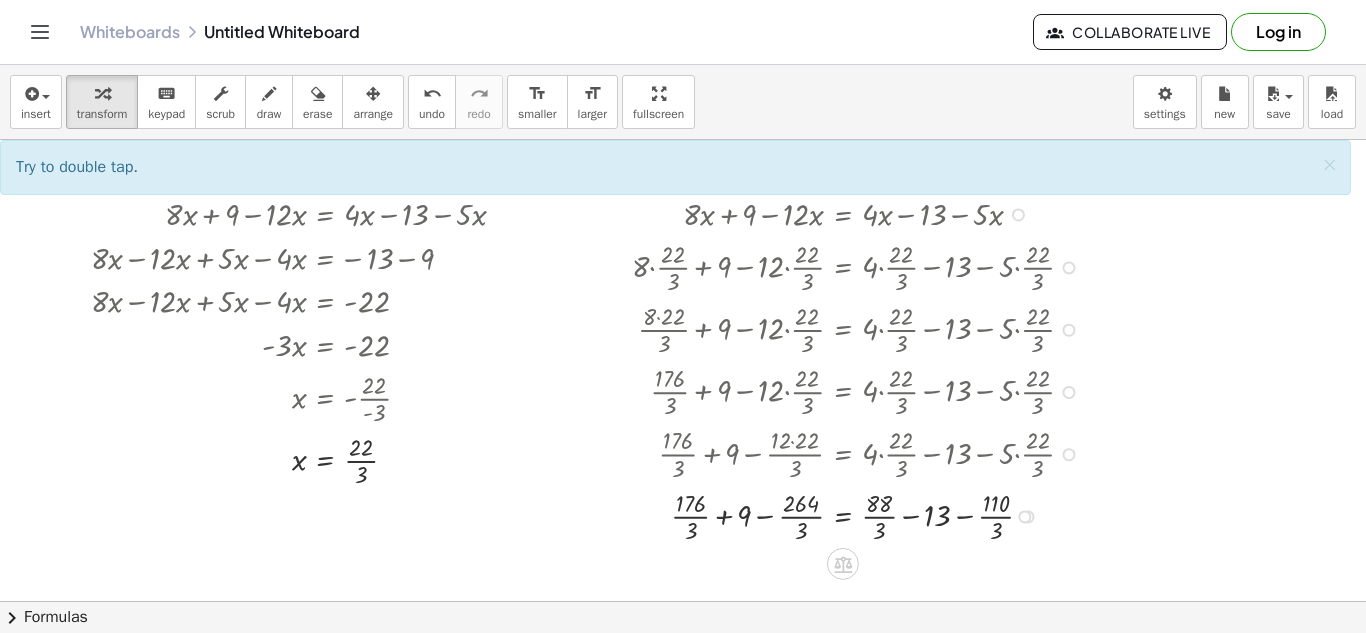 click at bounding box center (860, 515) 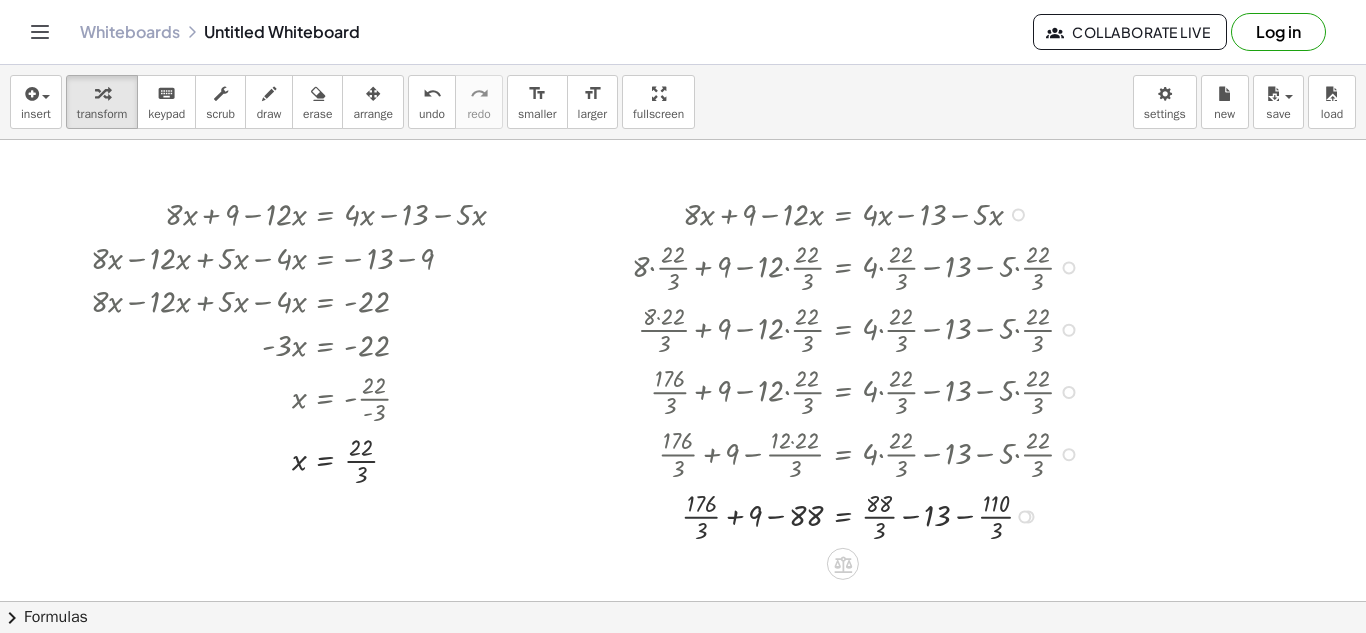 click at bounding box center (860, 515) 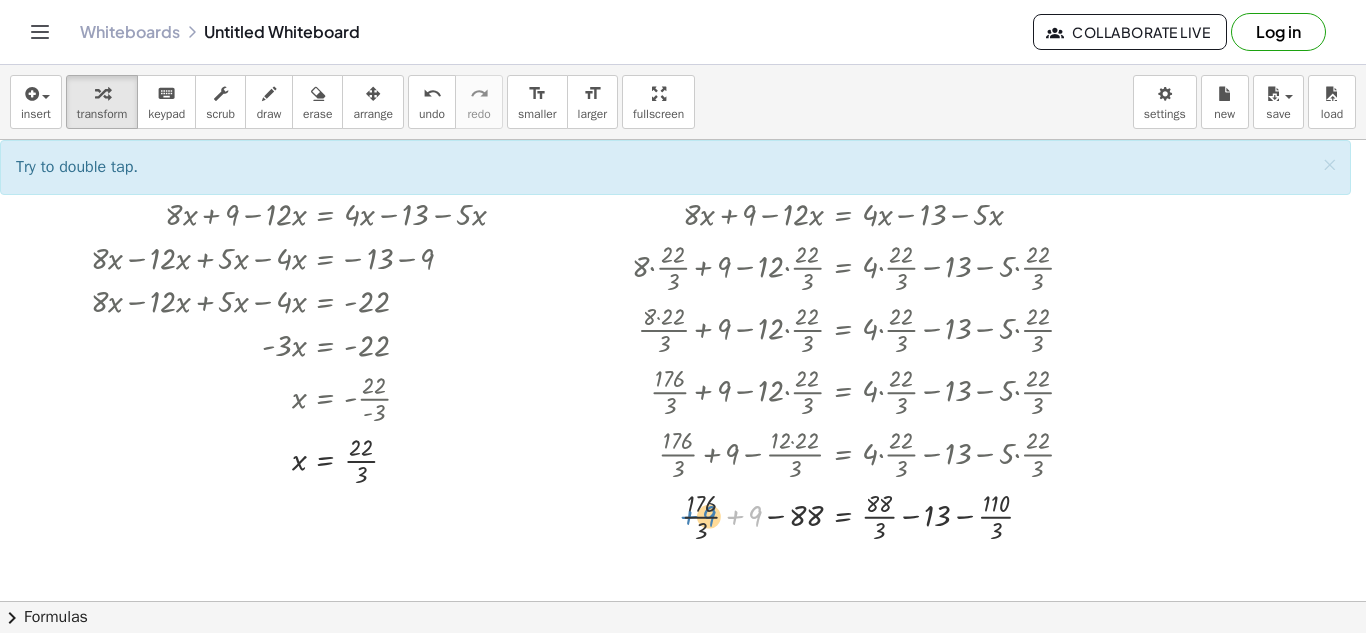 drag, startPoint x: 741, startPoint y: 515, endPoint x: 691, endPoint y: 514, distance: 50.01 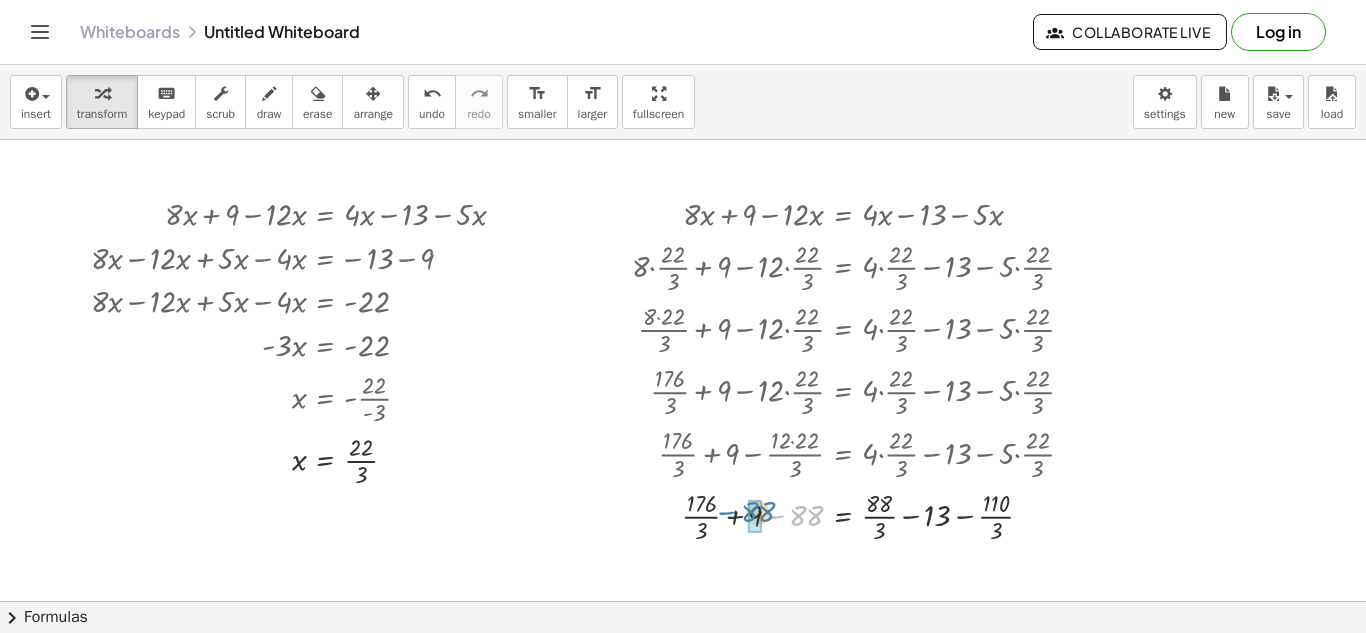 drag, startPoint x: 775, startPoint y: 514, endPoint x: 726, endPoint y: 510, distance: 49.162994 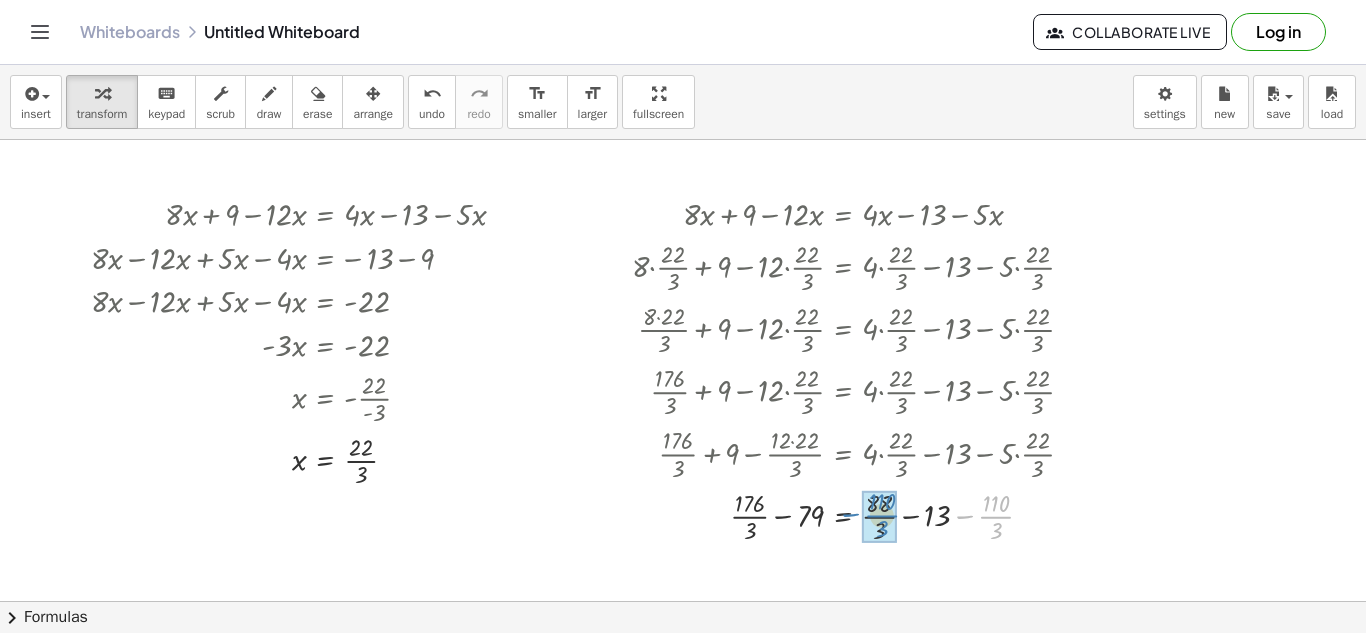 drag, startPoint x: 961, startPoint y: 515, endPoint x: 850, endPoint y: 511, distance: 111.07205 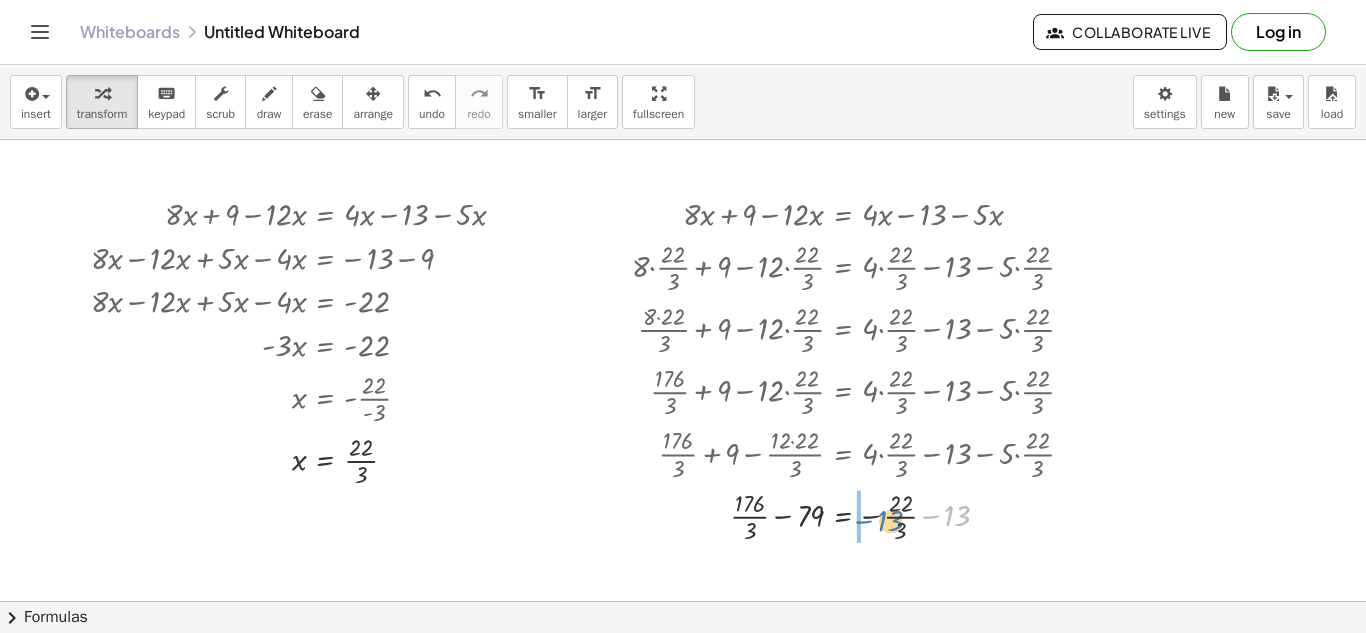 drag, startPoint x: 927, startPoint y: 514, endPoint x: 865, endPoint y: 517, distance: 62.072536 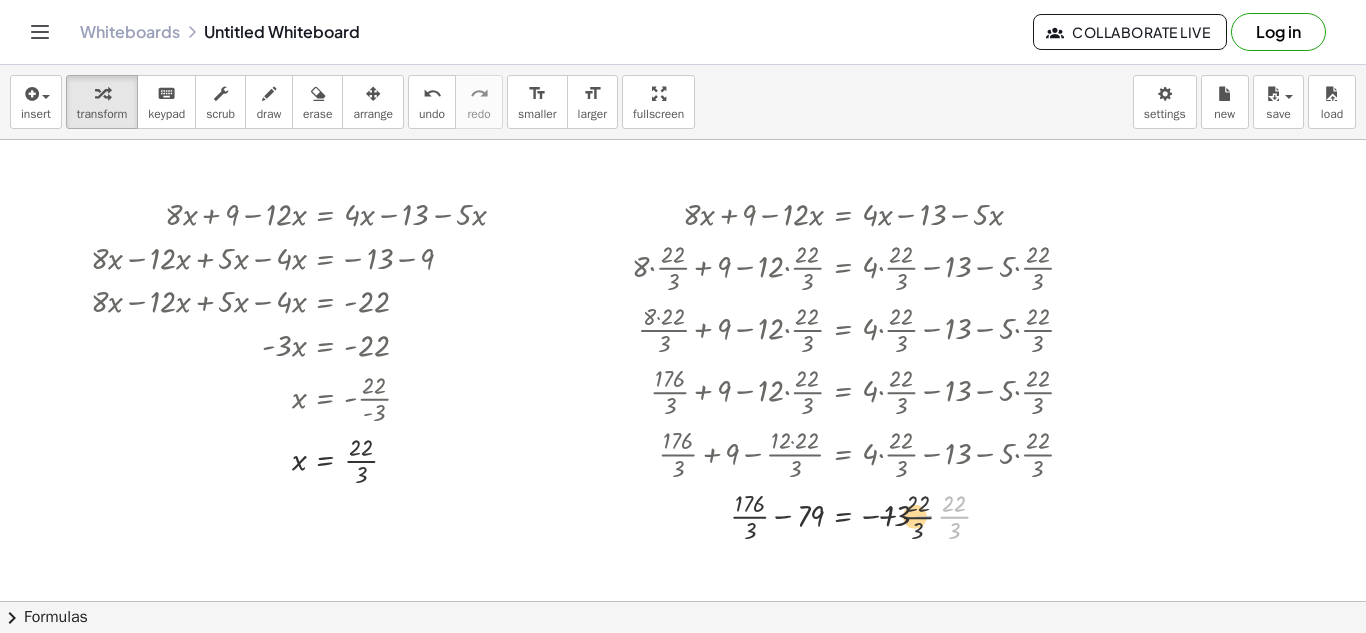 click at bounding box center (860, 515) 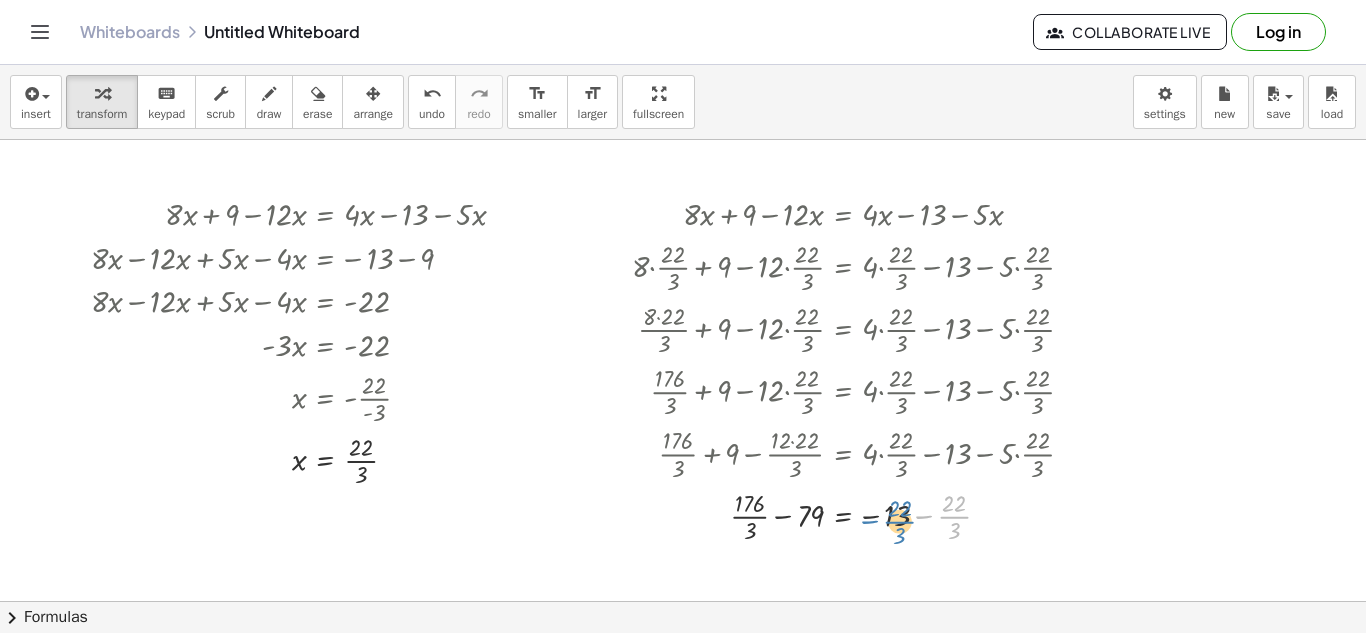 drag, startPoint x: 919, startPoint y: 512, endPoint x: 865, endPoint y: 517, distance: 54.230988 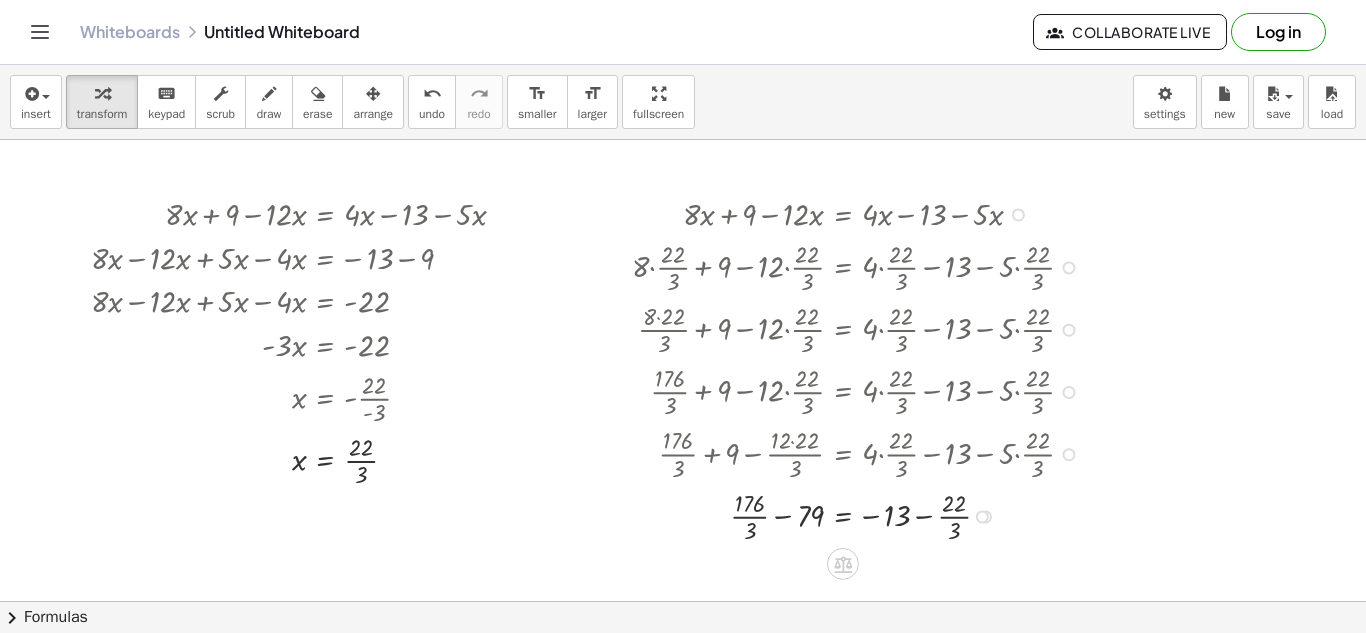 click at bounding box center (860, 515) 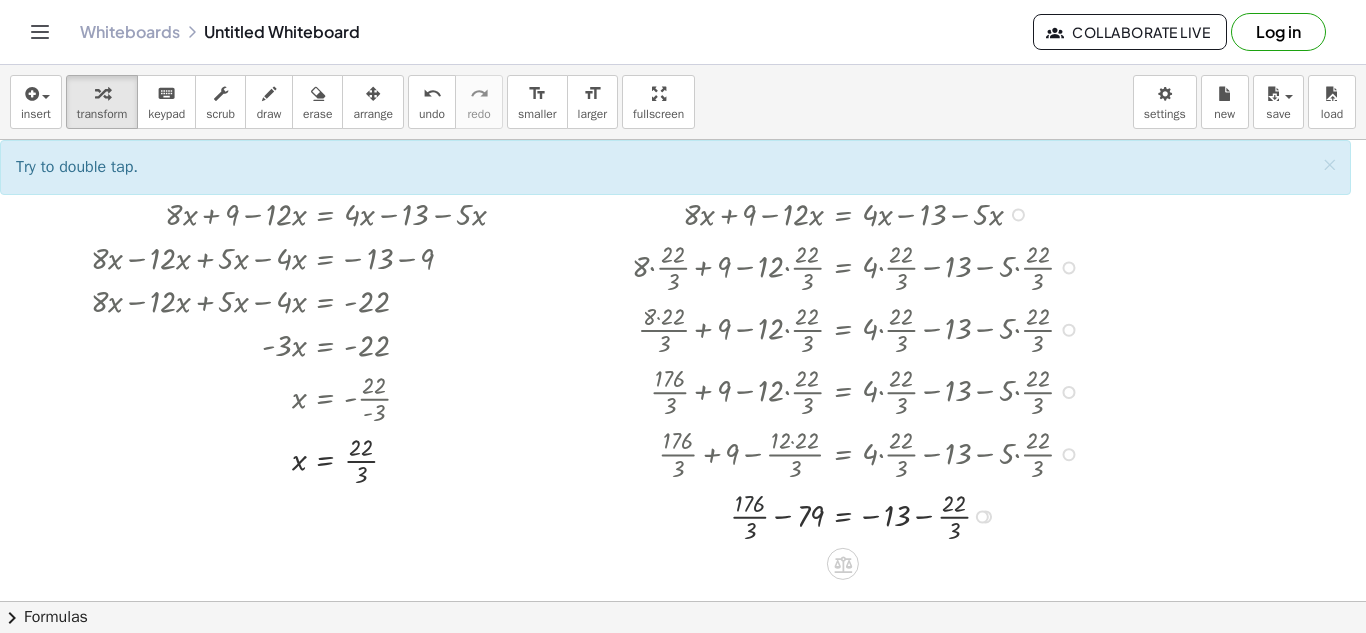 click at bounding box center [860, 515] 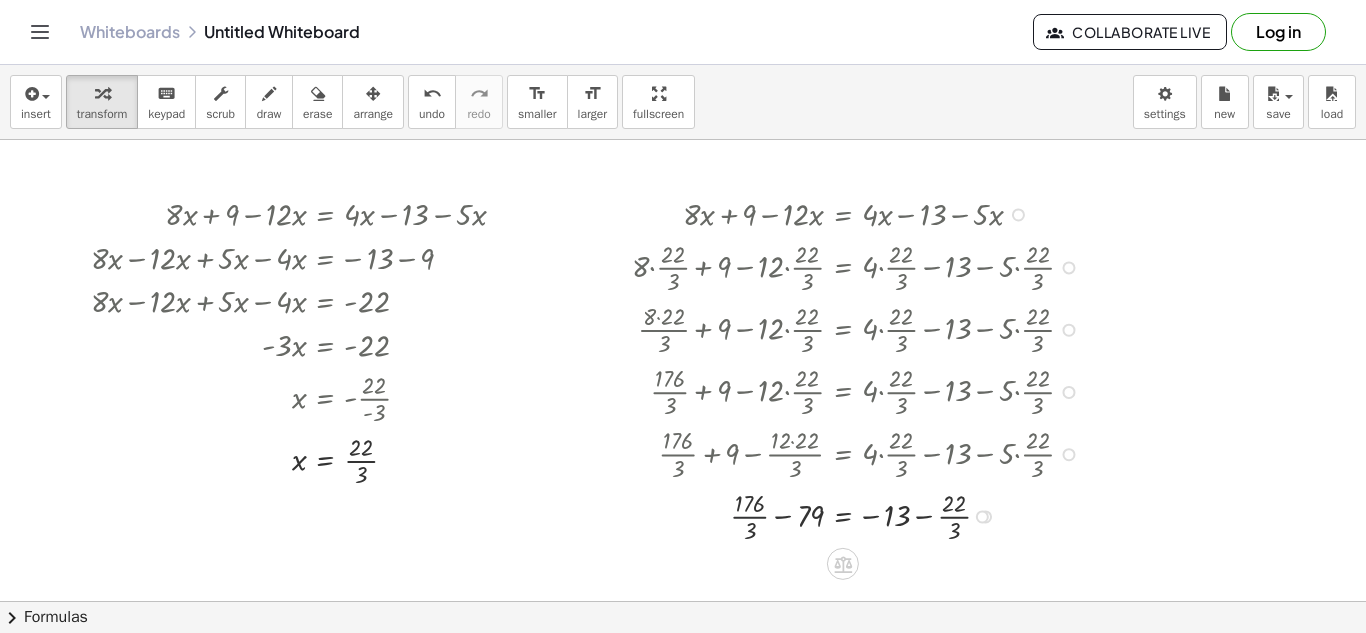 click at bounding box center [860, 515] 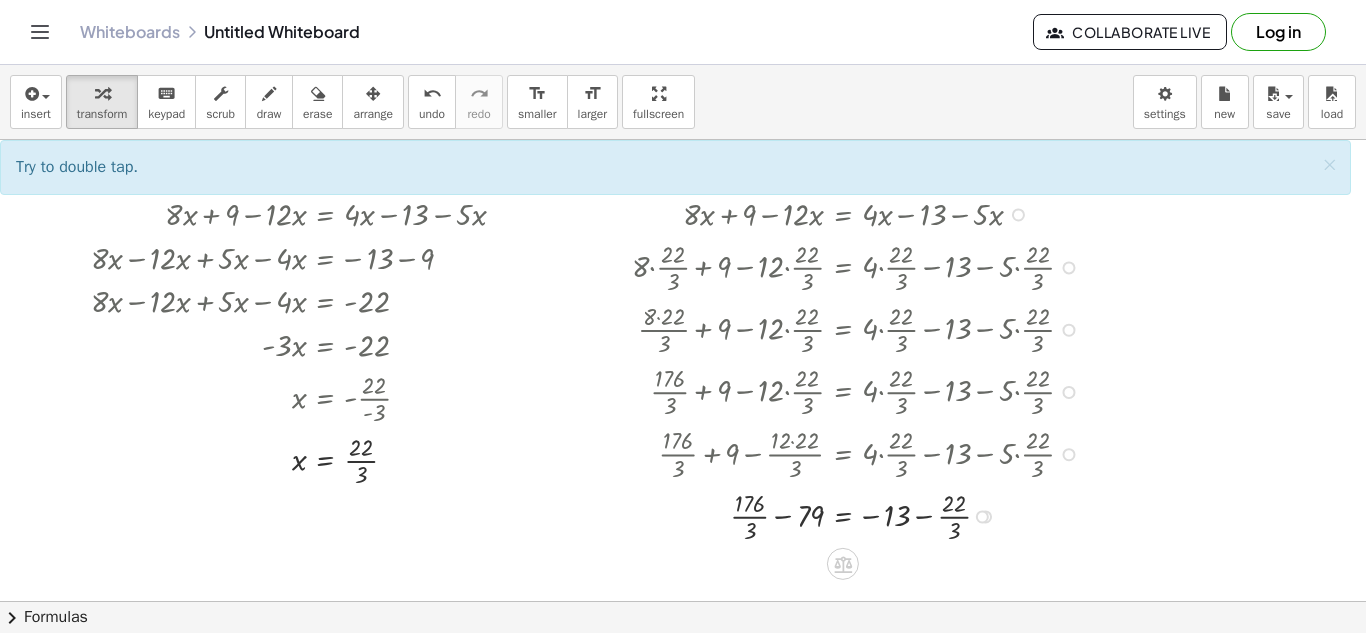 click at bounding box center [860, 515] 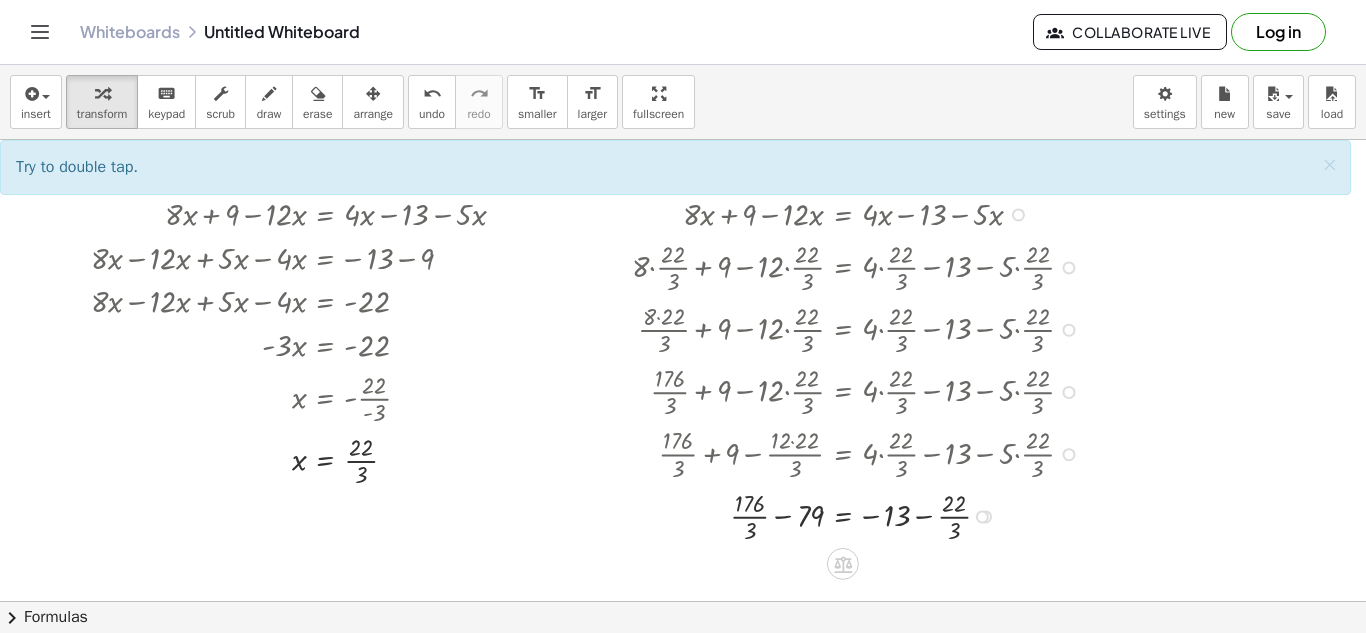 drag, startPoint x: 929, startPoint y: 515, endPoint x: 919, endPoint y: 524, distance: 13.453624 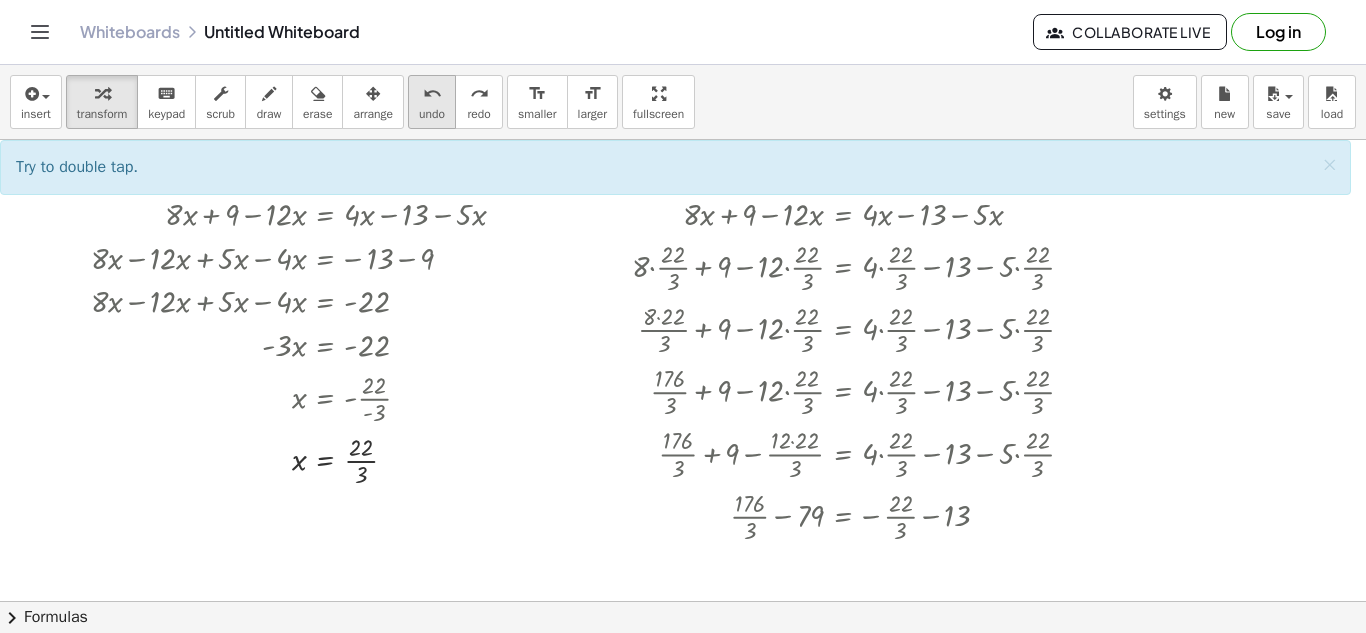 click on "undo" at bounding box center (432, 114) 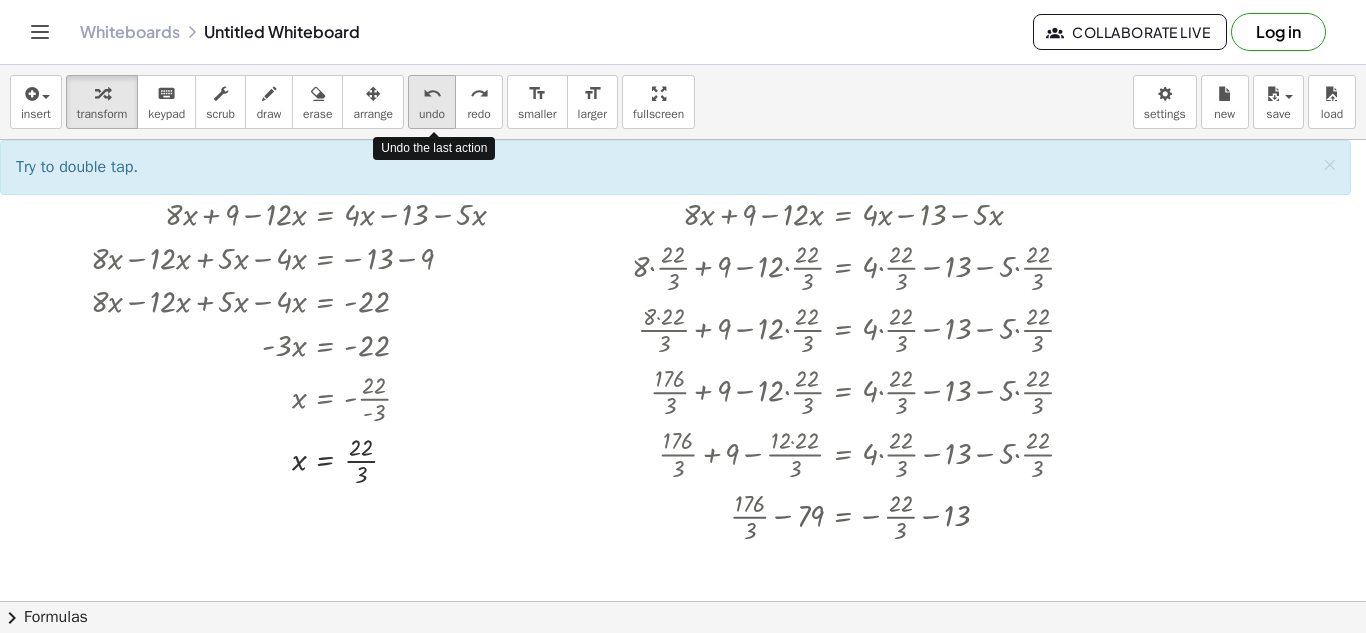 click on "undo" at bounding box center (432, 114) 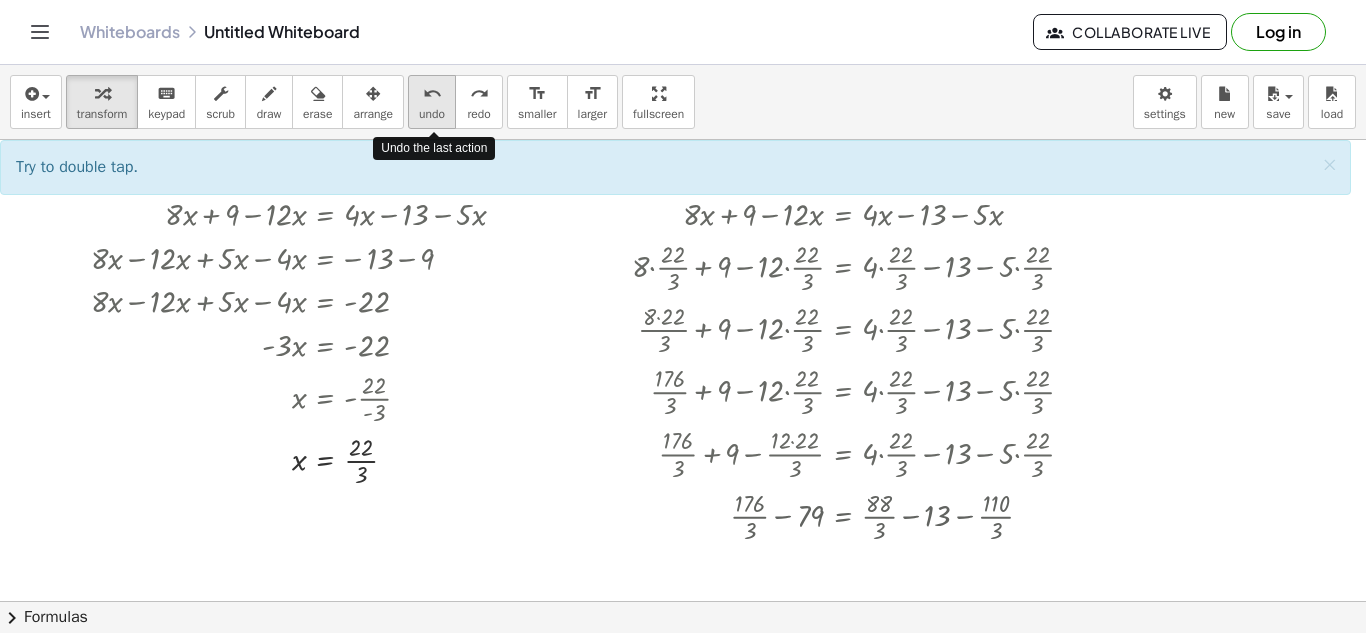 click on "undo" at bounding box center [432, 114] 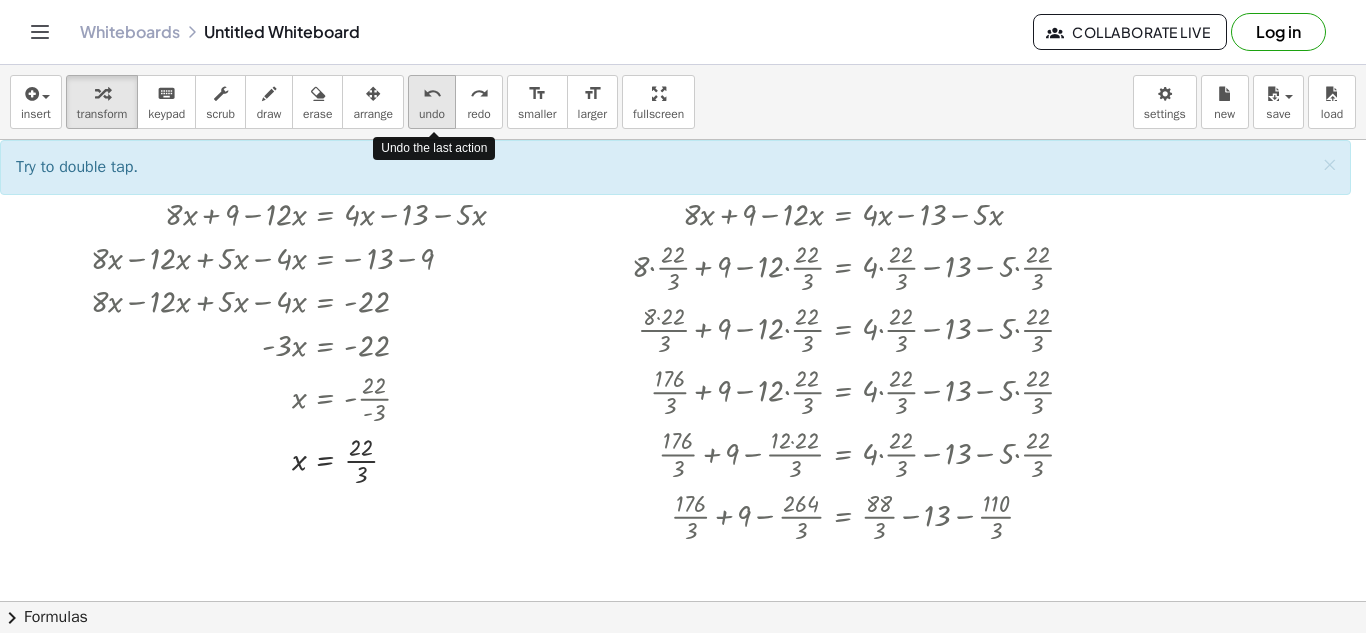 click on "undo" at bounding box center [432, 114] 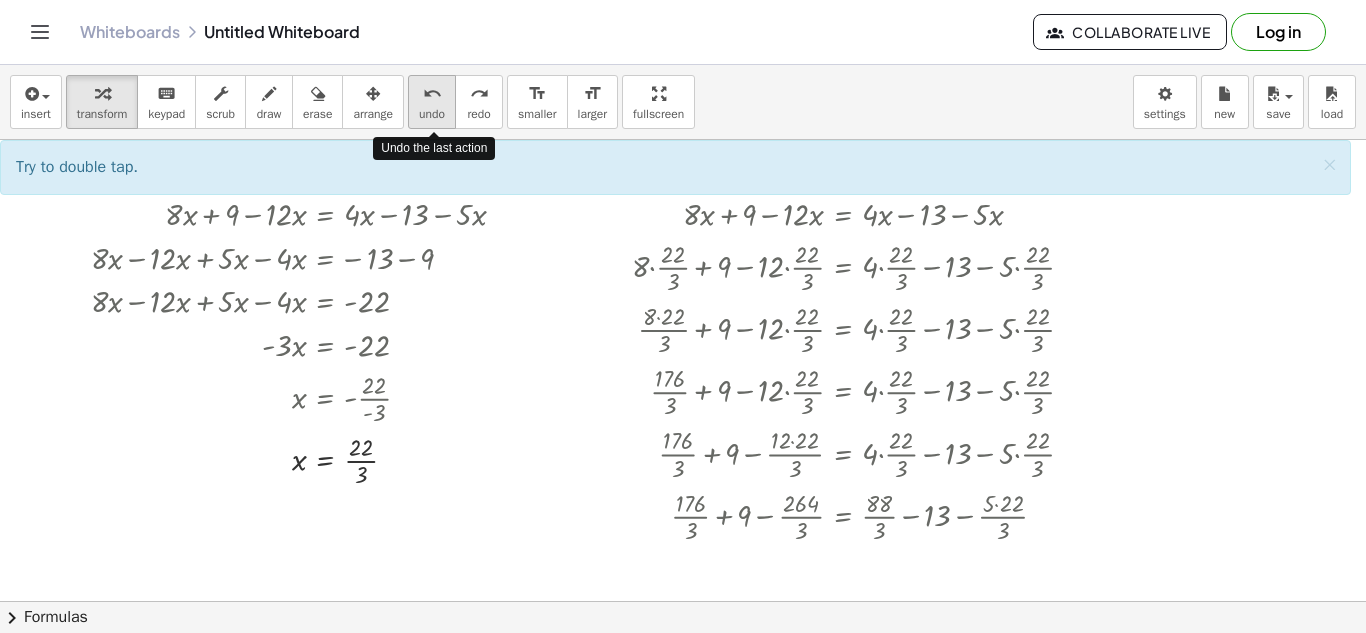 click on "undo" at bounding box center (432, 114) 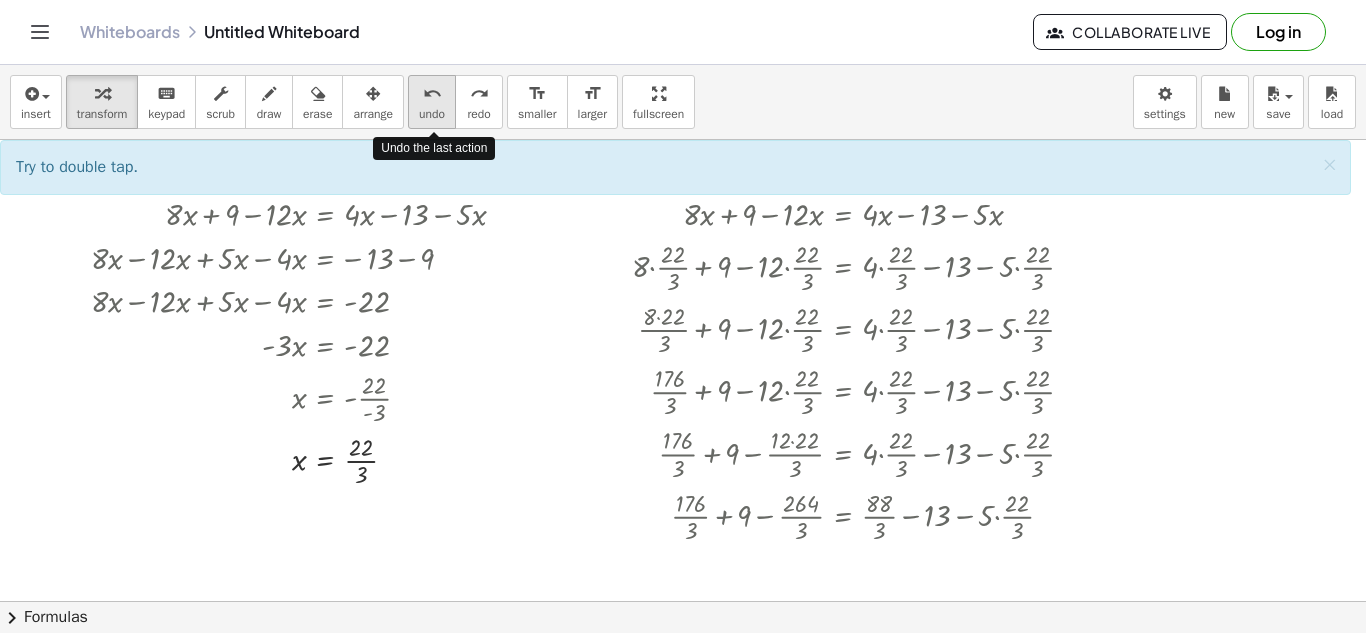 click on "undo" at bounding box center [432, 114] 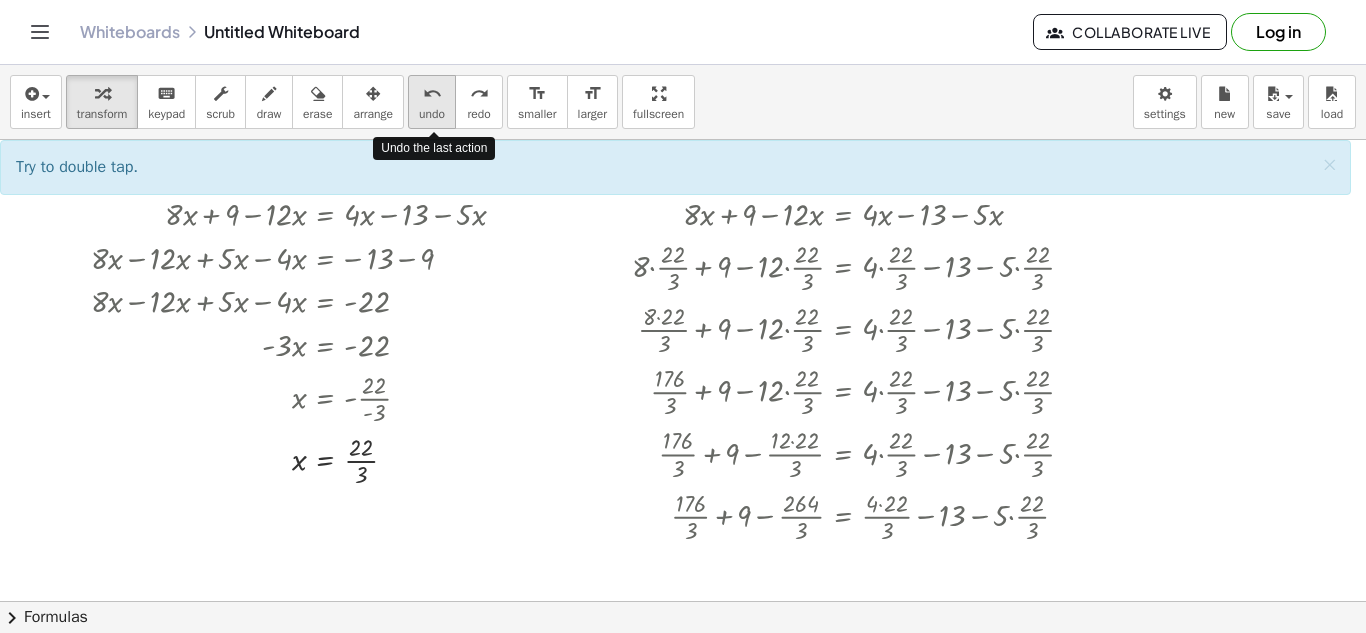 click on "undo" at bounding box center (432, 114) 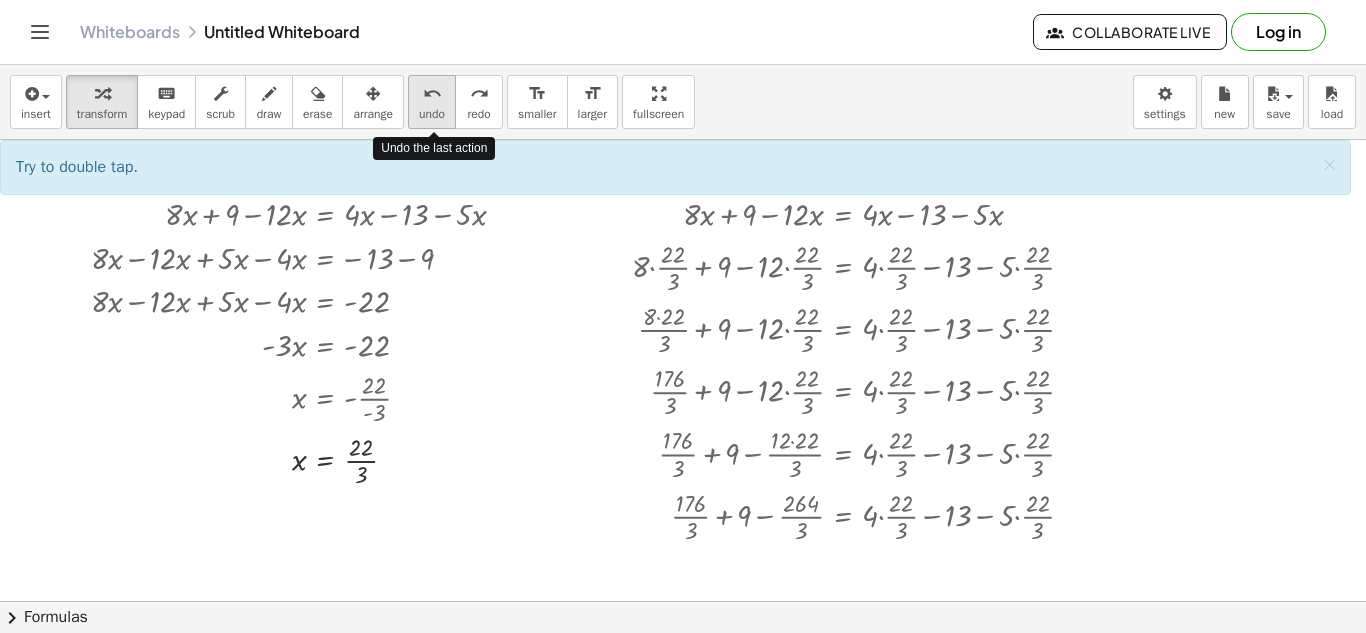 click on "undo" at bounding box center [432, 114] 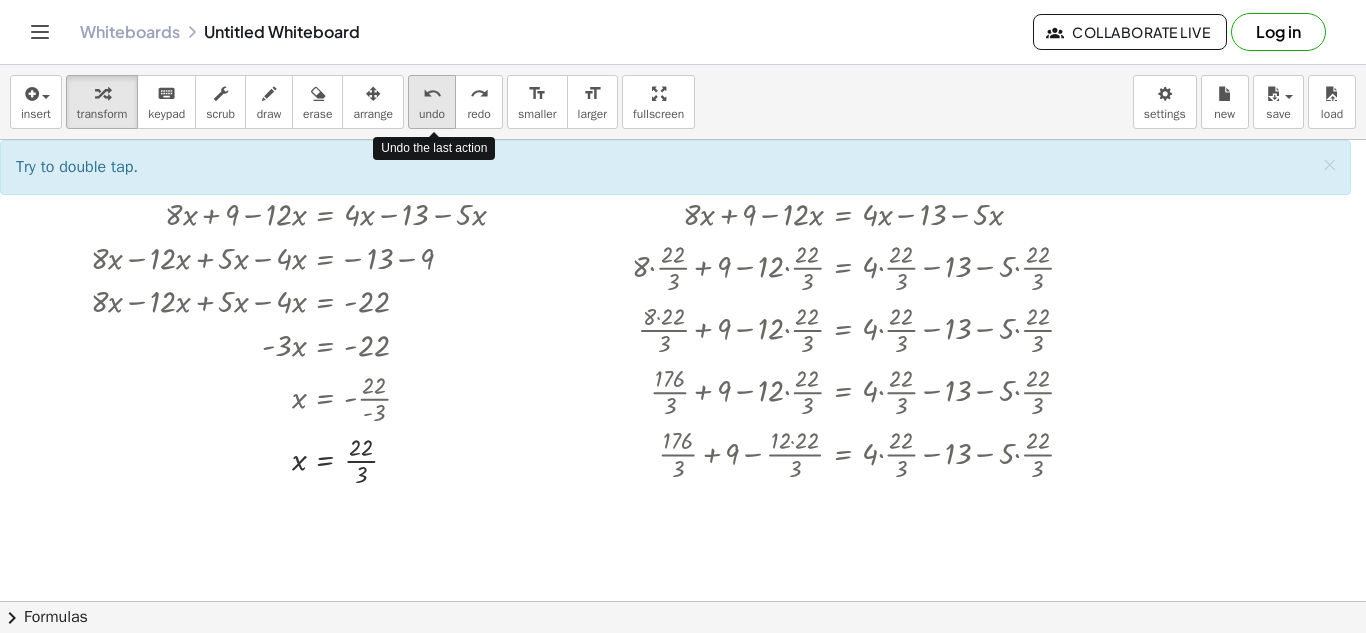 click on "undo" at bounding box center (432, 114) 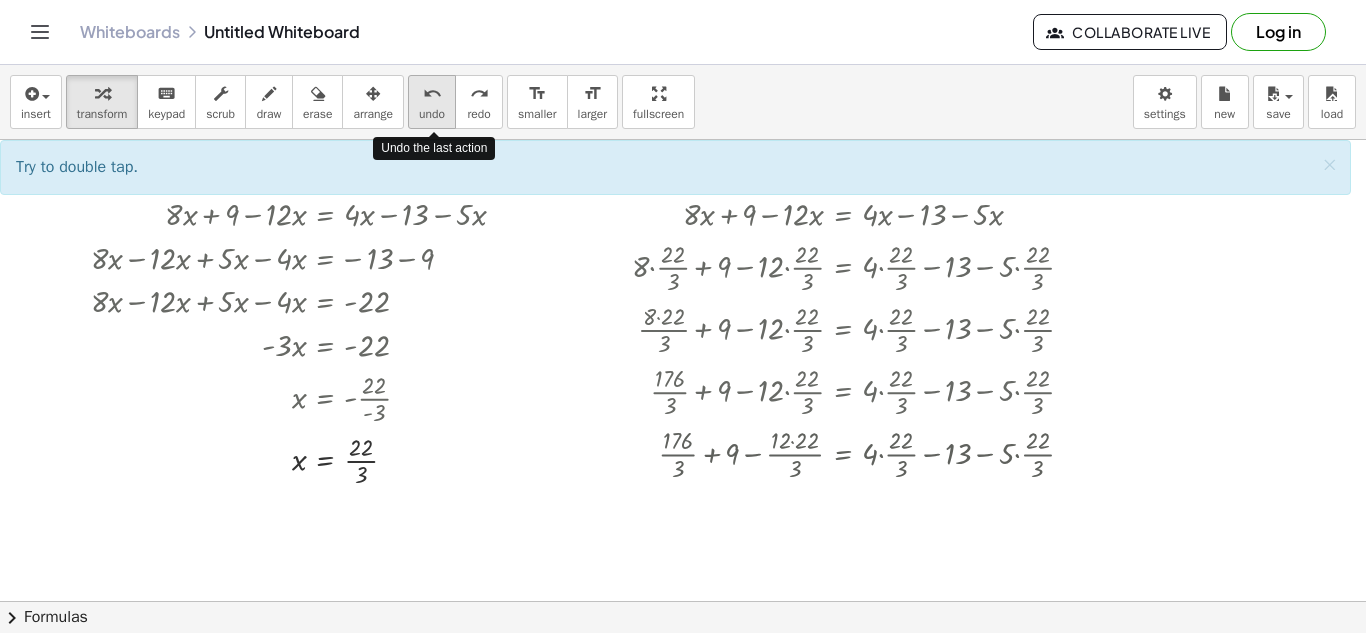 click on "undo" at bounding box center [432, 114] 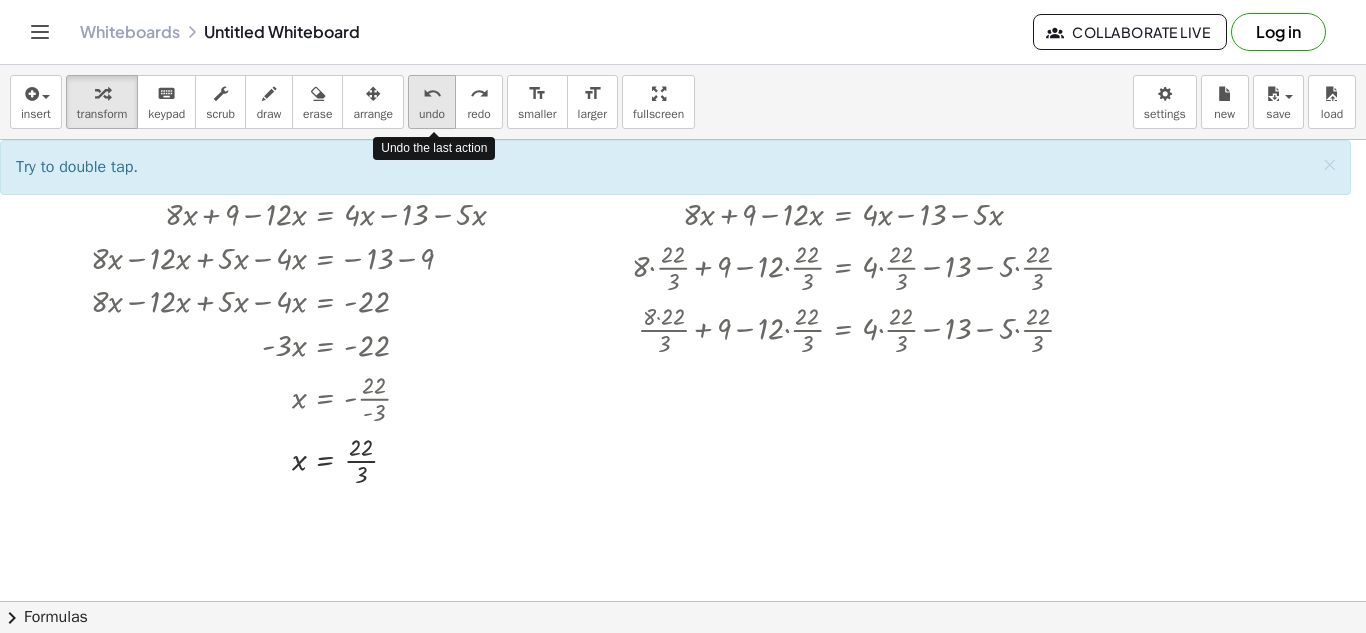click on "undo" at bounding box center [432, 114] 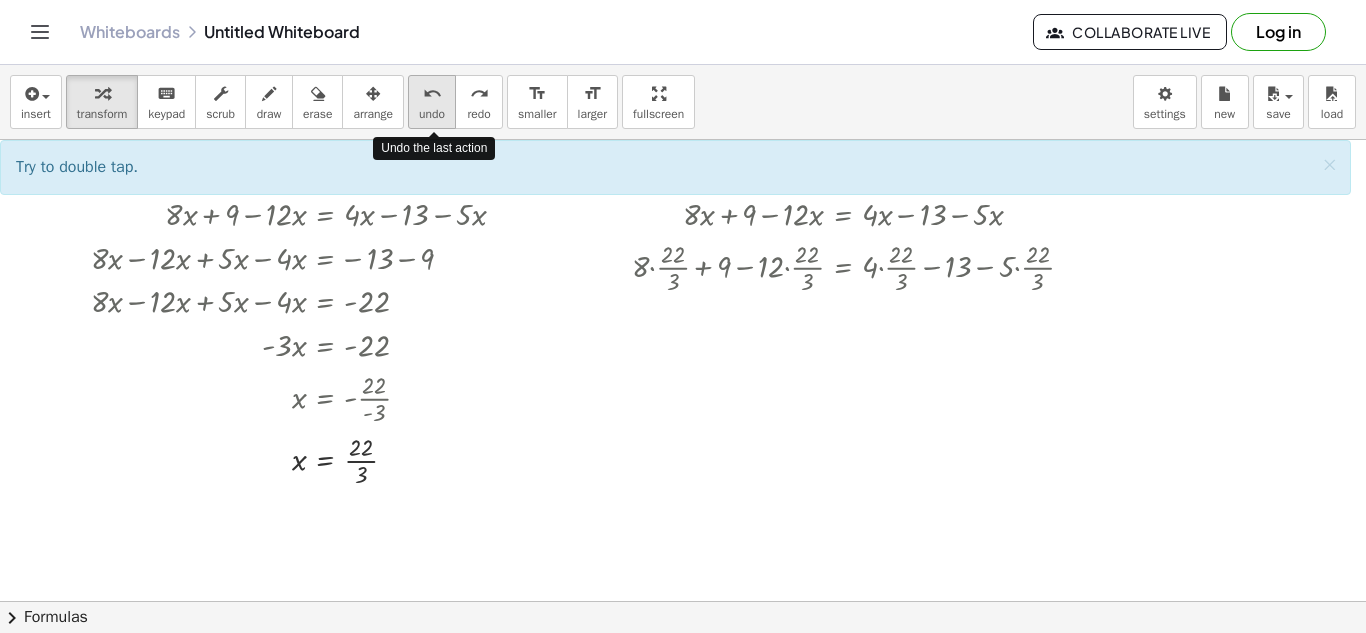 click on "undo" at bounding box center [432, 114] 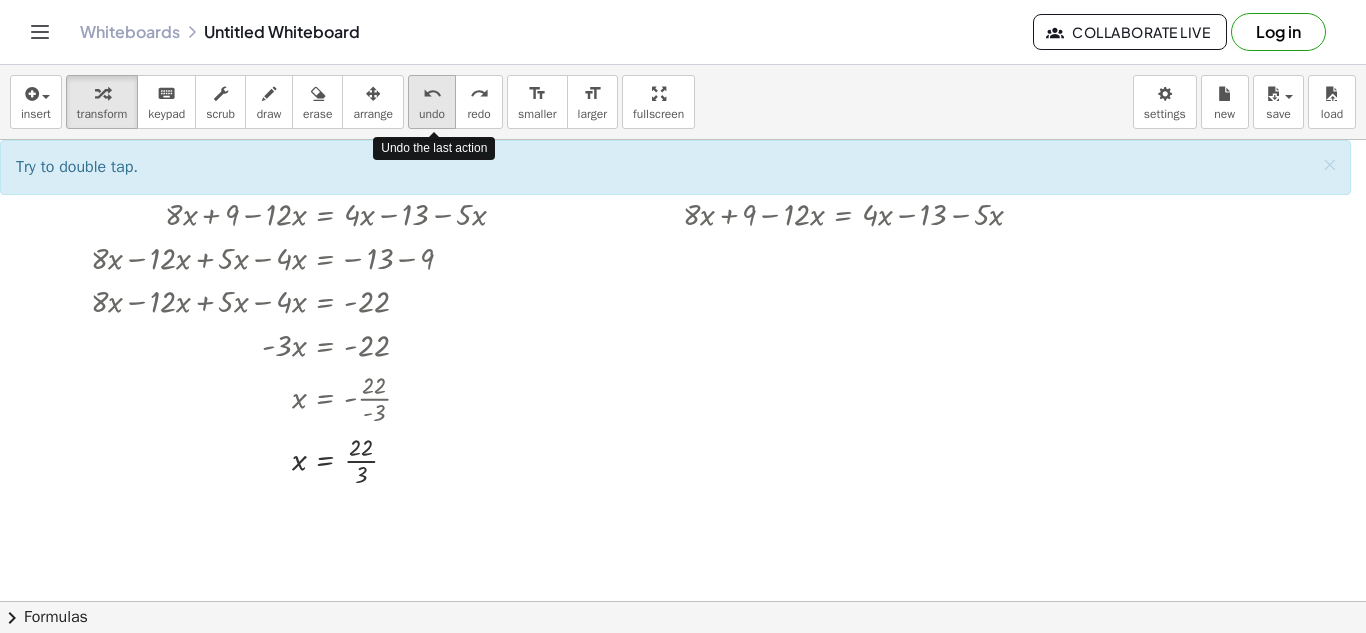click on "undo" at bounding box center [432, 114] 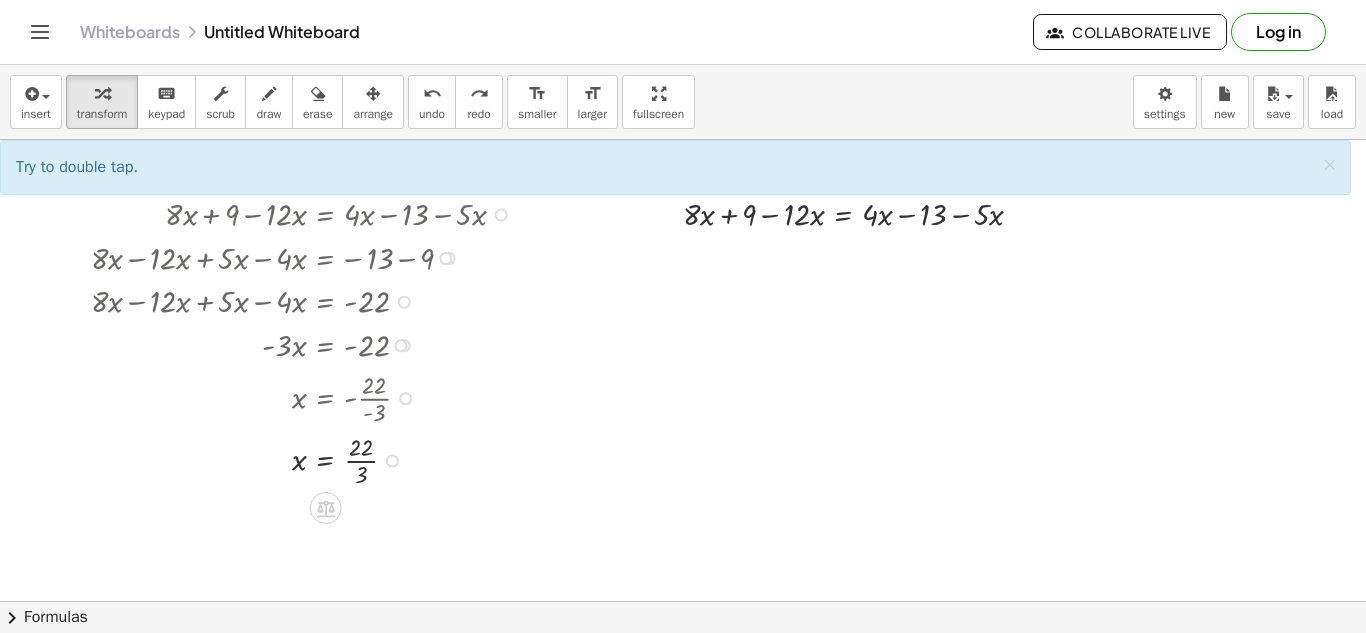 drag, startPoint x: 360, startPoint y: 414, endPoint x: 363, endPoint y: 443, distance: 29.15476 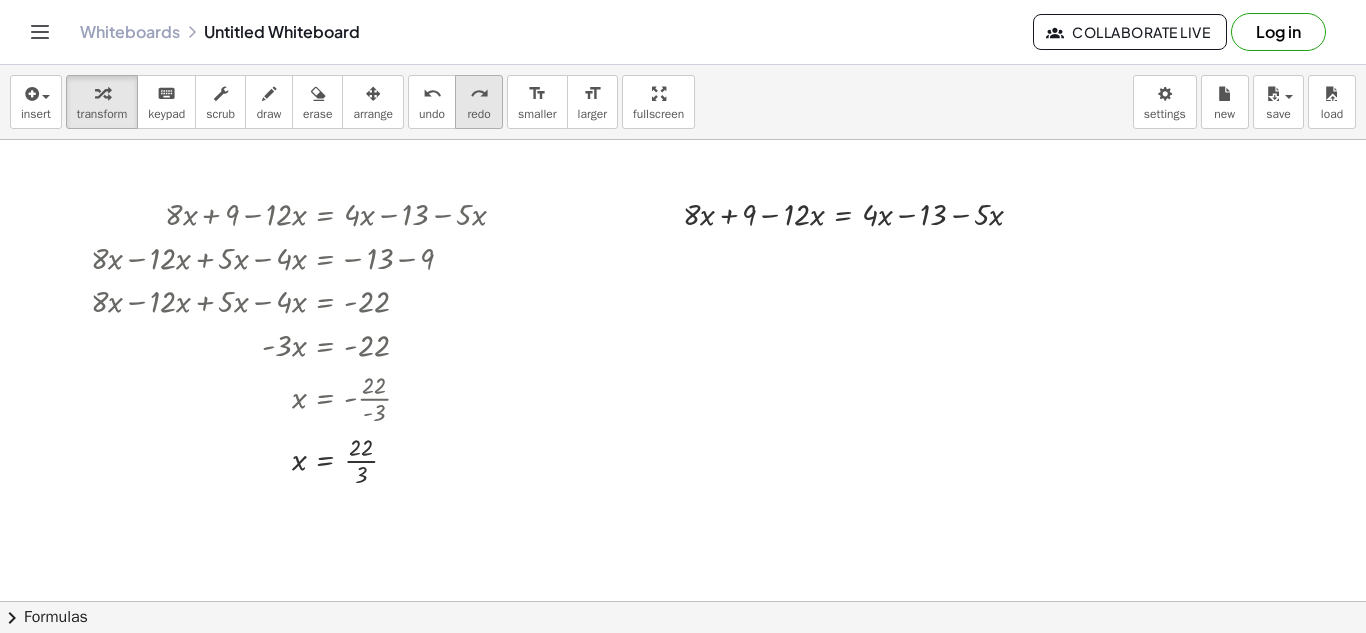 click on "redo" at bounding box center [478, 114] 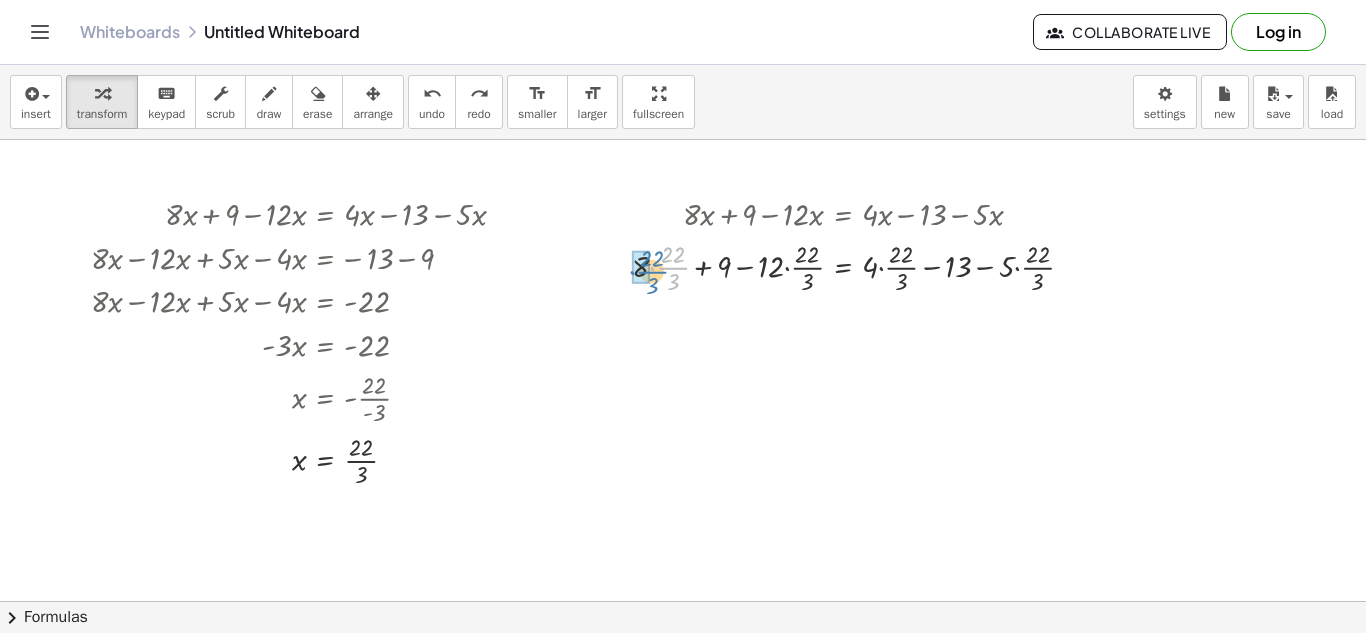 drag, startPoint x: 667, startPoint y: 267, endPoint x: 643, endPoint y: 267, distance: 24 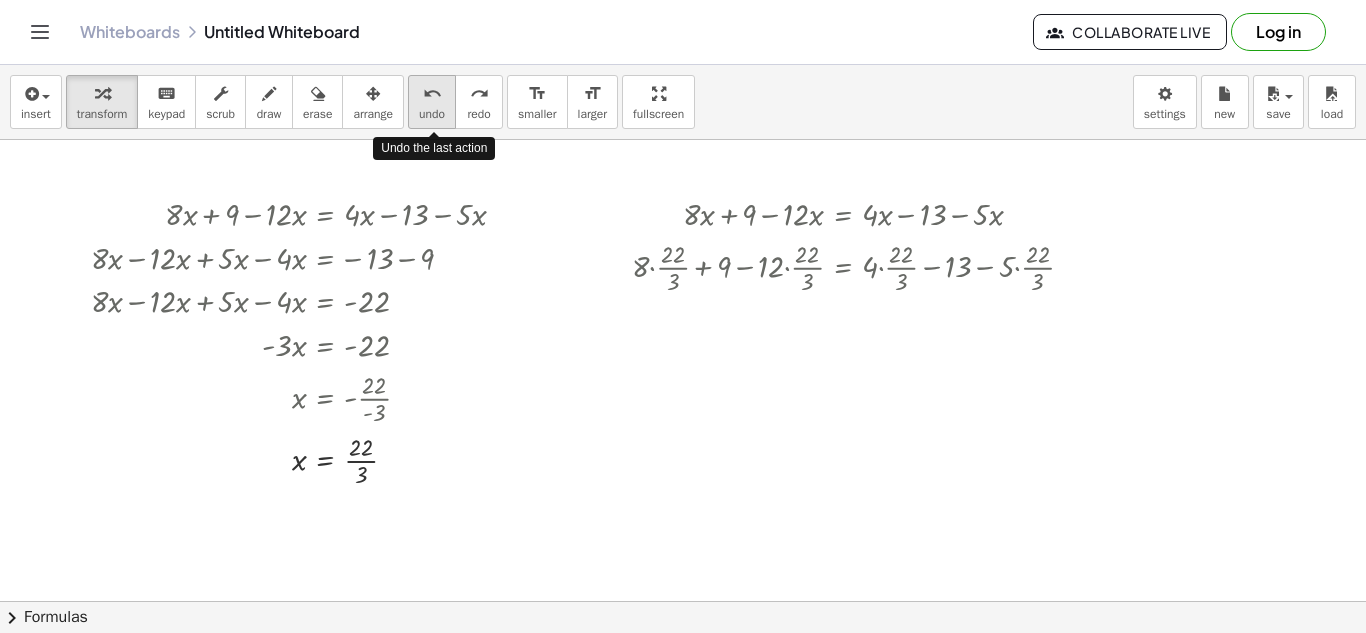 click on "undo undo" at bounding box center (432, 102) 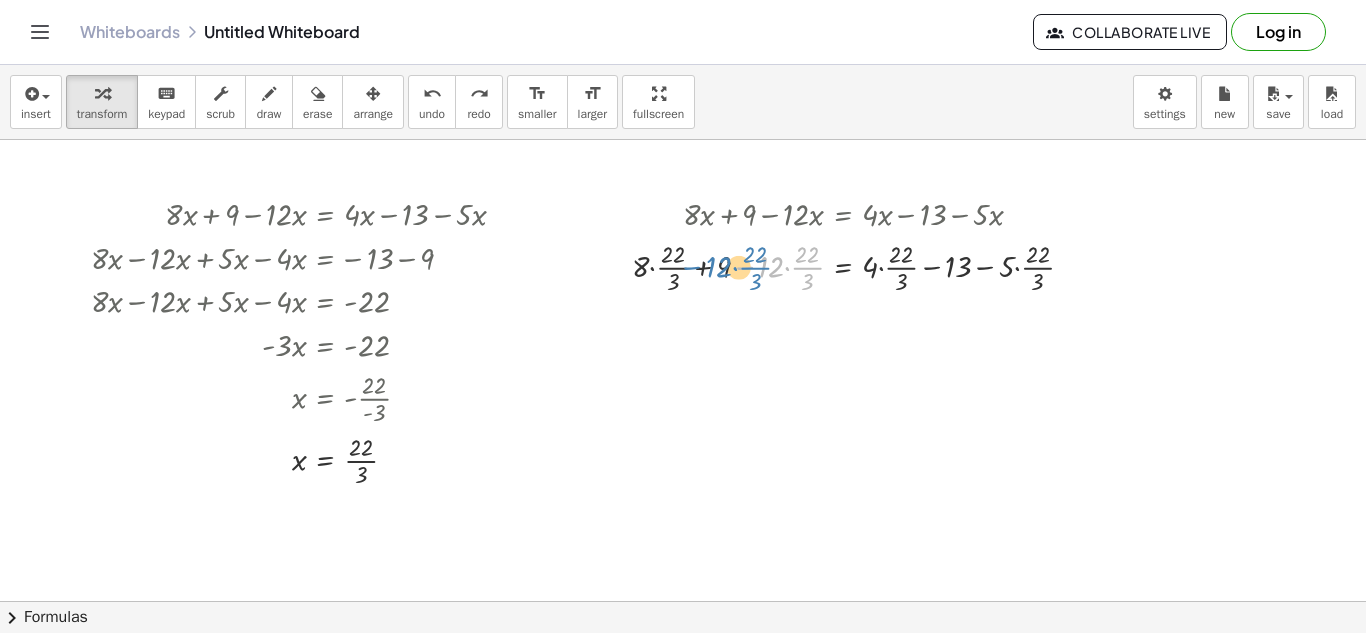 drag, startPoint x: 743, startPoint y: 268, endPoint x: 693, endPoint y: 267, distance: 50.01 